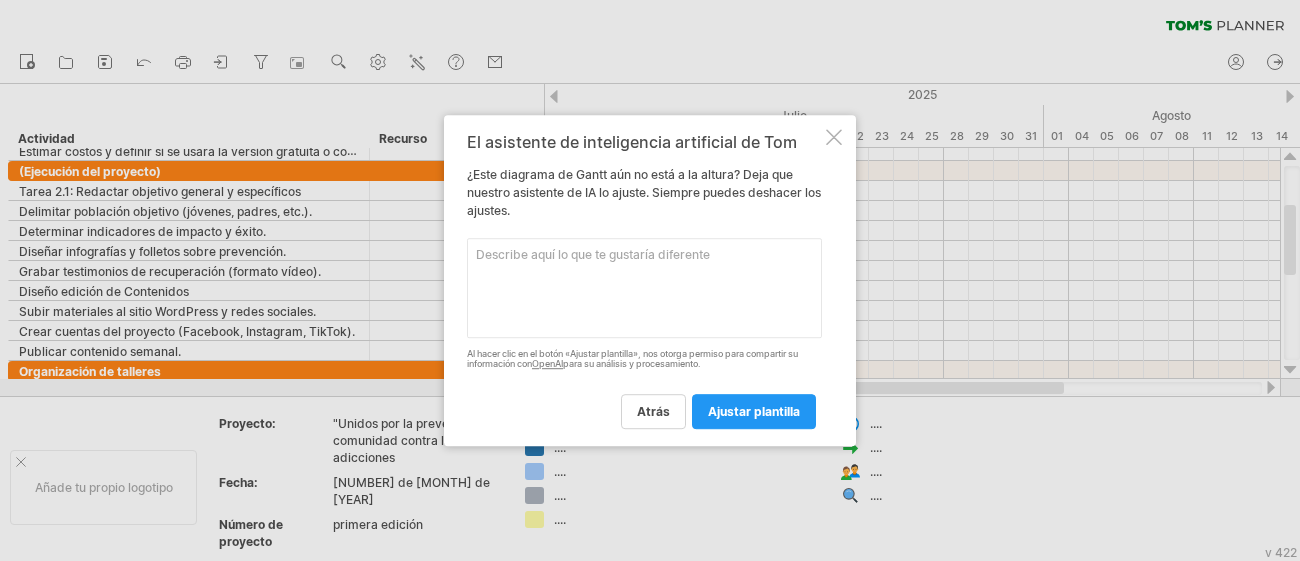 scroll, scrollTop: 0, scrollLeft: 0, axis: both 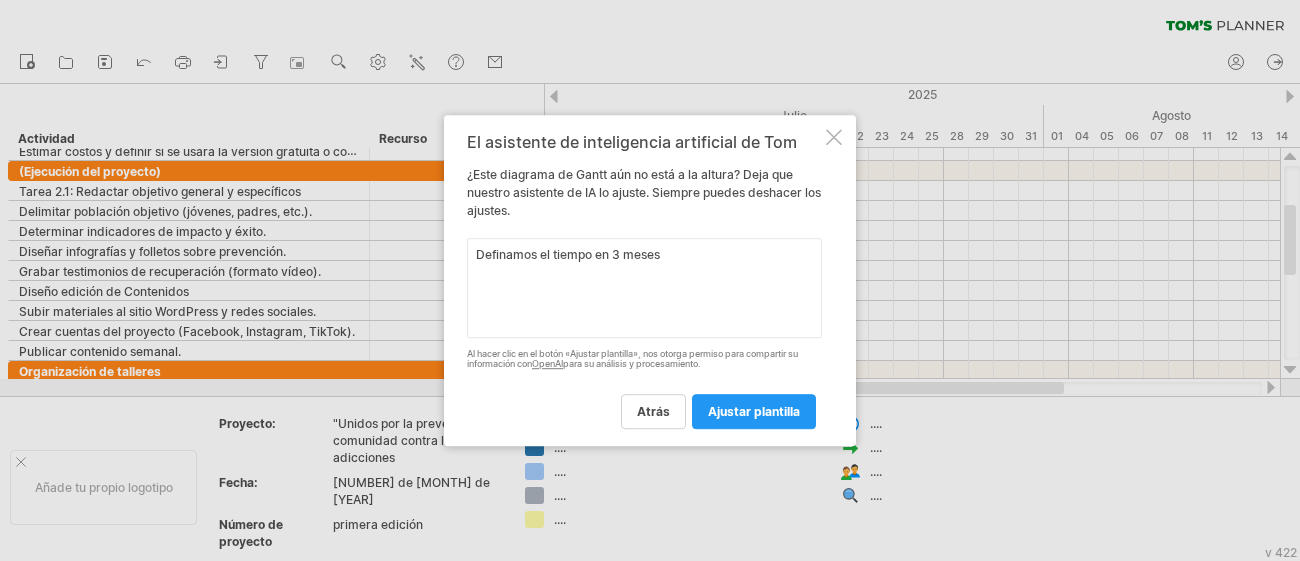 click on "atrás ajustar plantilla" at bounding box center [644, 402] 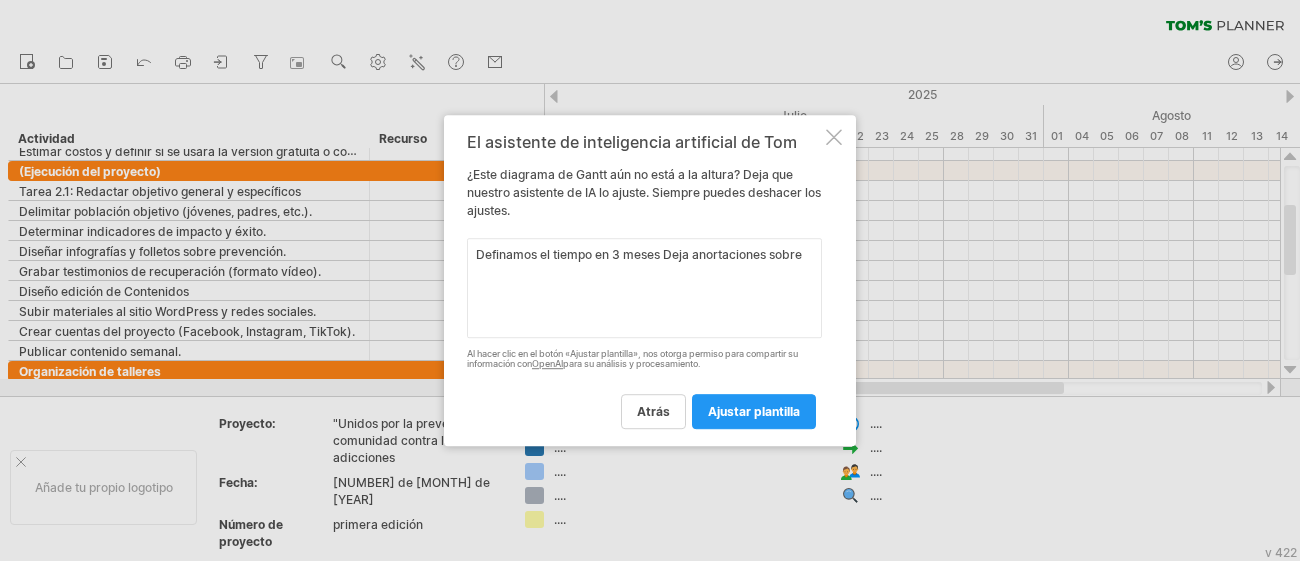 click on "Definamos el tiempo en 3 meses Deja anortaciones sobre" at bounding box center (644, 288) 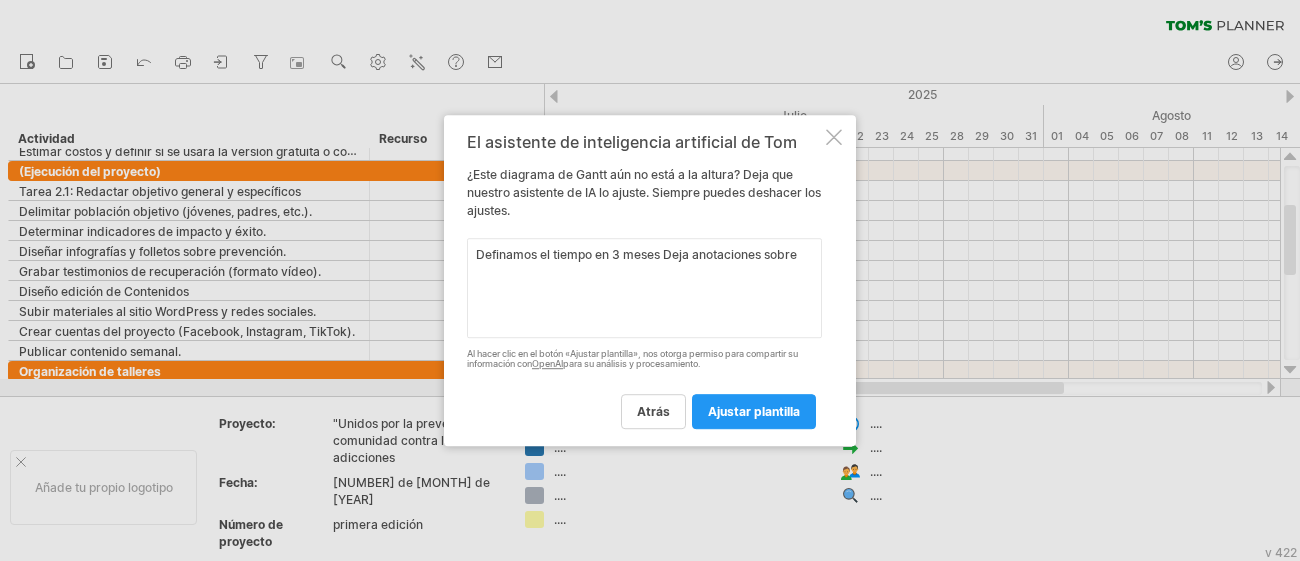click on "Definamos el tiempo en 3 meses Deja anotaciones sobre" at bounding box center [644, 288] 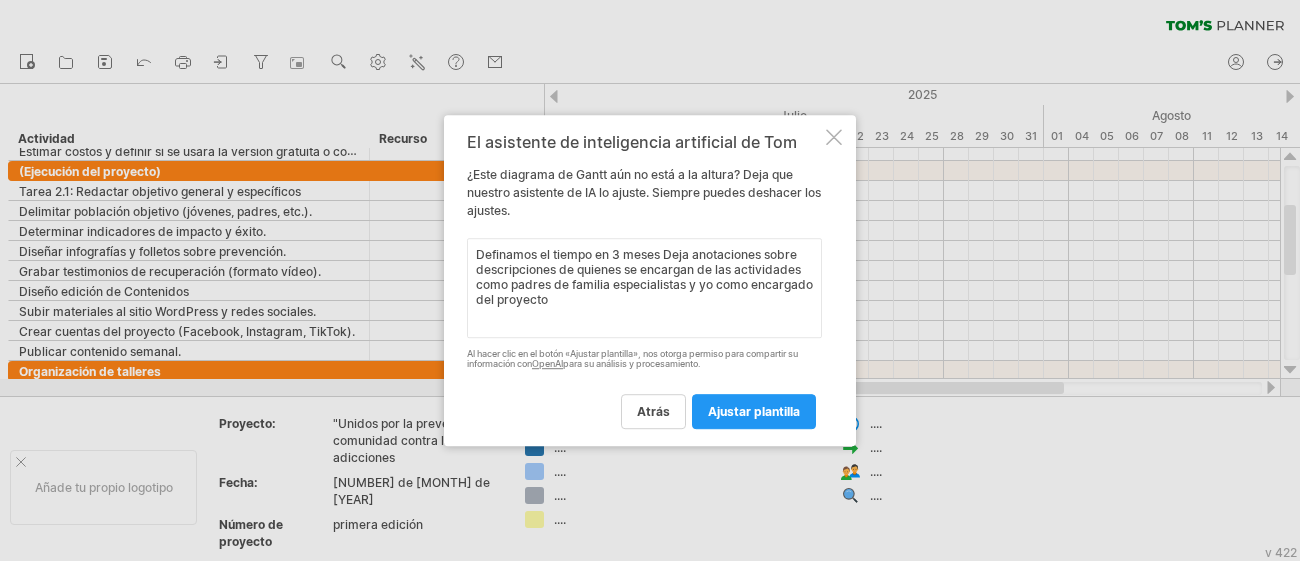 type on "Definamos el tiempo en 3 meses Deja anotaciones sobre descripciones de quienes se encargan de las actividades como padres de familia especialistas y yo como encargado del proyecto" 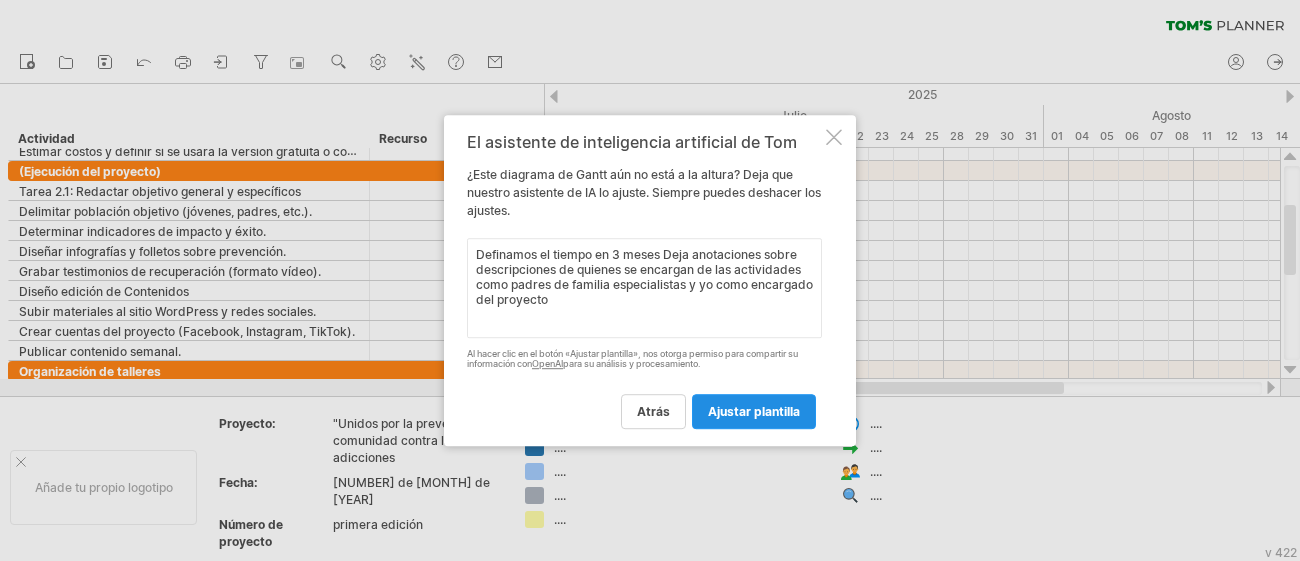 click on "ajustar plantilla" at bounding box center (754, 411) 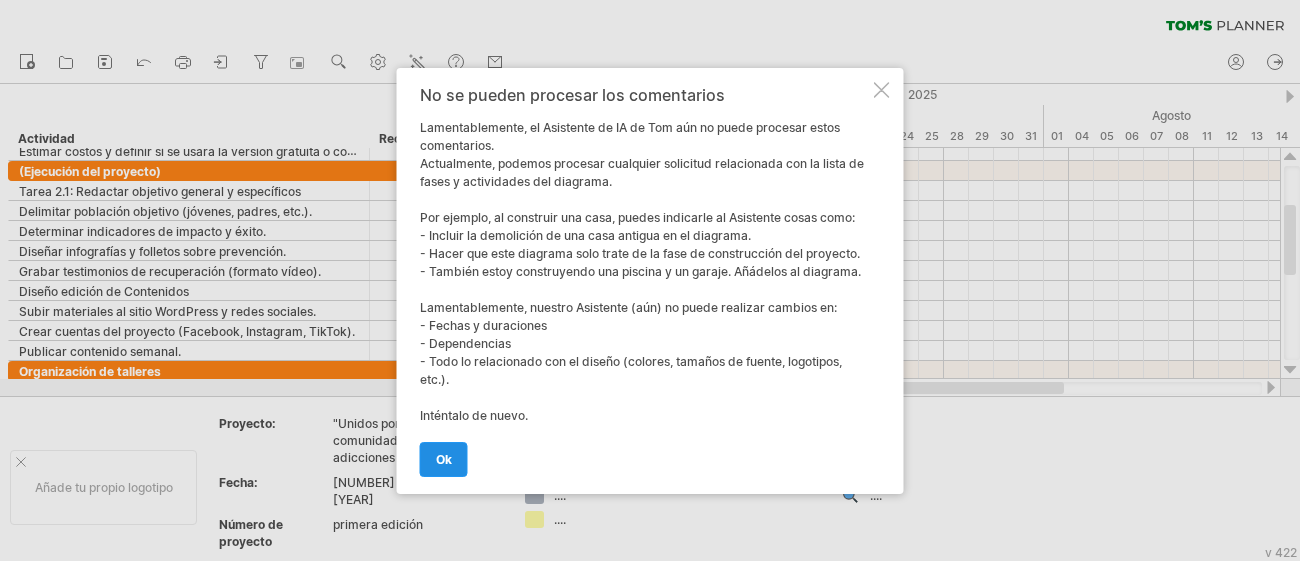 click on "OK" at bounding box center [444, 459] 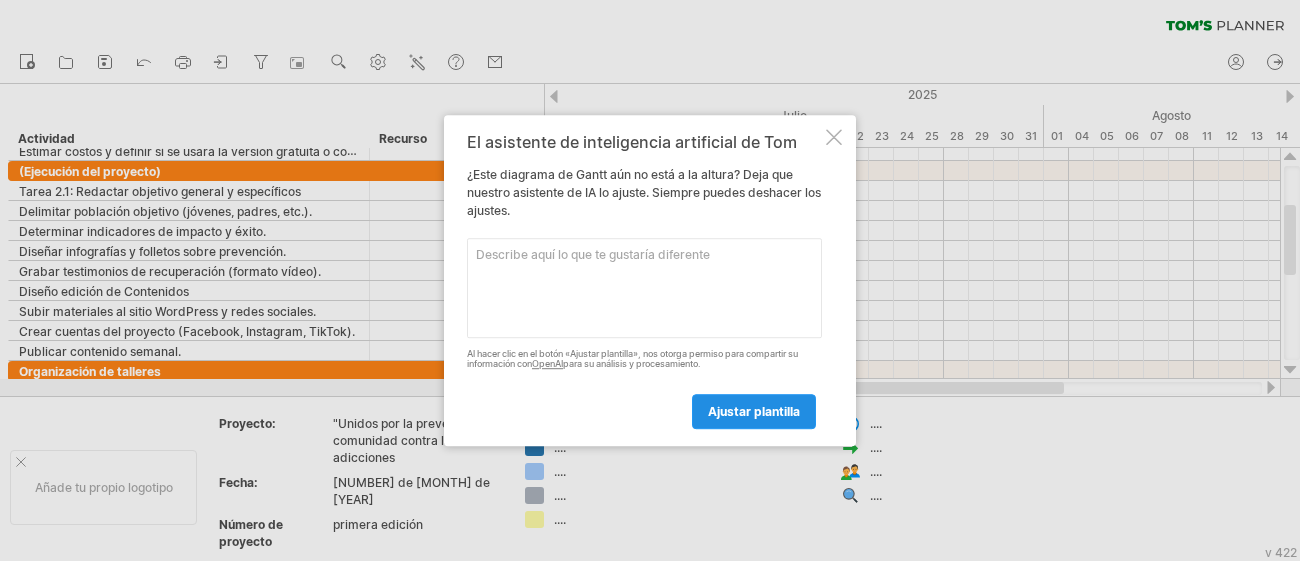click on "ajustar plantilla" at bounding box center [754, 411] 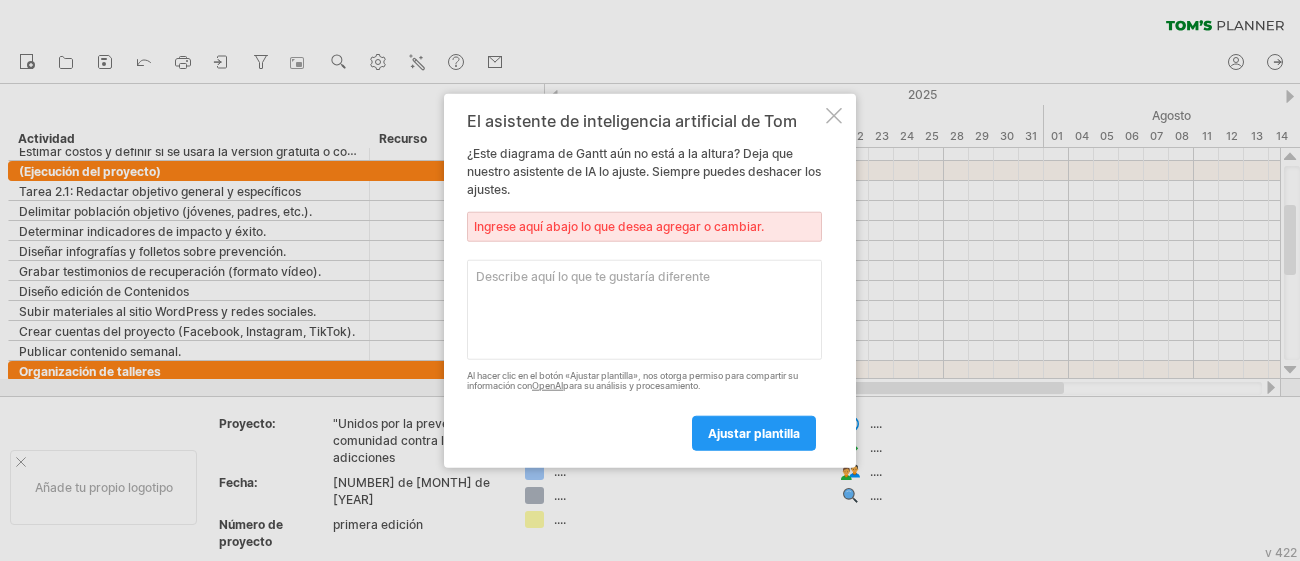 click at bounding box center [834, 115] 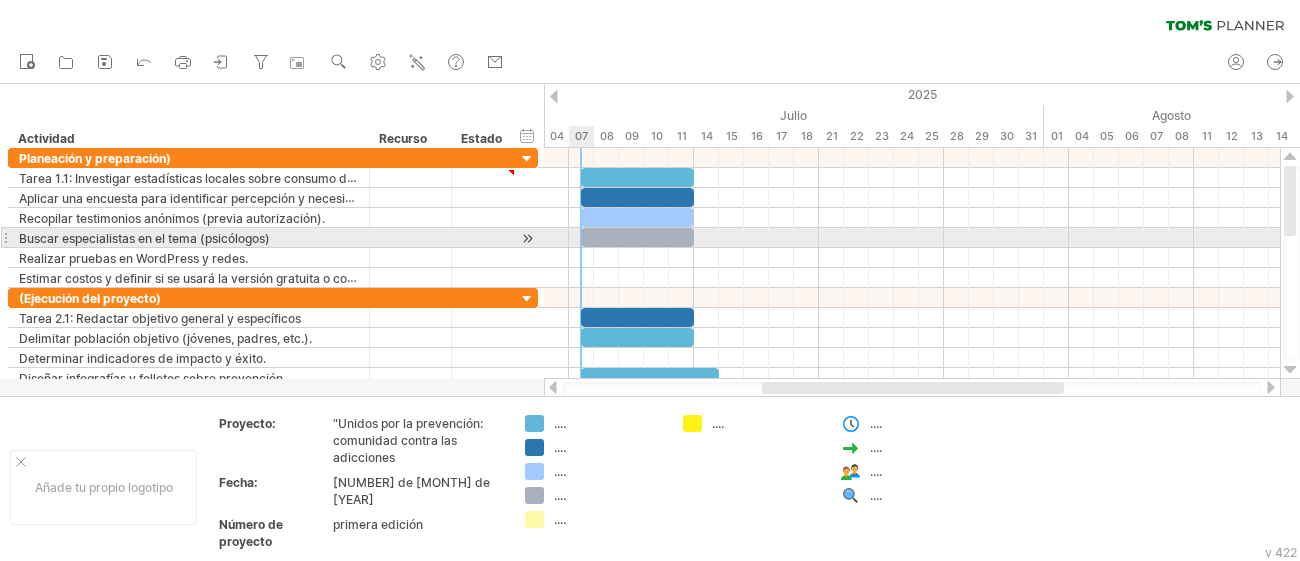 click at bounding box center (637, 237) 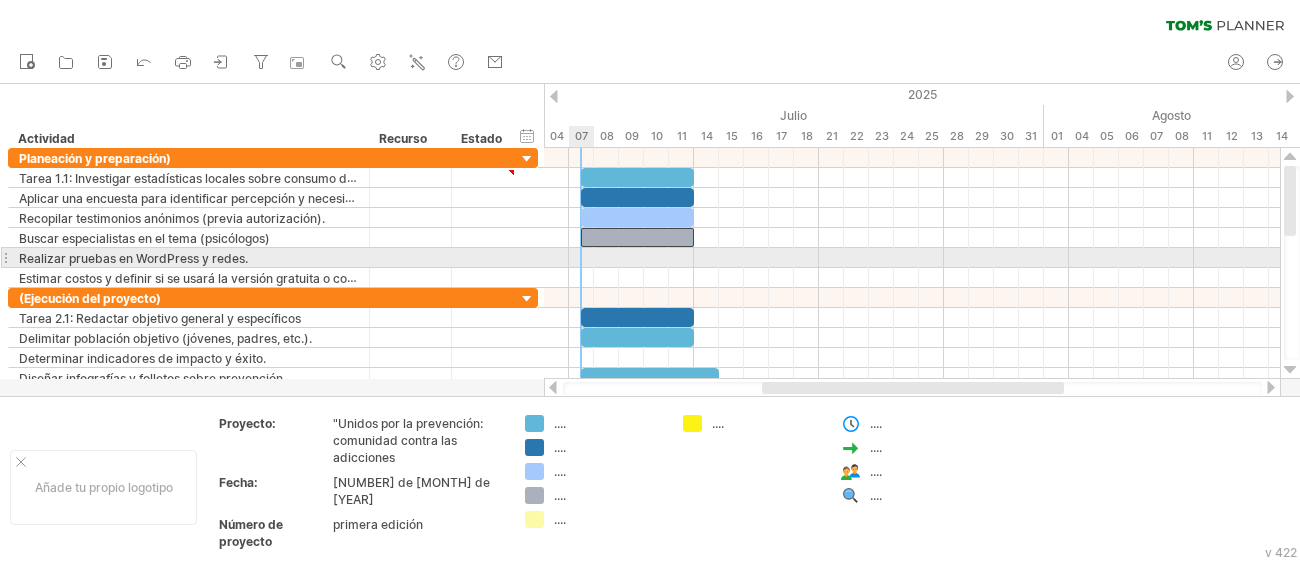 click at bounding box center [912, 258] 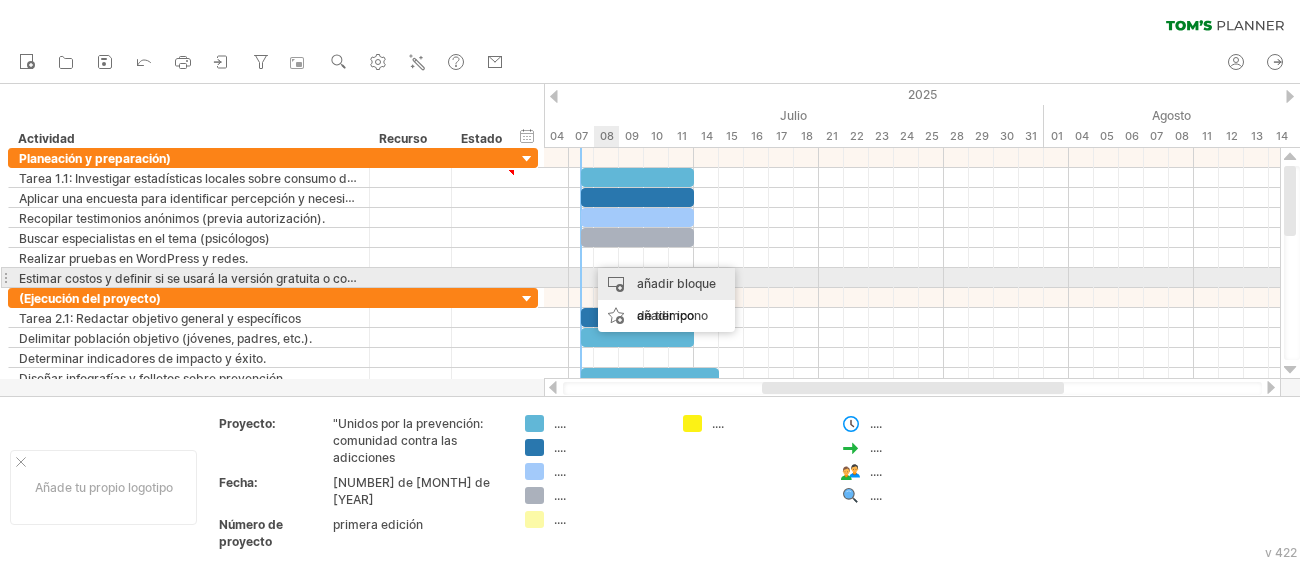 click on "añadir bloque de tiempo" at bounding box center (666, 300) 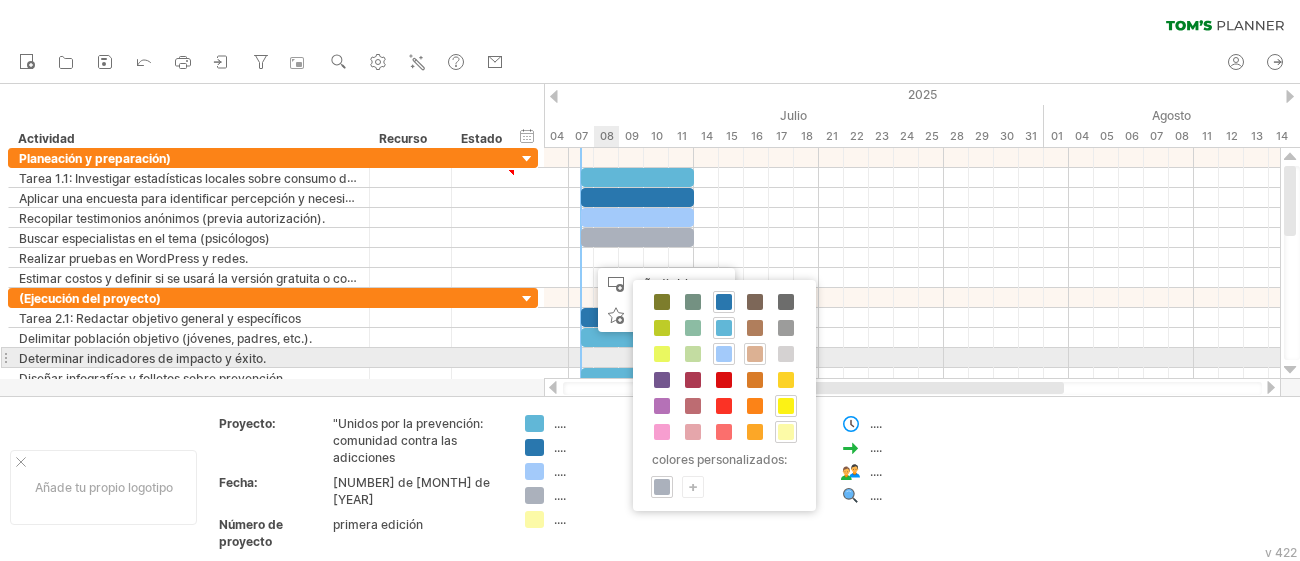 click at bounding box center [755, 354] 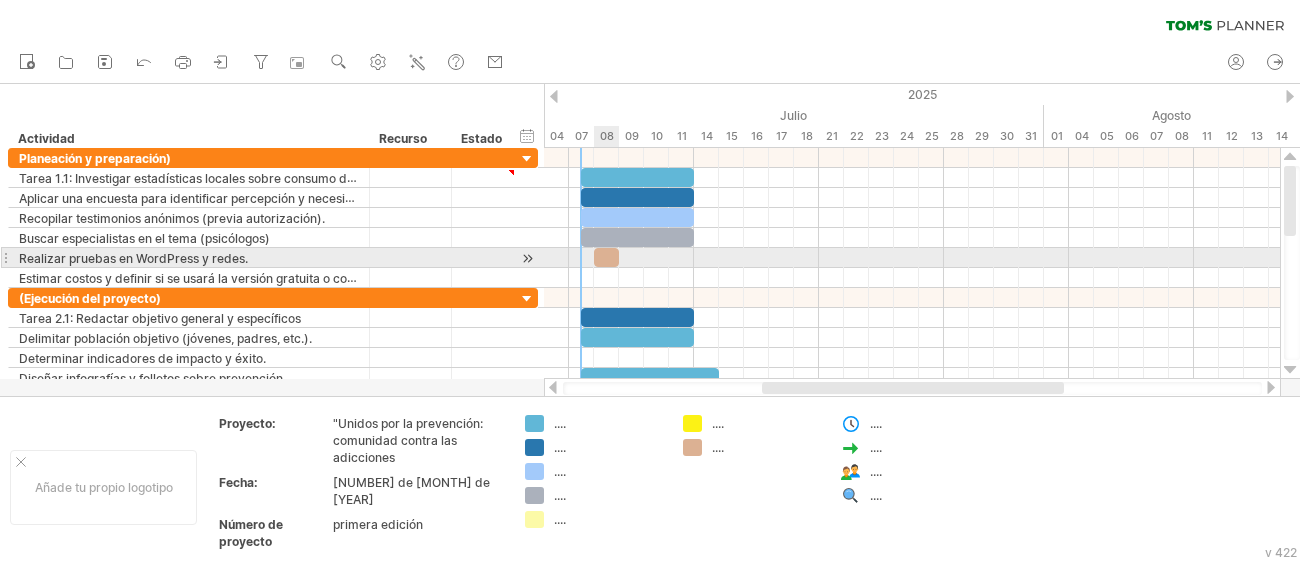 click at bounding box center (606, 257) 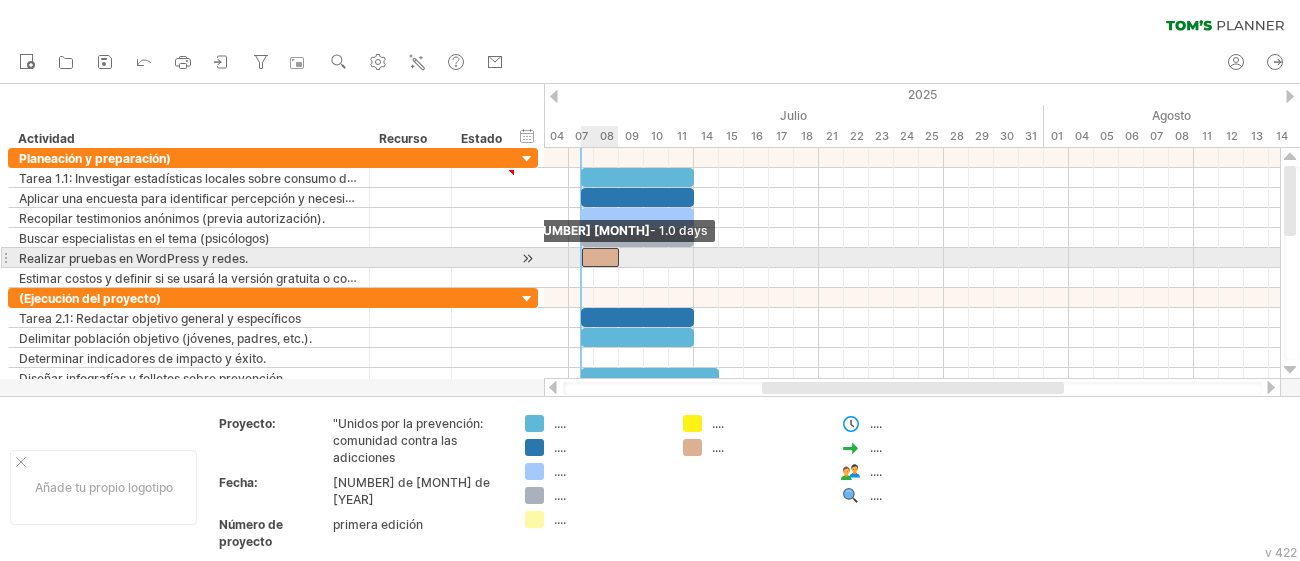 drag, startPoint x: 589, startPoint y: 256, endPoint x: 576, endPoint y: 258, distance: 13.152946 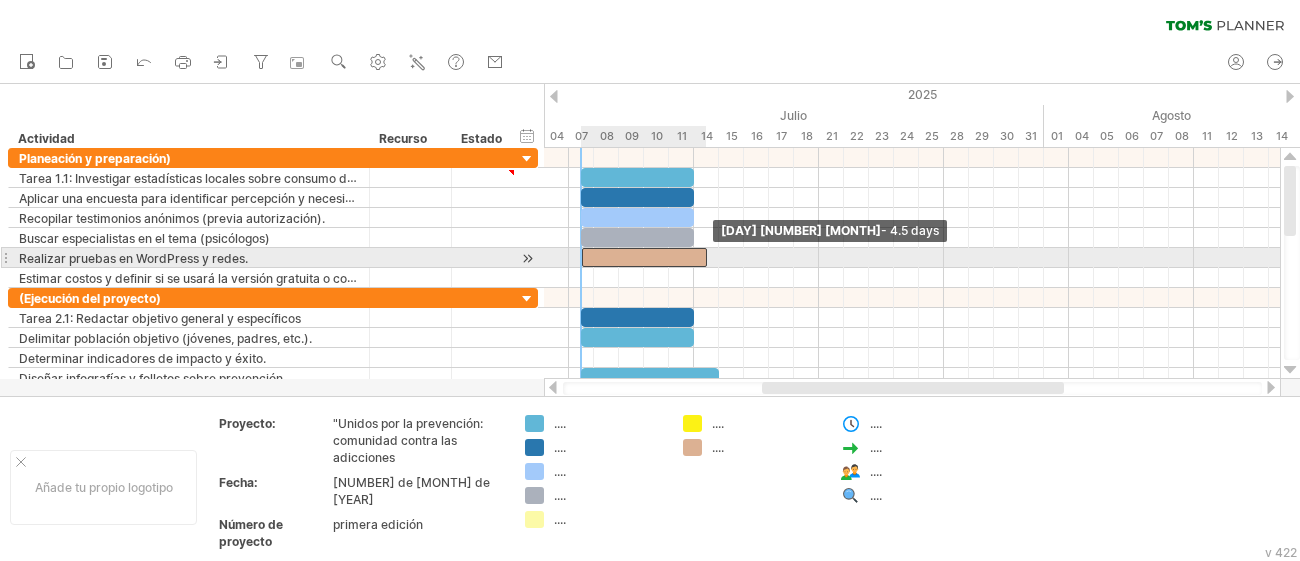 drag, startPoint x: 619, startPoint y: 256, endPoint x: 711, endPoint y: 260, distance: 92.086914 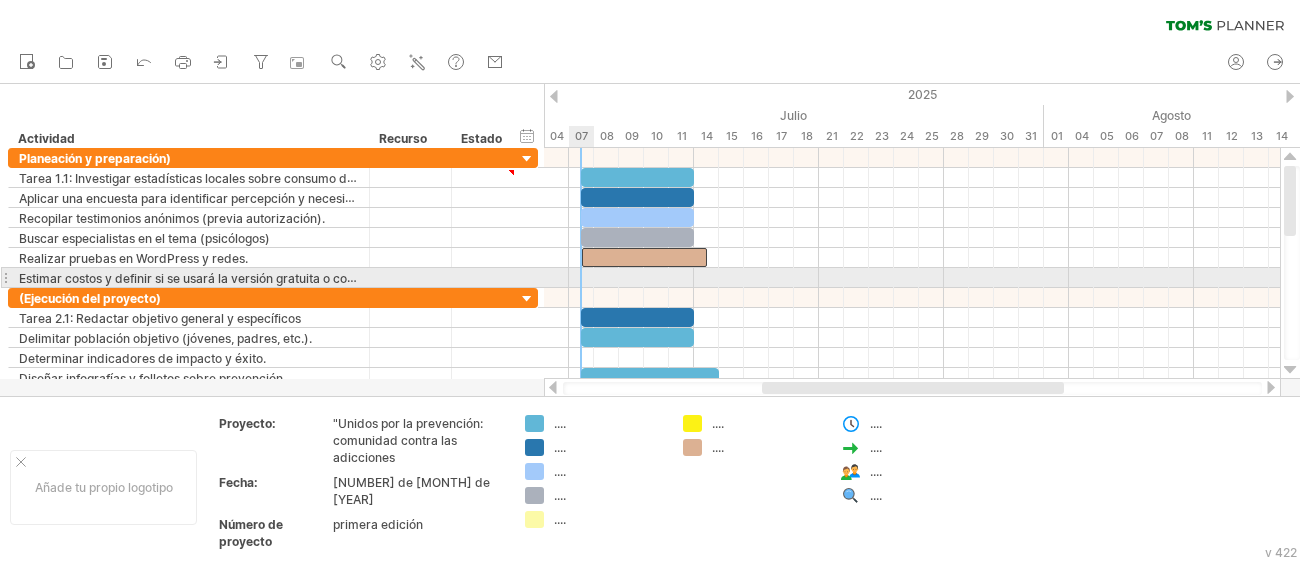 click at bounding box center [912, 278] 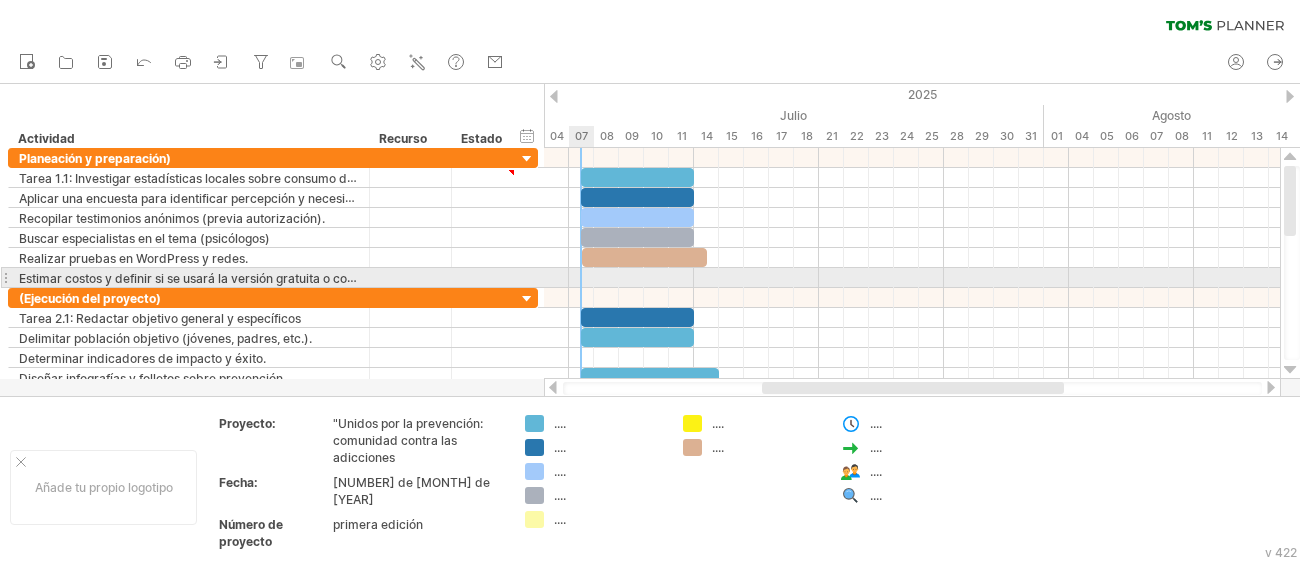 click at bounding box center (912, 278) 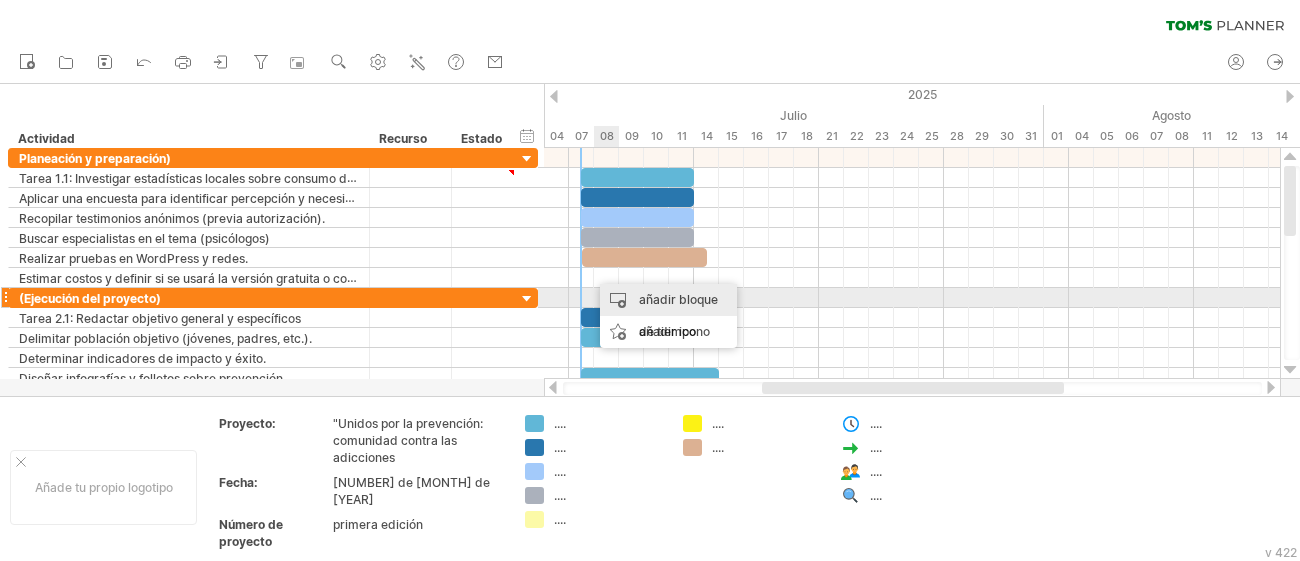 click on "añadir bloque de tiempo" at bounding box center (668, 316) 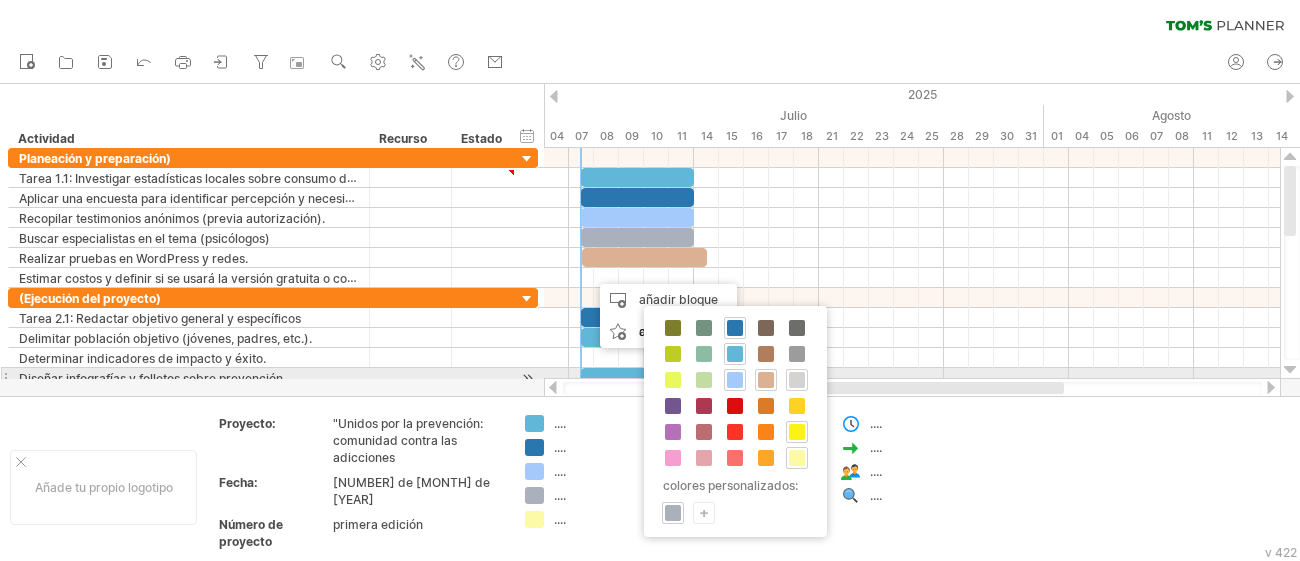 click at bounding box center [797, 380] 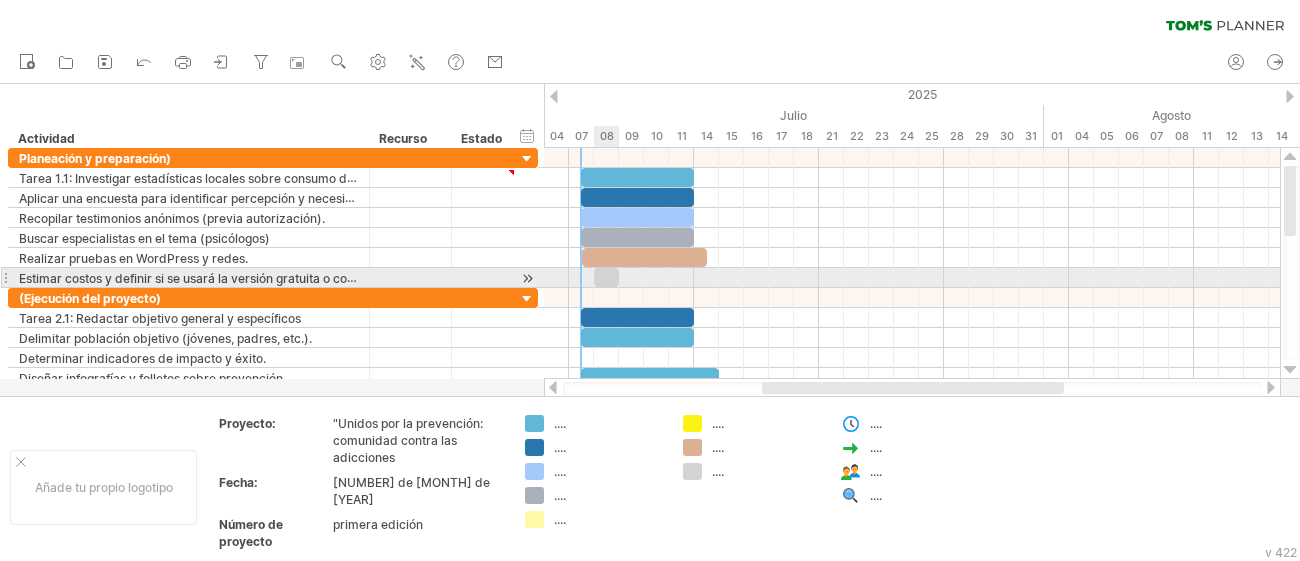 click at bounding box center (606, 277) 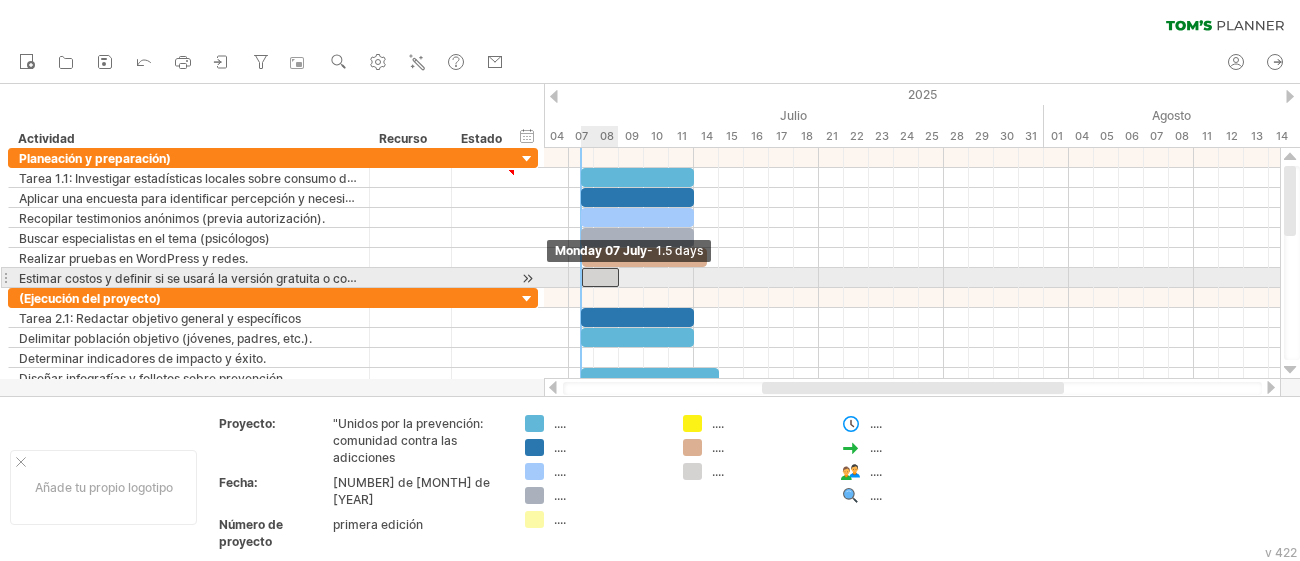 drag, startPoint x: 597, startPoint y: 274, endPoint x: 586, endPoint y: 276, distance: 11.18034 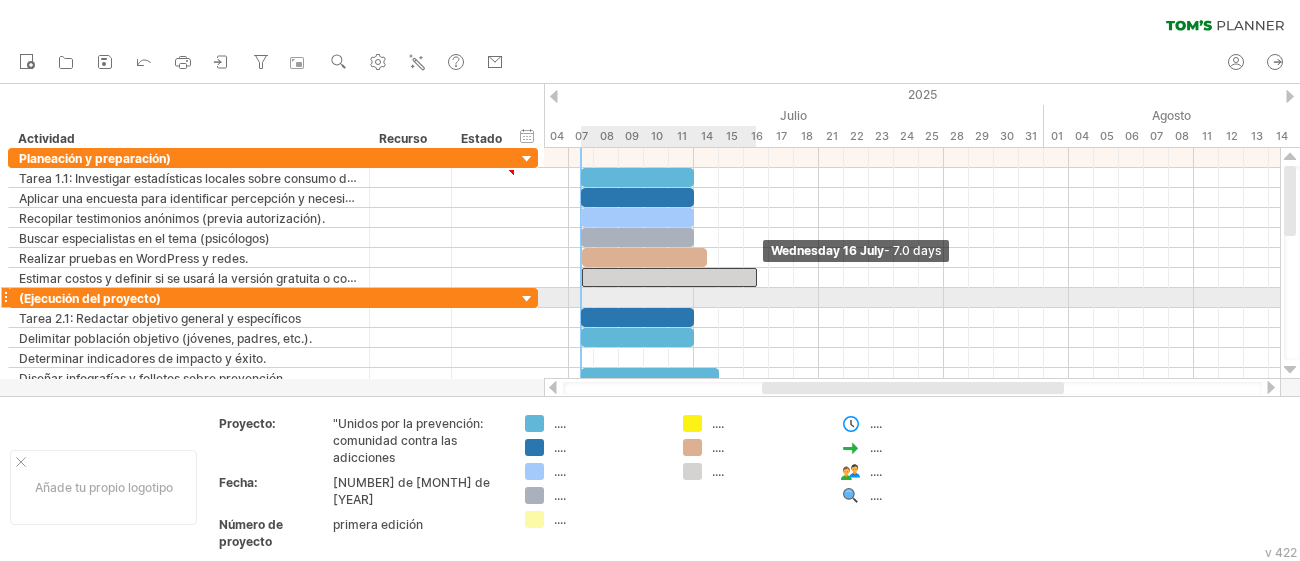 drag, startPoint x: 619, startPoint y: 276, endPoint x: 749, endPoint y: 304, distance: 132.9812 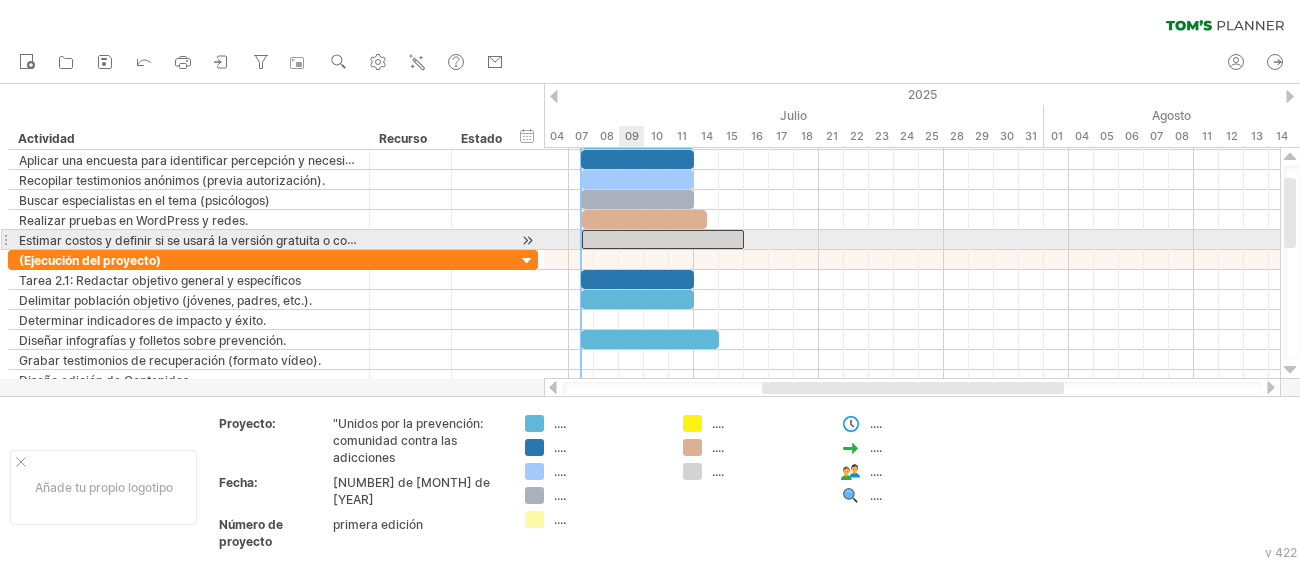 click at bounding box center [663, 239] 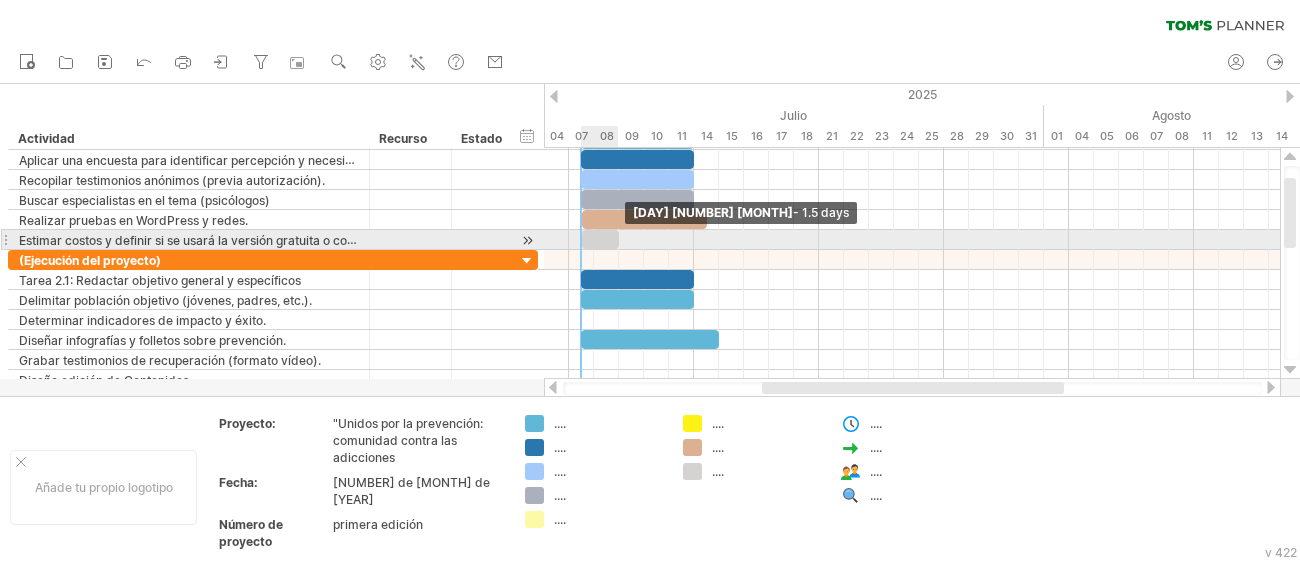 drag, startPoint x: 741, startPoint y: 237, endPoint x: 611, endPoint y: 241, distance: 130.06152 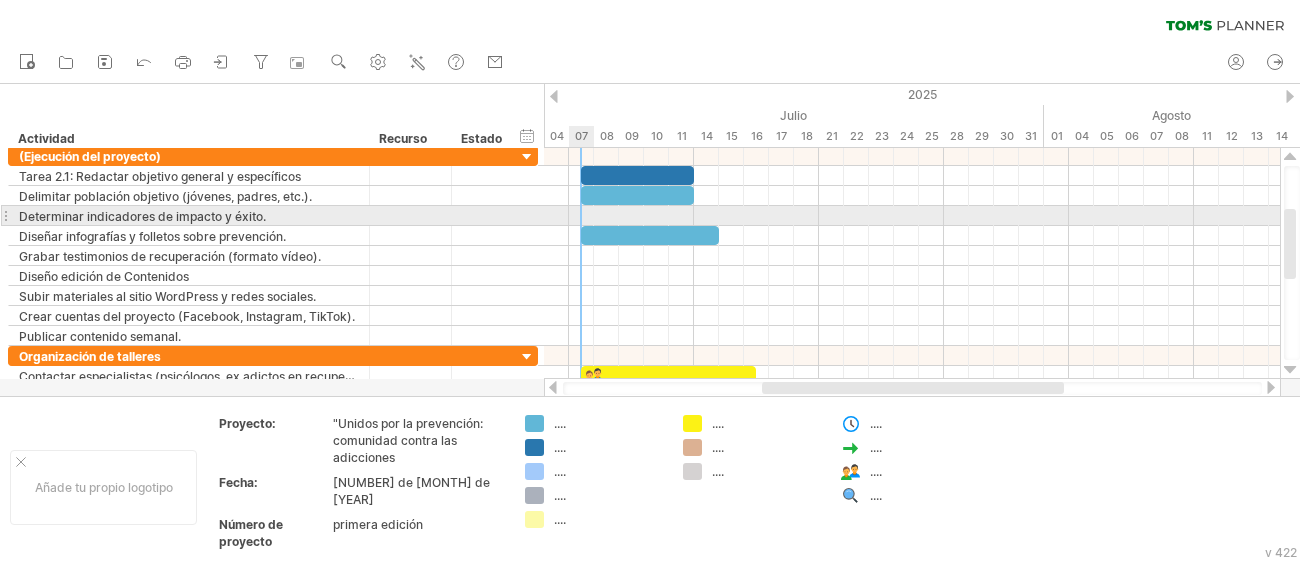 click at bounding box center (912, 216) 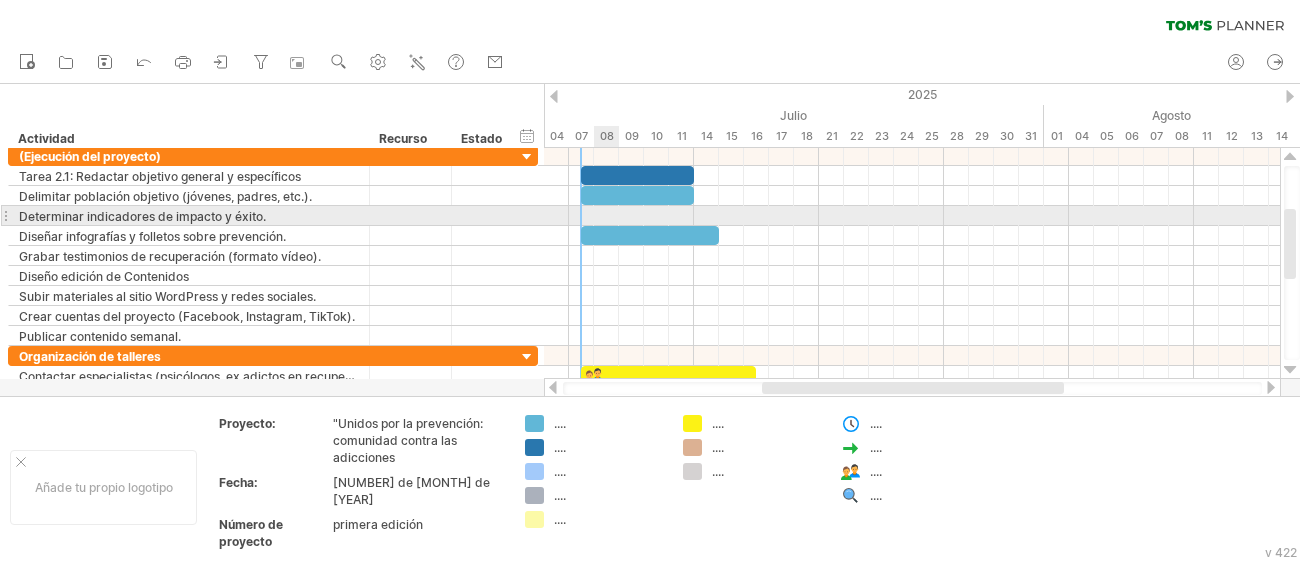 click at bounding box center (912, 216) 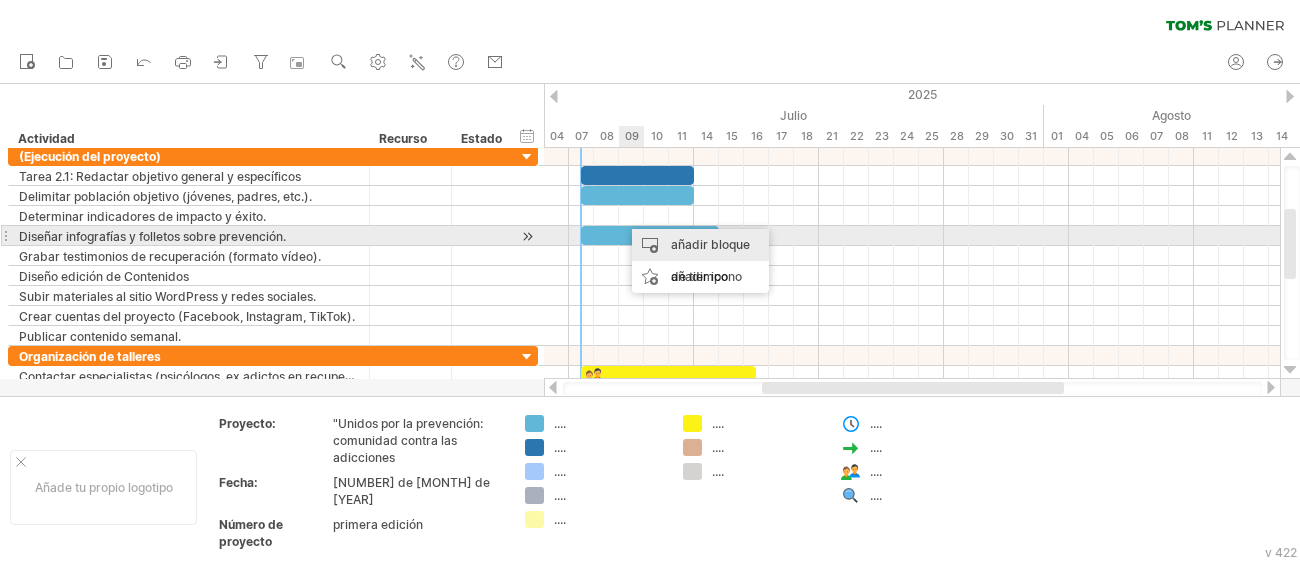 click on "añadir bloque de tiempo" at bounding box center [700, 261] 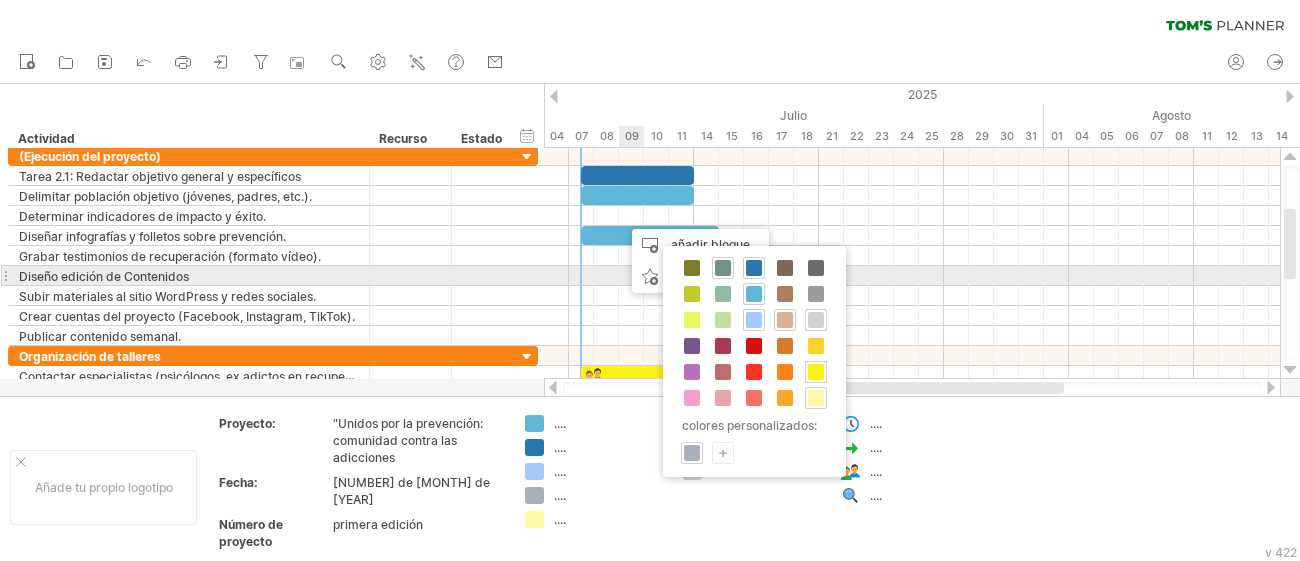 click at bounding box center [723, 268] 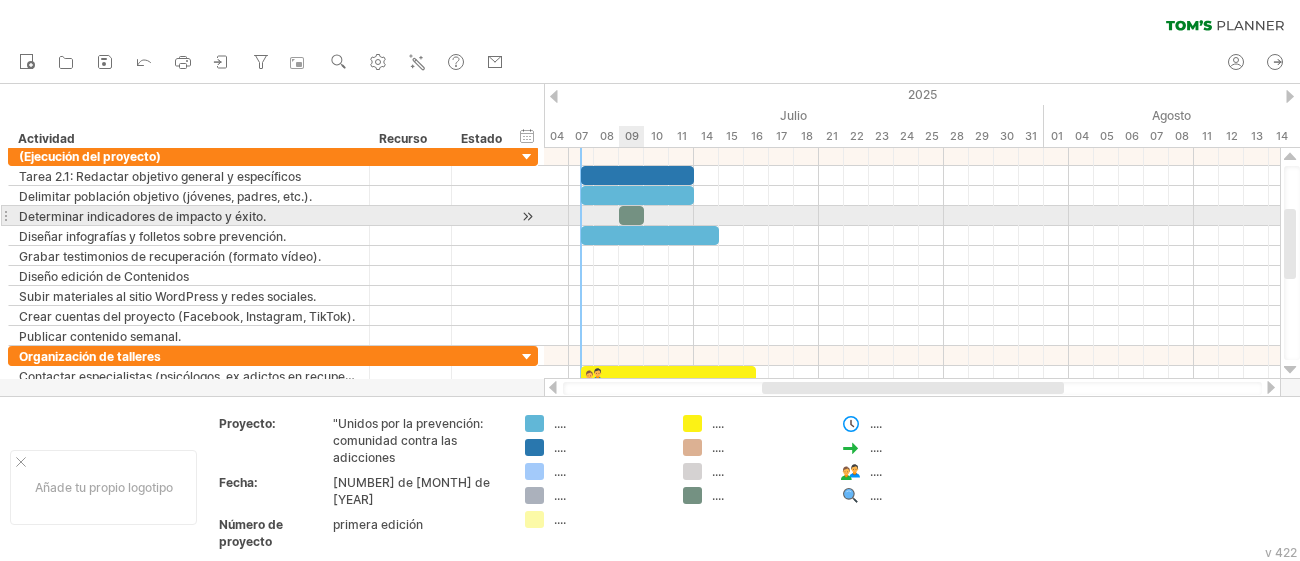 click at bounding box center [631, 215] 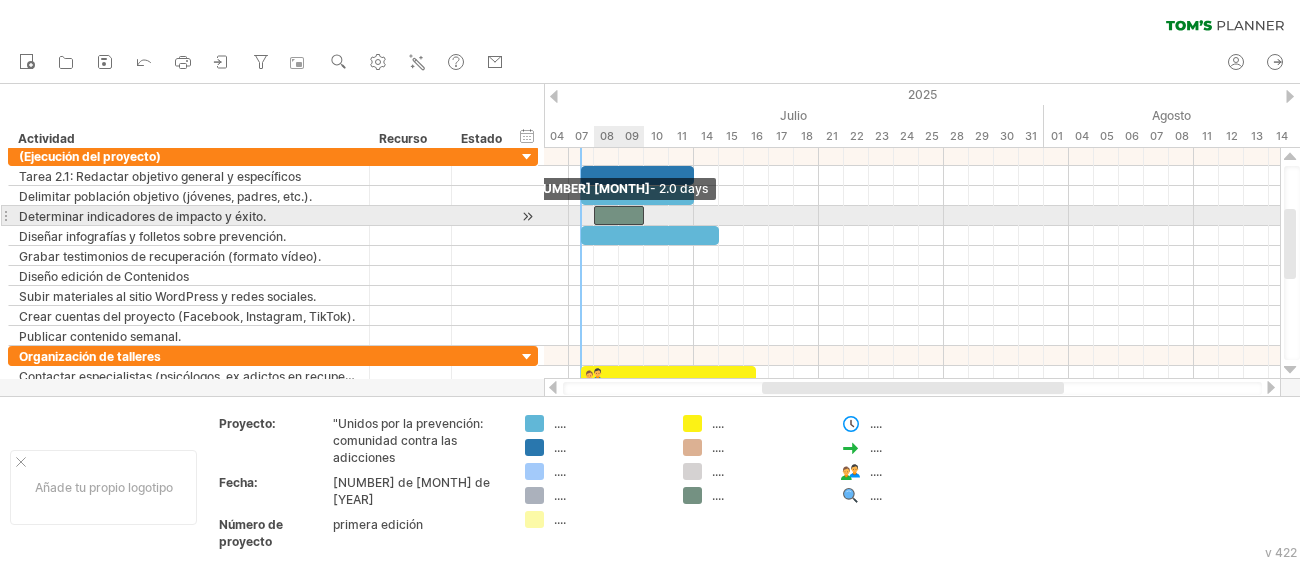 drag, startPoint x: 620, startPoint y: 212, endPoint x: 590, endPoint y: 214, distance: 30.066593 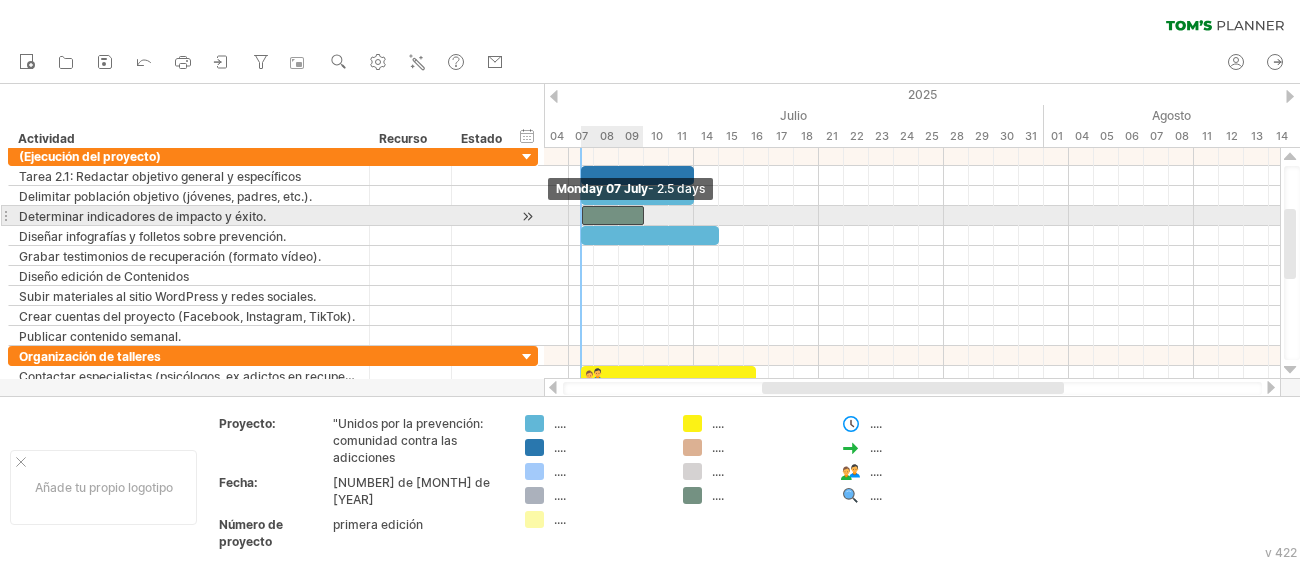 drag, startPoint x: 590, startPoint y: 214, endPoint x: 572, endPoint y: 215, distance: 18.027756 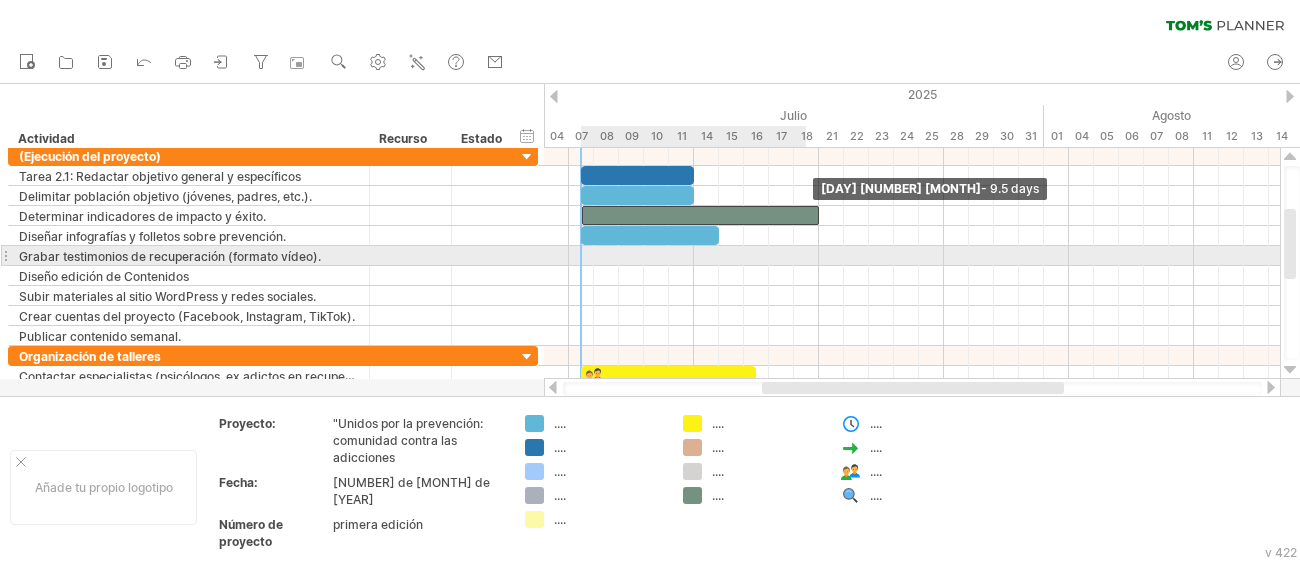 drag, startPoint x: 645, startPoint y: 209, endPoint x: 815, endPoint y: 265, distance: 178.98604 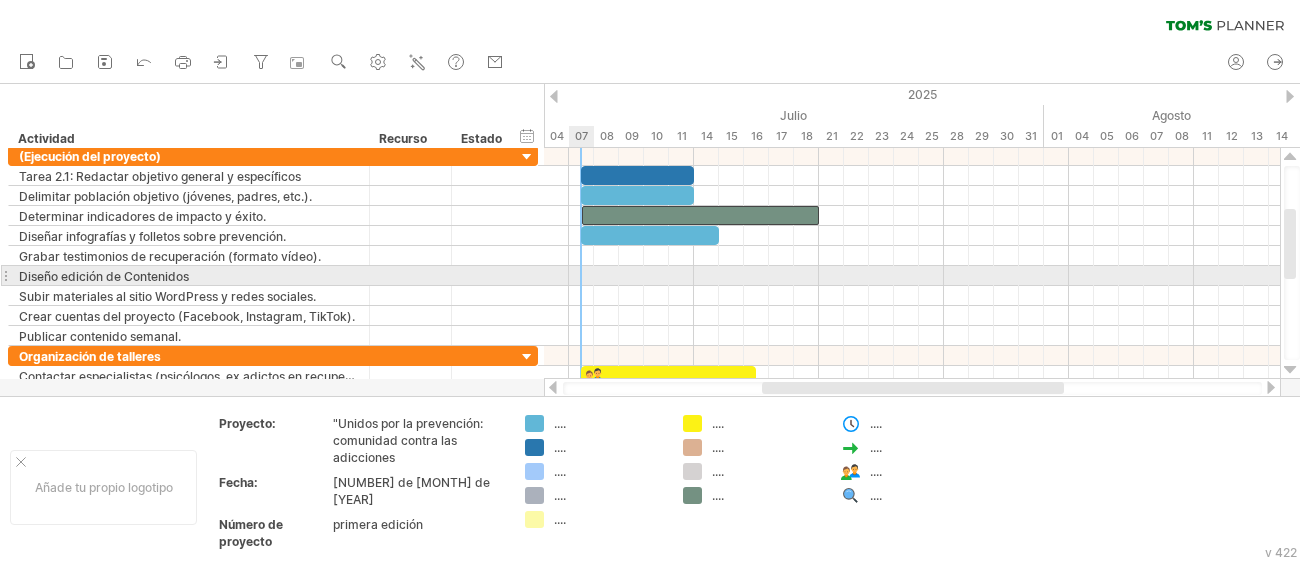 click at bounding box center [912, 276] 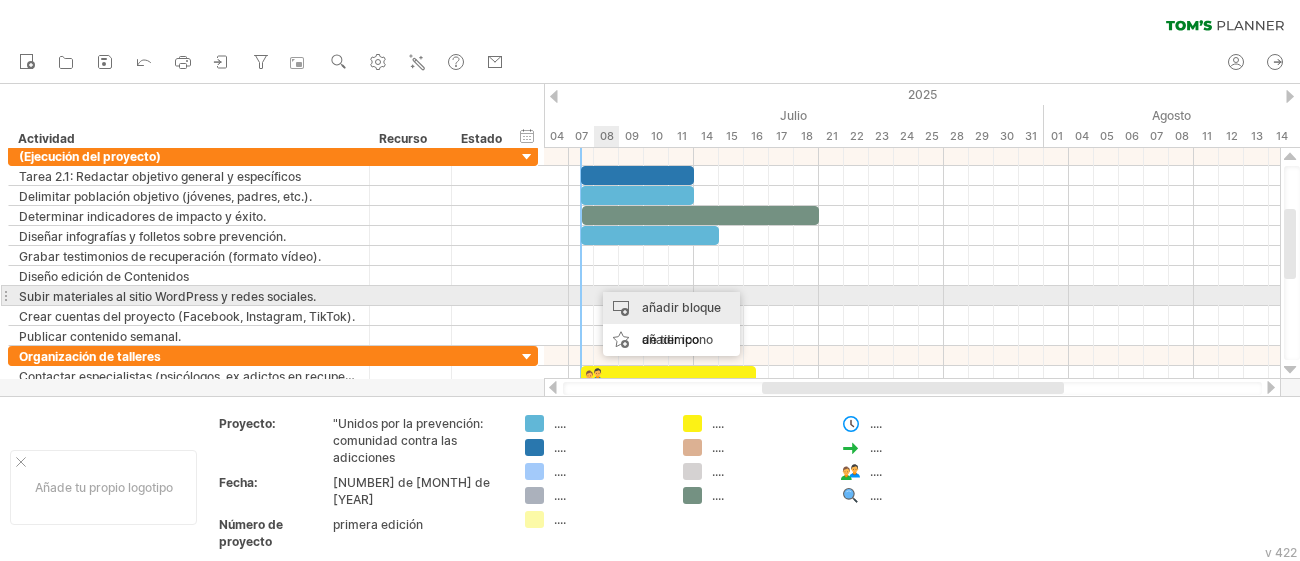 click on "añadir bloque de tiempo" at bounding box center [671, 324] 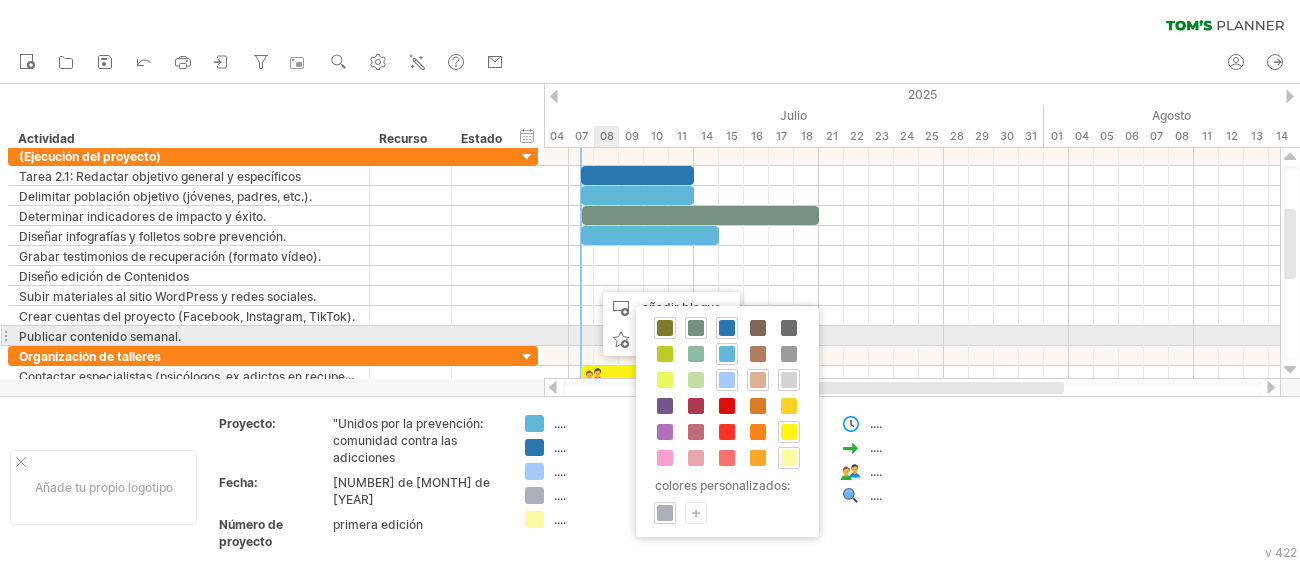 click at bounding box center (665, 328) 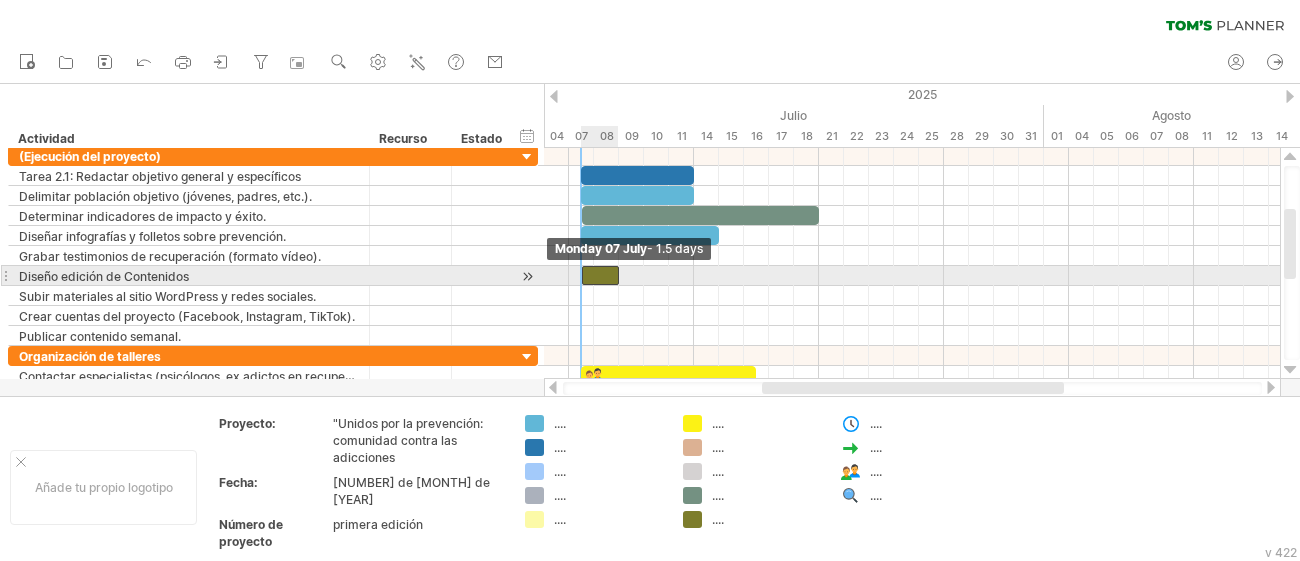 drag, startPoint x: 595, startPoint y: 272, endPoint x: 583, endPoint y: 274, distance: 12.165525 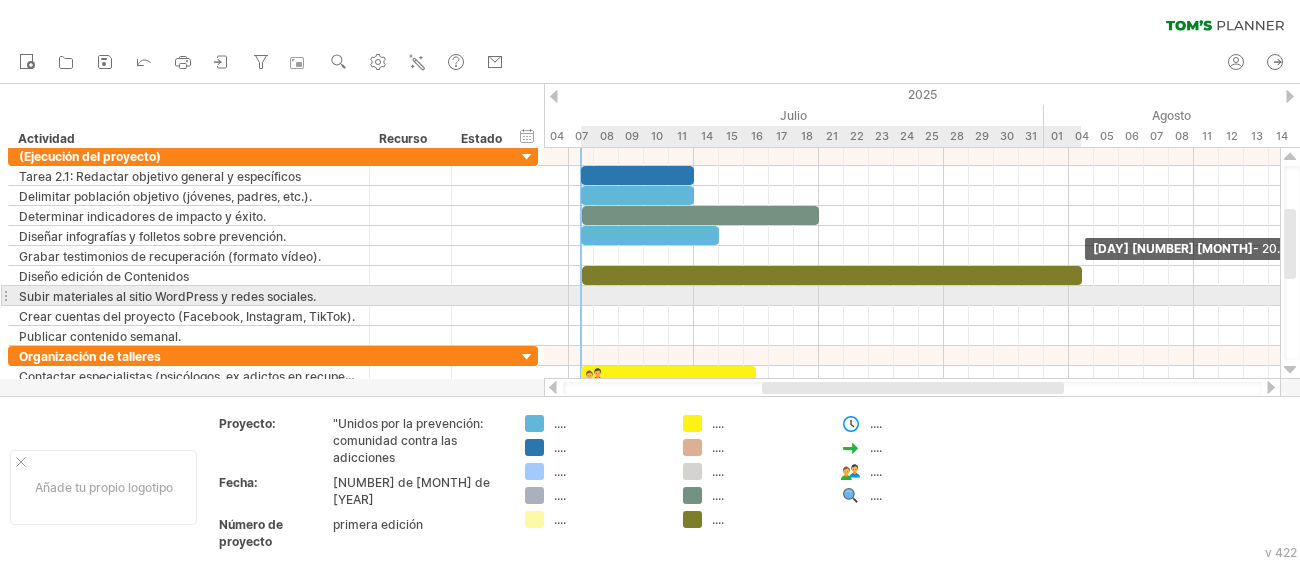 drag, startPoint x: 617, startPoint y: 277, endPoint x: 1083, endPoint y: 304, distance: 466.78152 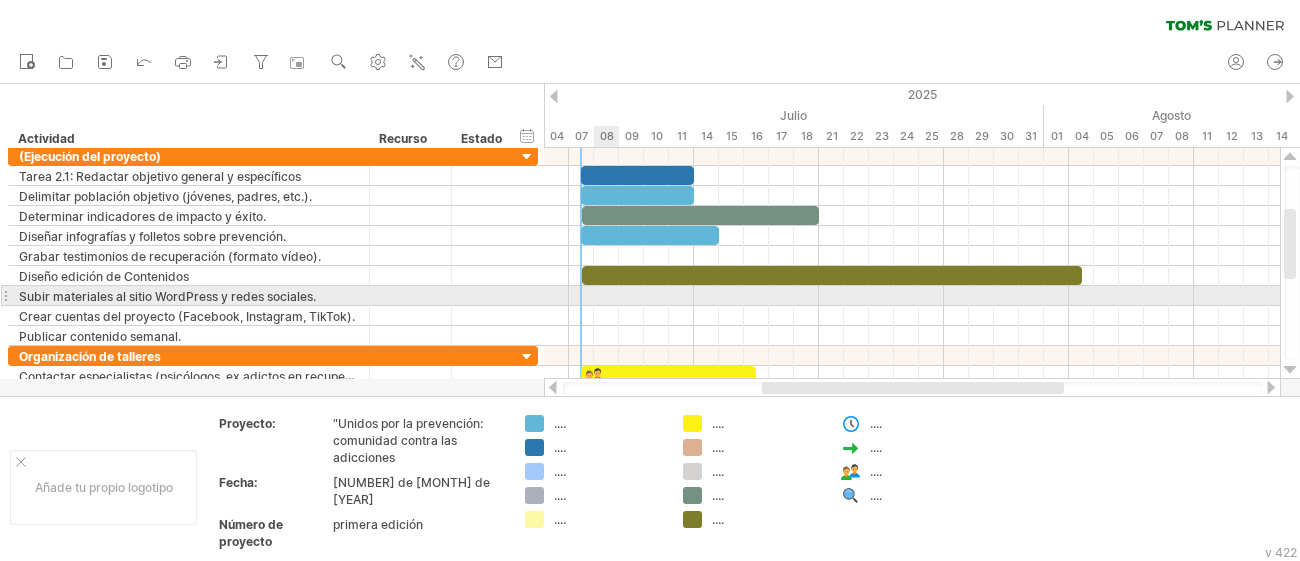 click at bounding box center (912, 296) 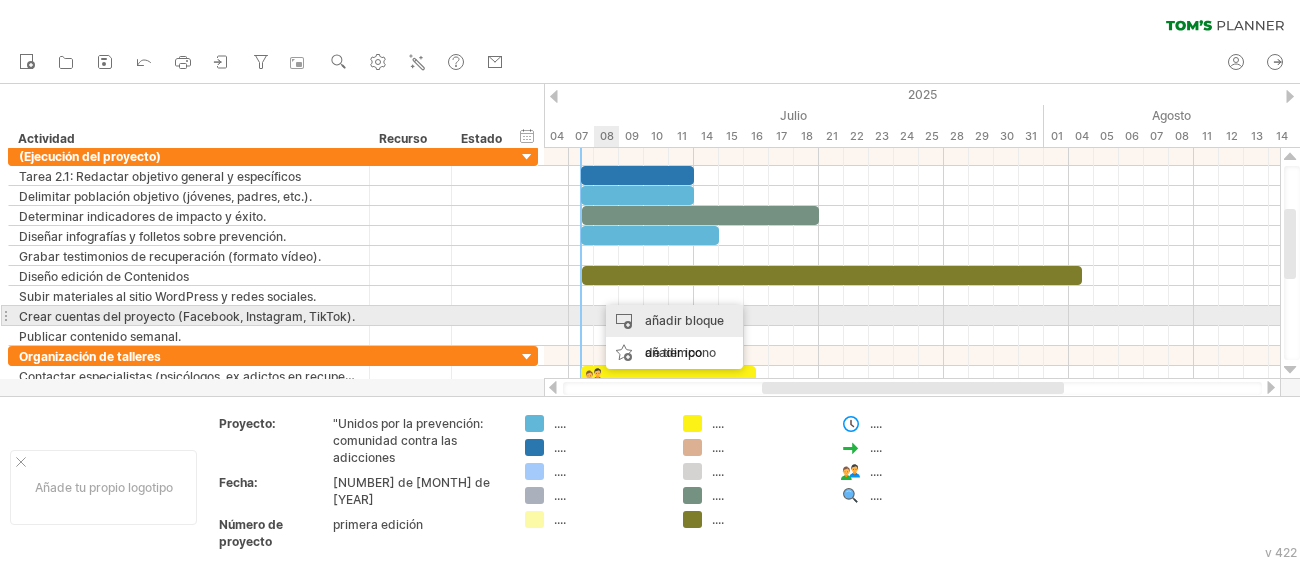 click on "añadir bloque de tiempo" at bounding box center [674, 337] 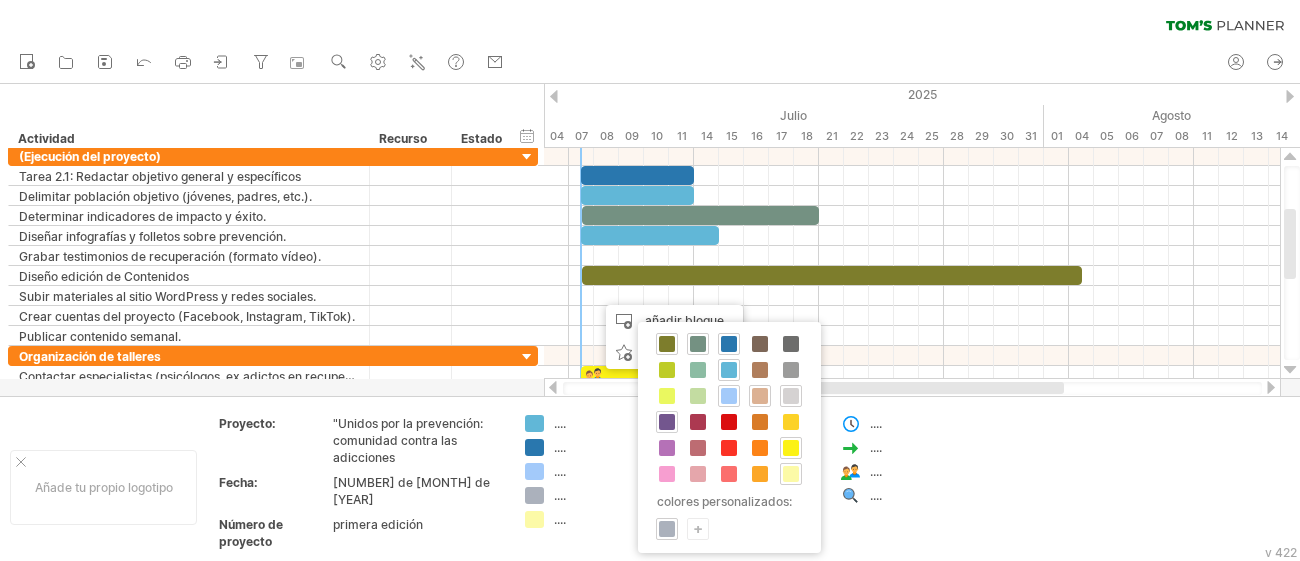 click at bounding box center [667, 422] 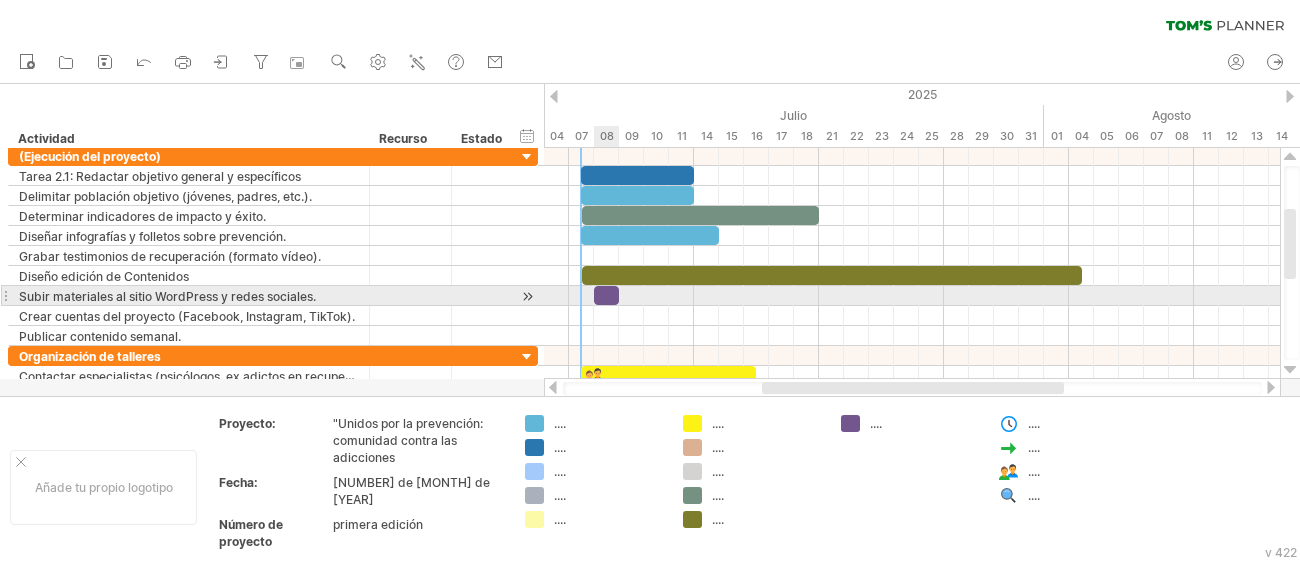 click at bounding box center [606, 295] 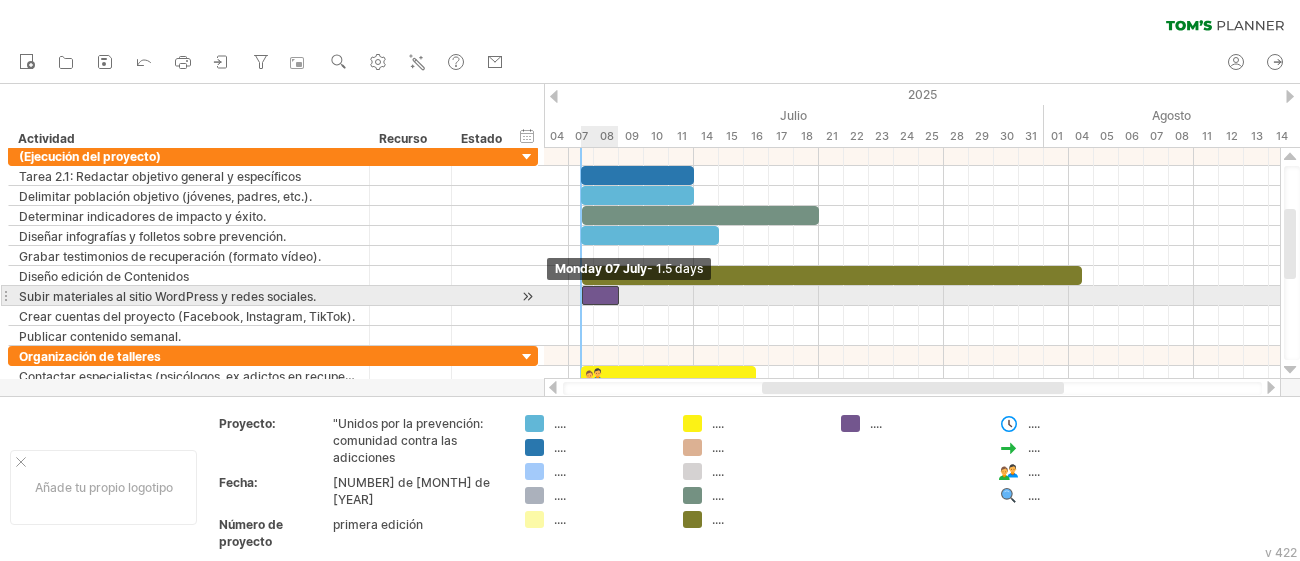 drag, startPoint x: 592, startPoint y: 292, endPoint x: 580, endPoint y: 292, distance: 12 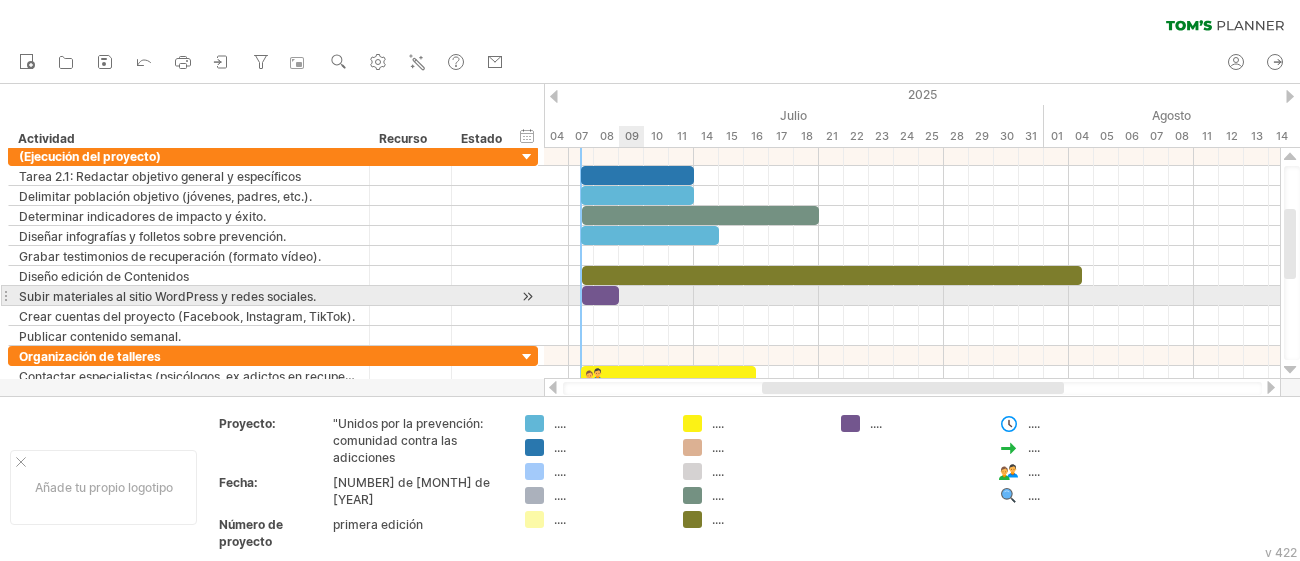 click at bounding box center (912, 296) 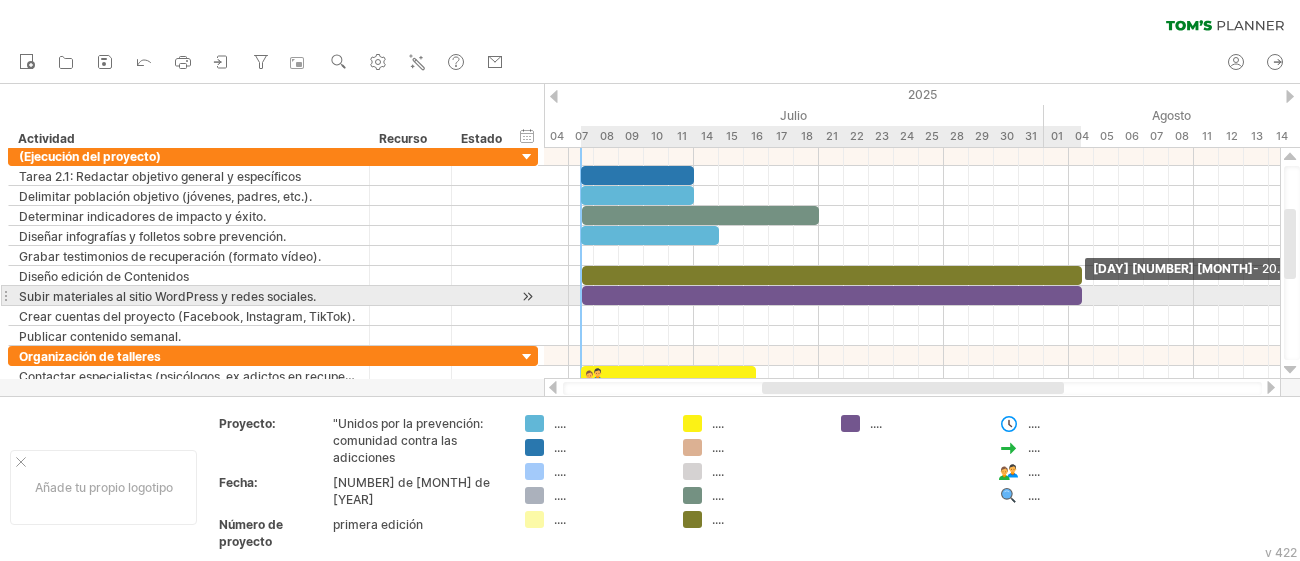 drag, startPoint x: 618, startPoint y: 292, endPoint x: 1081, endPoint y: 304, distance: 463.1555 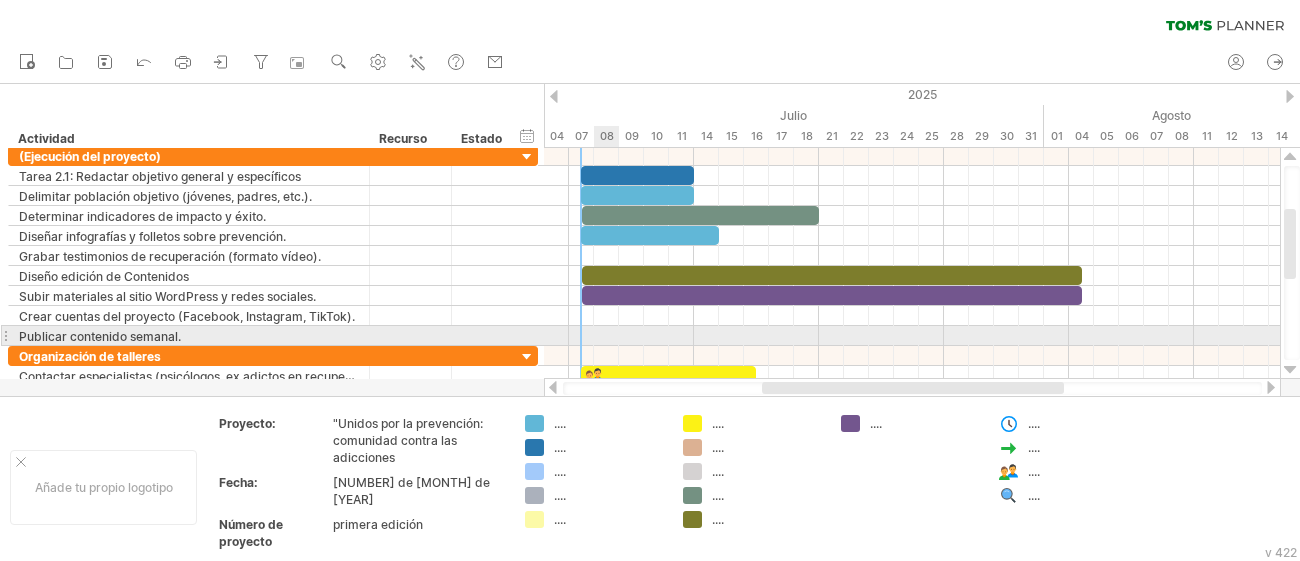 click at bounding box center (912, 336) 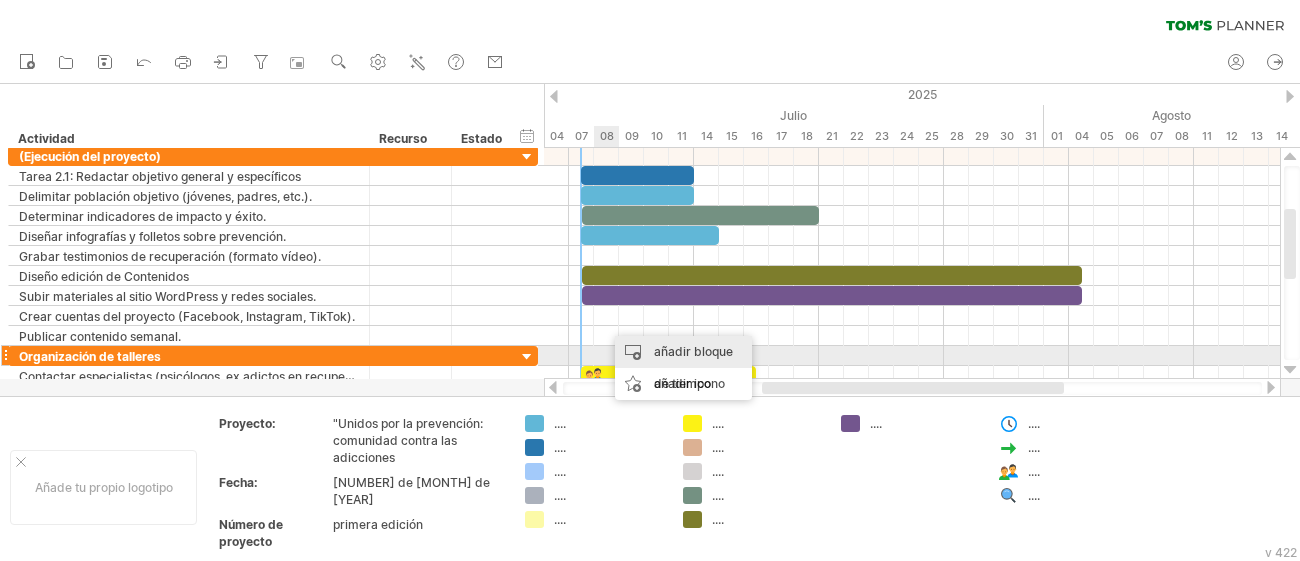 click on "añadir bloque de tiempo" at bounding box center [683, 368] 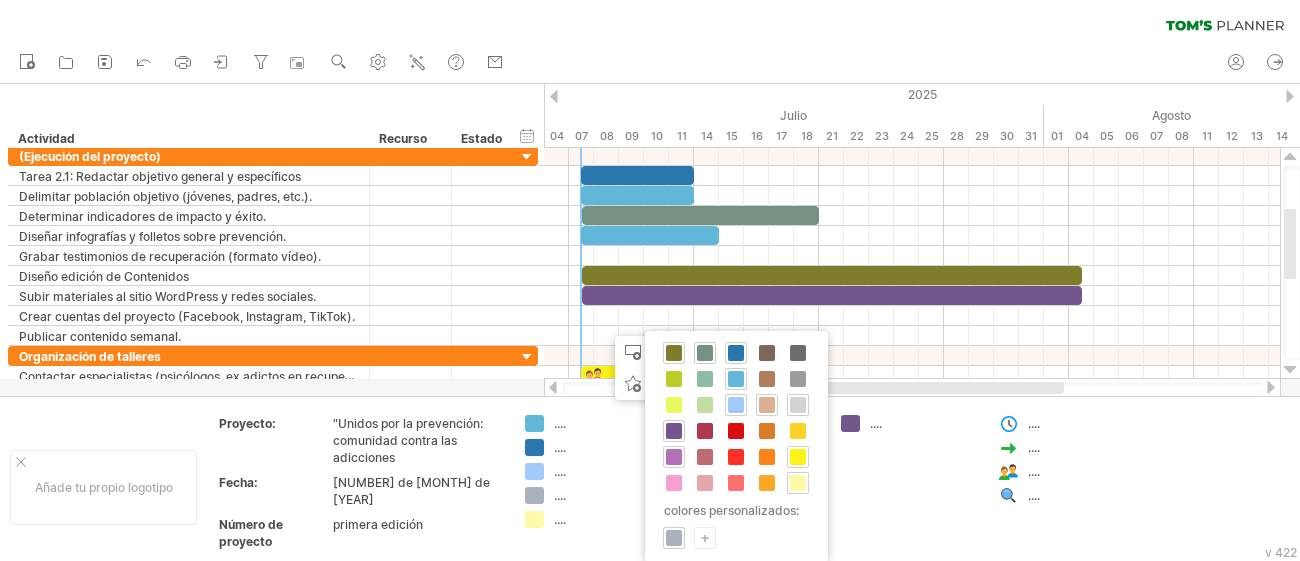 click at bounding box center [674, 457] 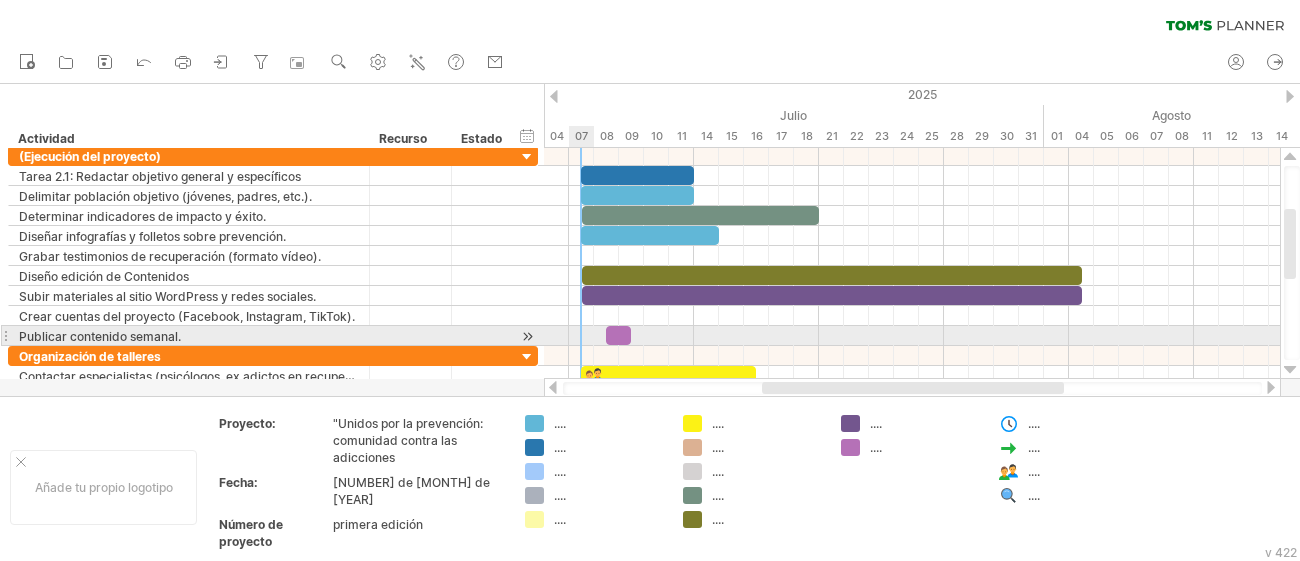click at bounding box center (912, 336) 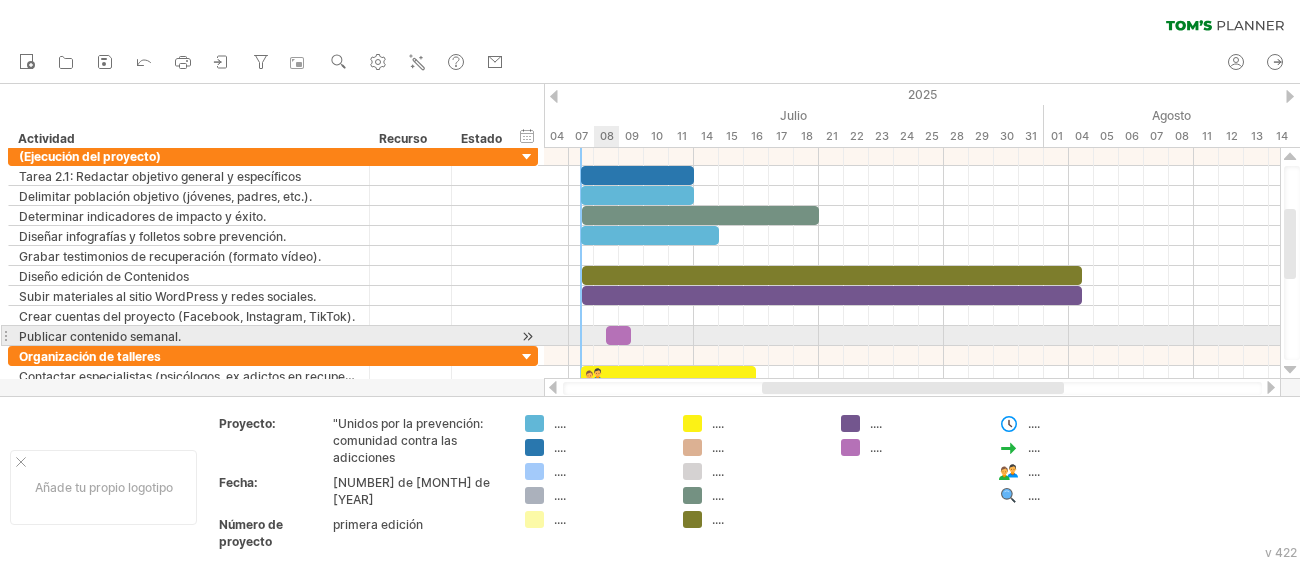 click at bounding box center [618, 335] 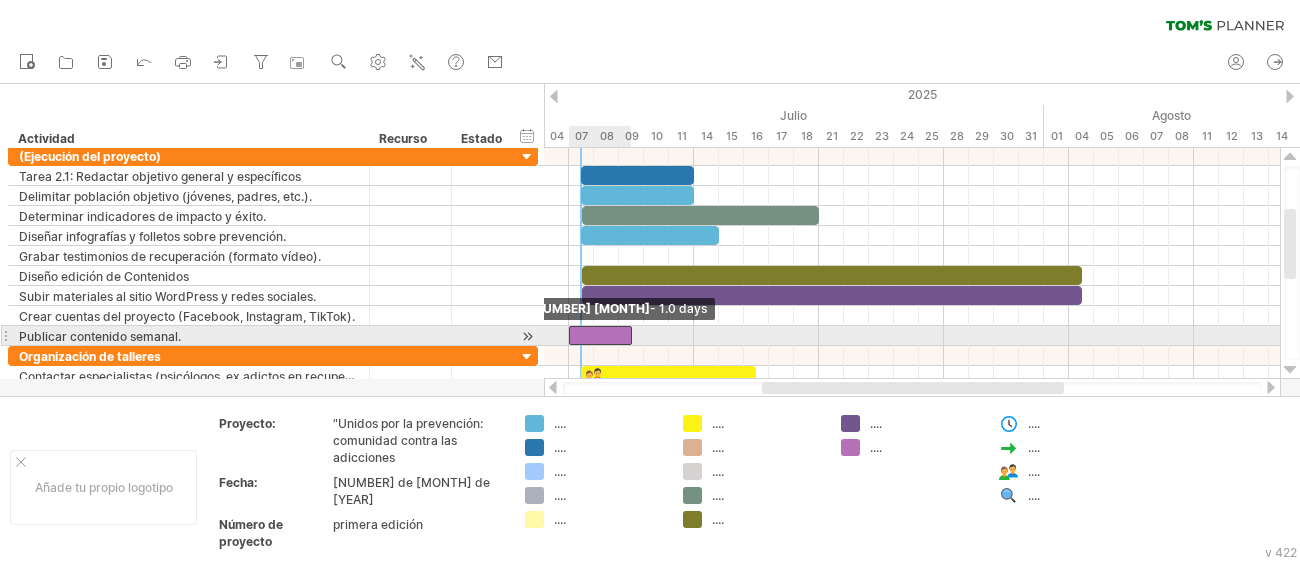 drag, startPoint x: 605, startPoint y: 332, endPoint x: 573, endPoint y: 331, distance: 32.01562 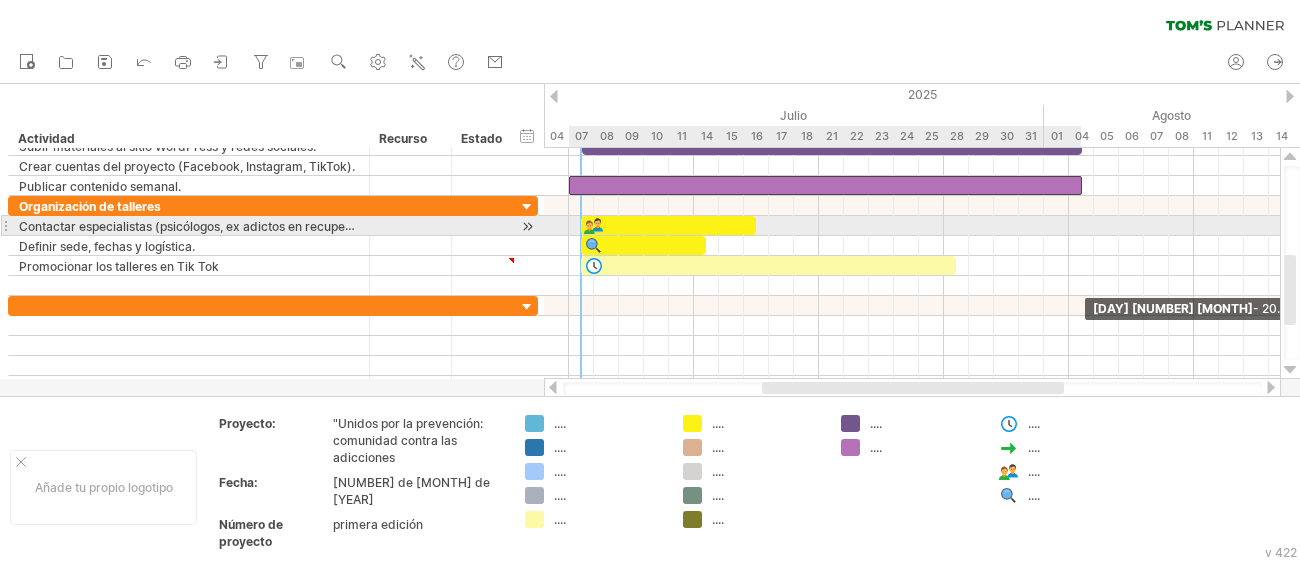 drag, startPoint x: 630, startPoint y: 332, endPoint x: 1078, endPoint y: 225, distance: 460.6007 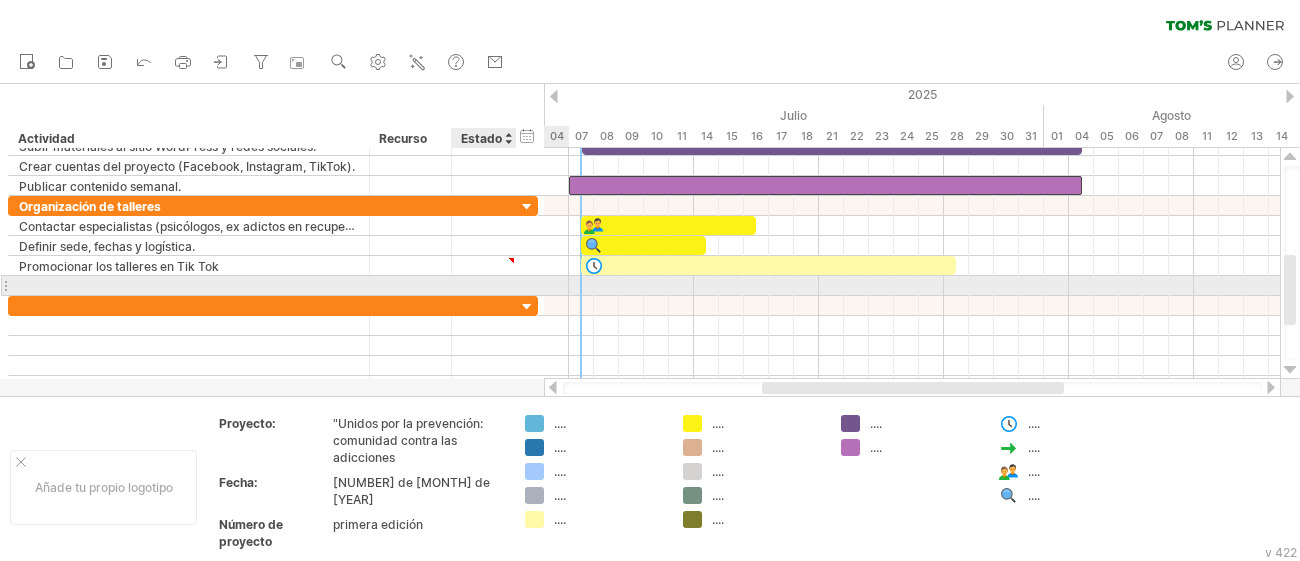 click at bounding box center [367, 286] 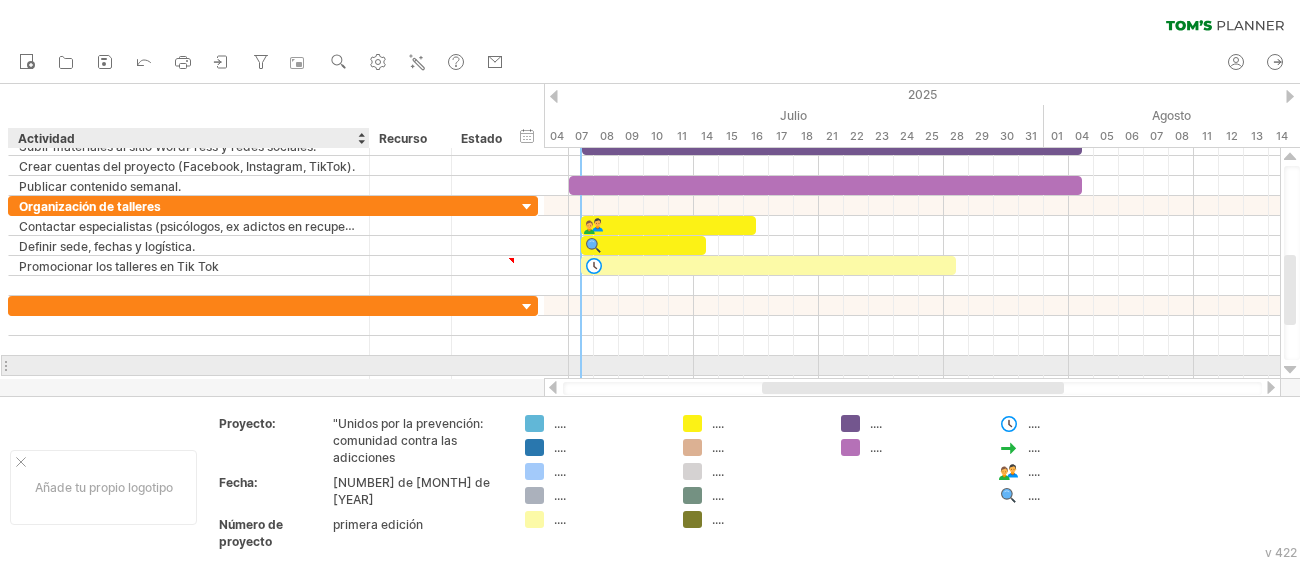 click at bounding box center [189, 365] 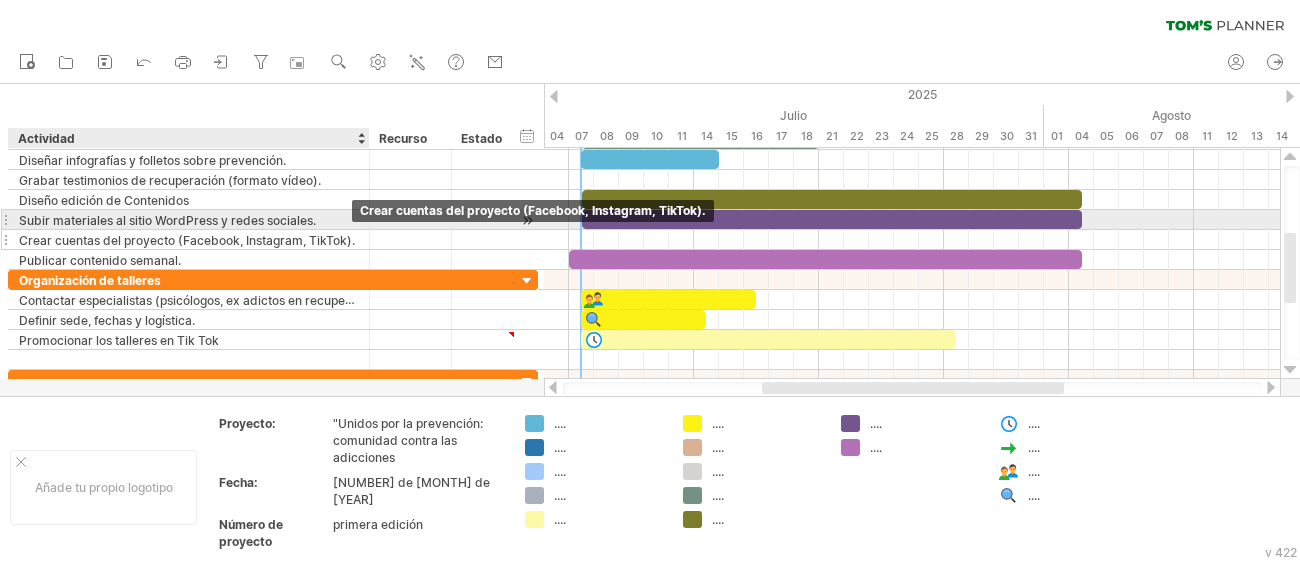 click on "Crear cuentas del proyecto (Facebook, Instagram, TikTok)." at bounding box center (189, 239) 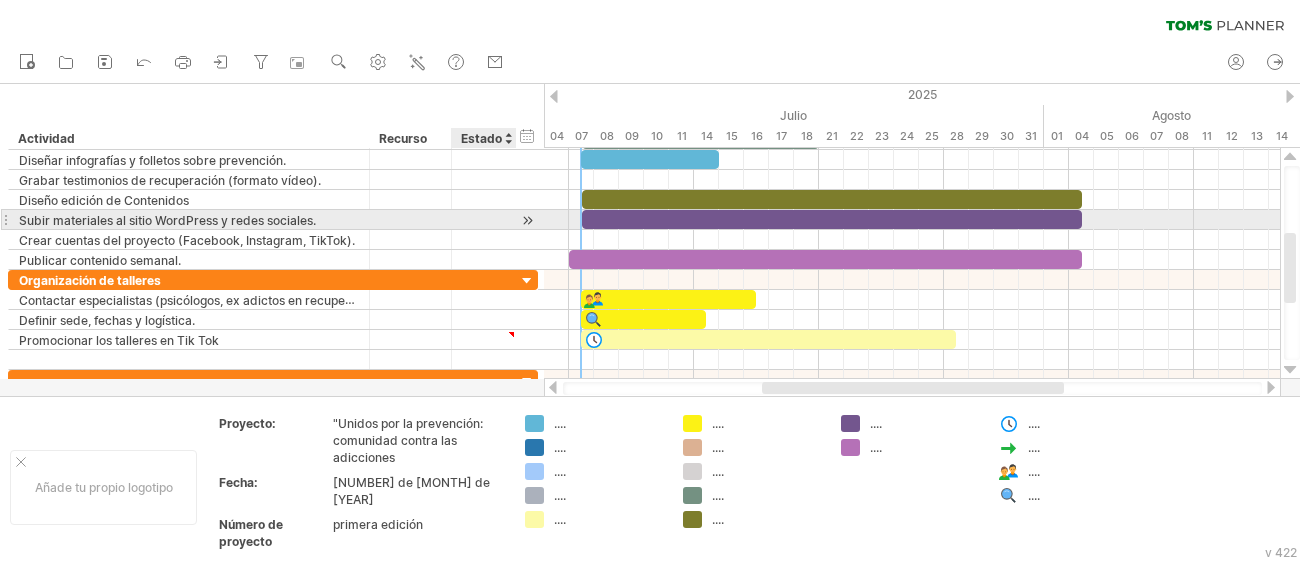 click at bounding box center (527, 220) 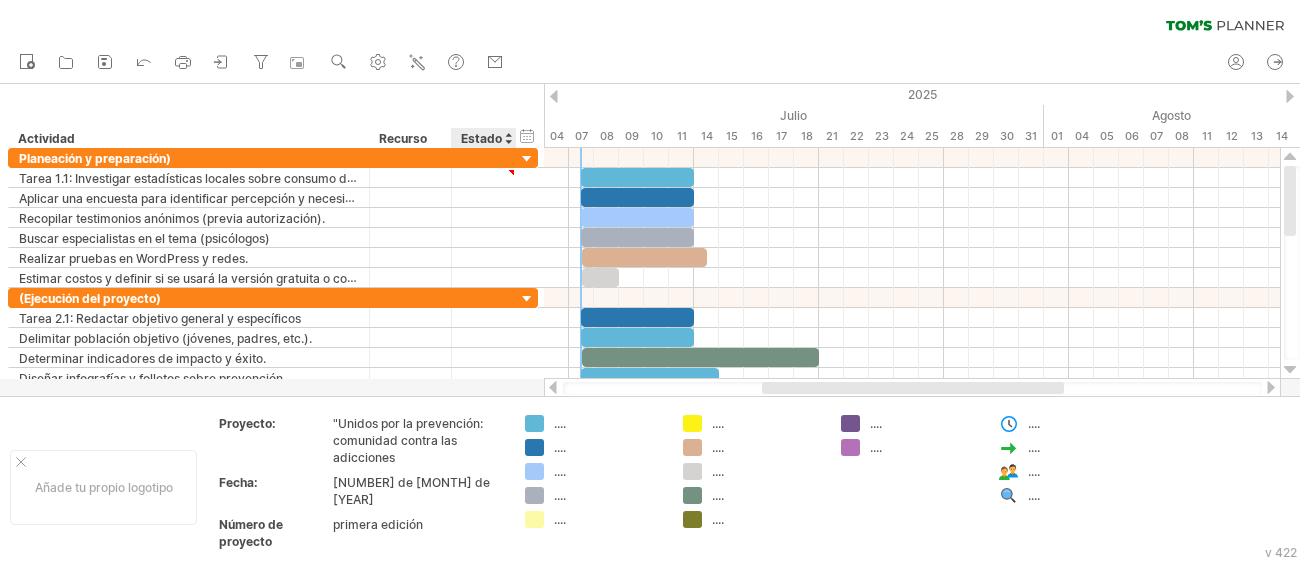 click on "Estado" at bounding box center [481, 138] 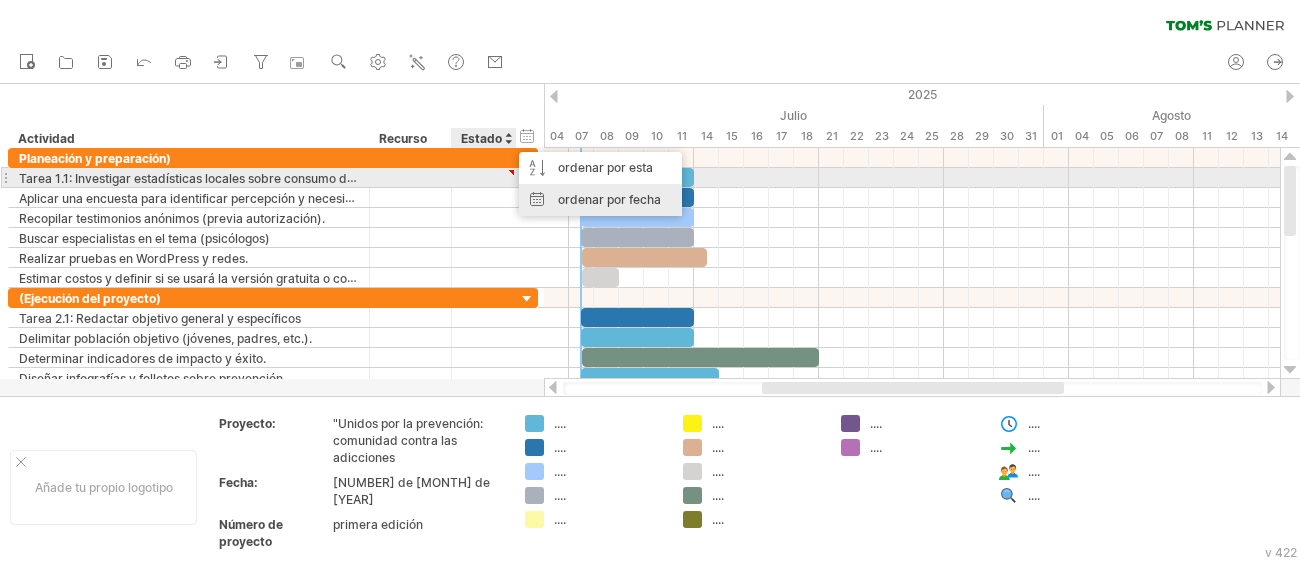 click on "ordenar por fecha" at bounding box center [600, 200] 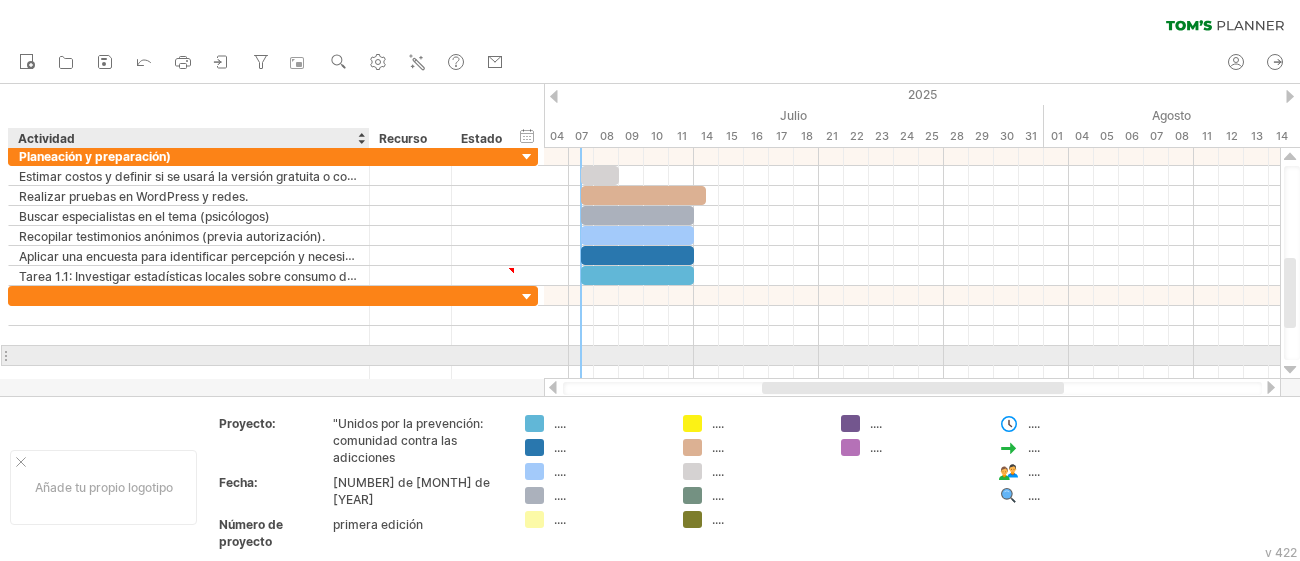 click at bounding box center (189, 355) 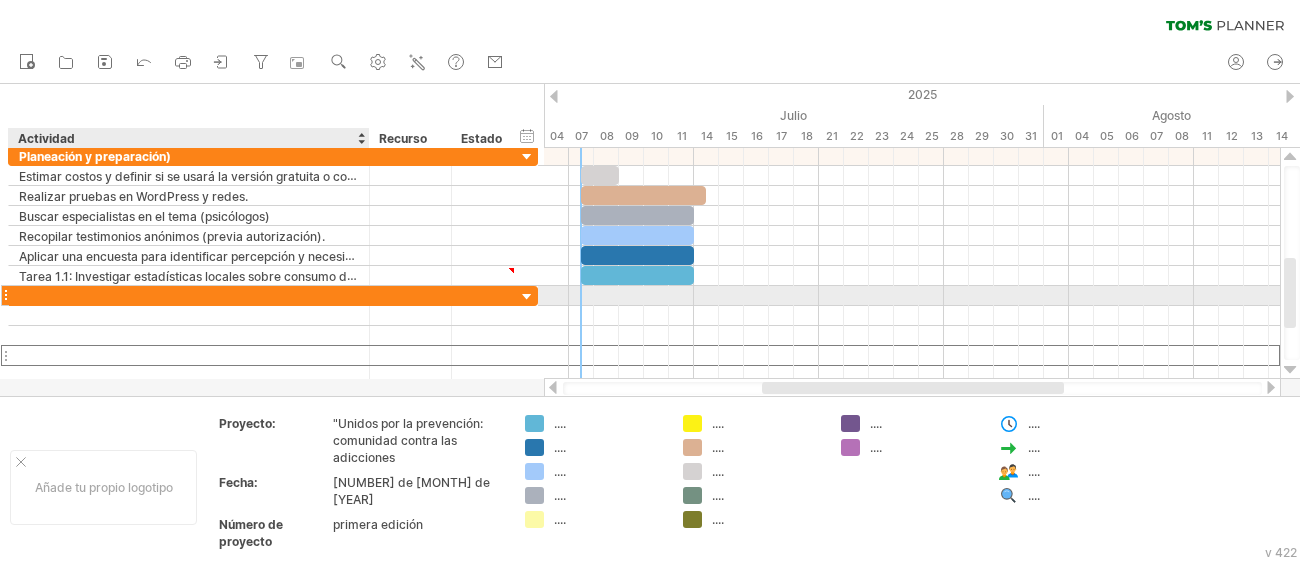 click at bounding box center (189, 295) 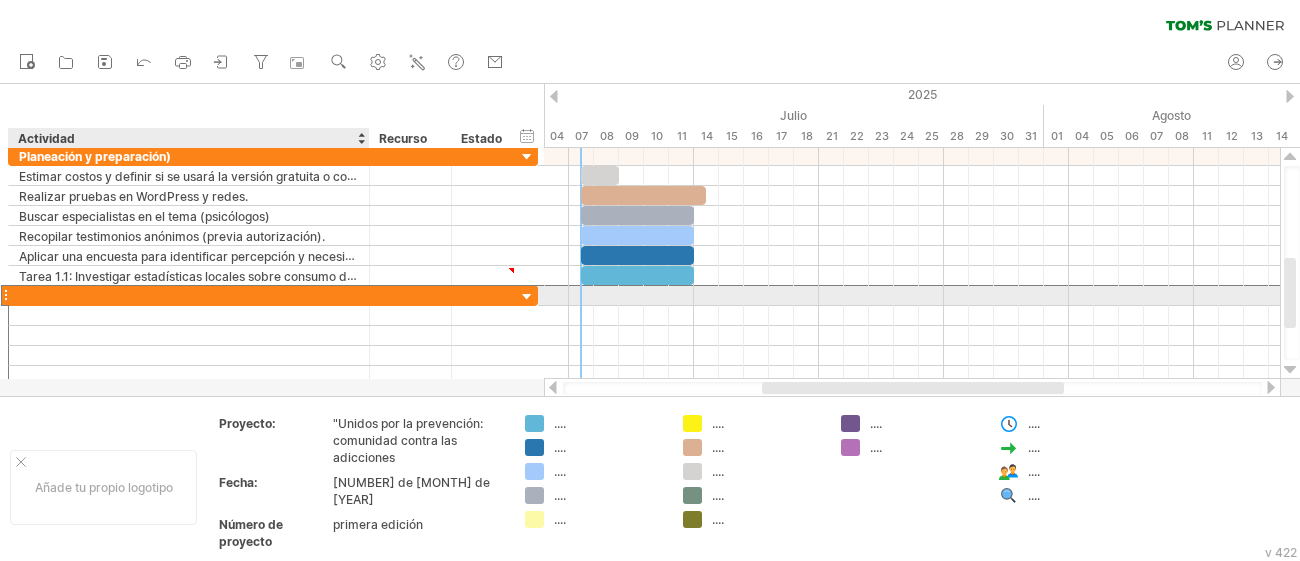 paste on "**********" 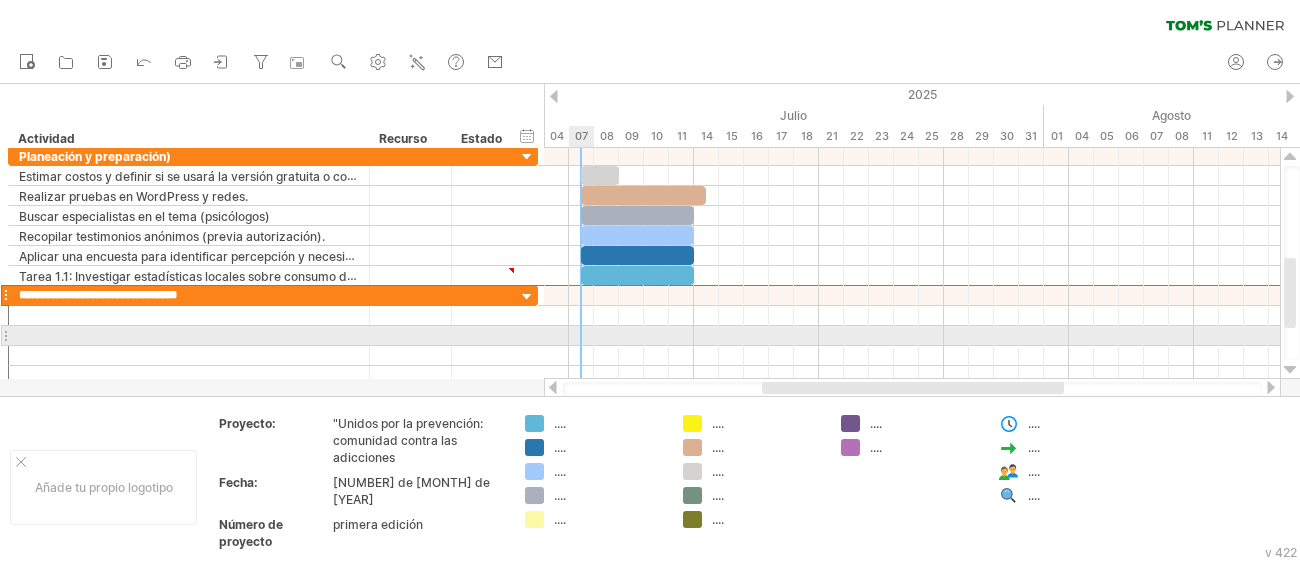 click at bounding box center [912, 336] 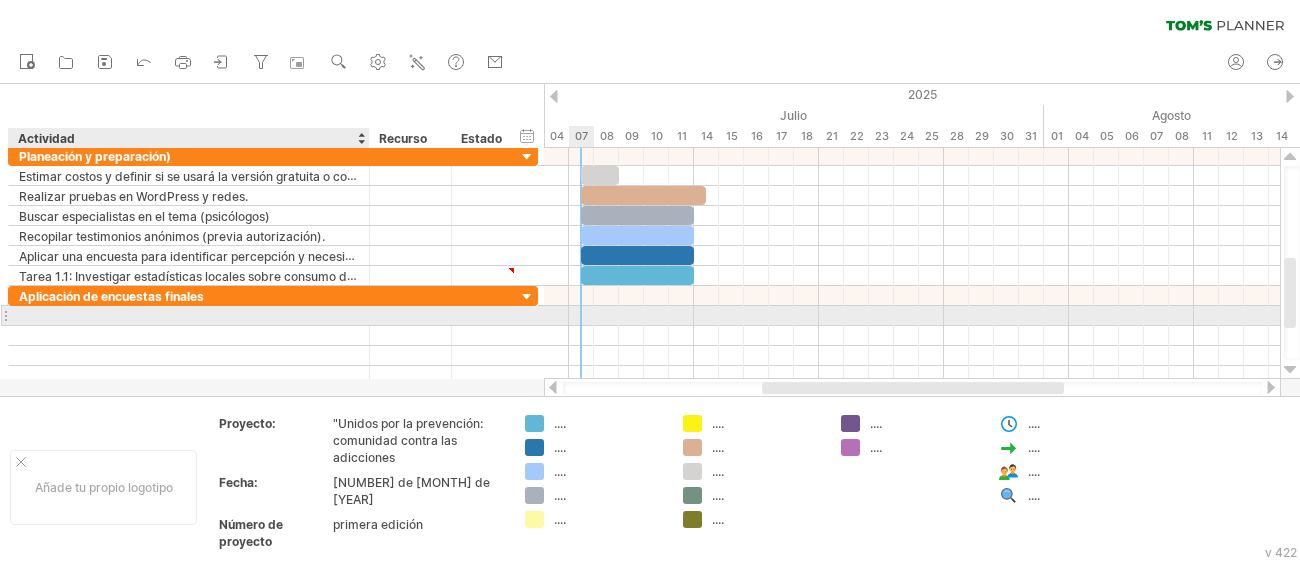 click at bounding box center (189, 315) 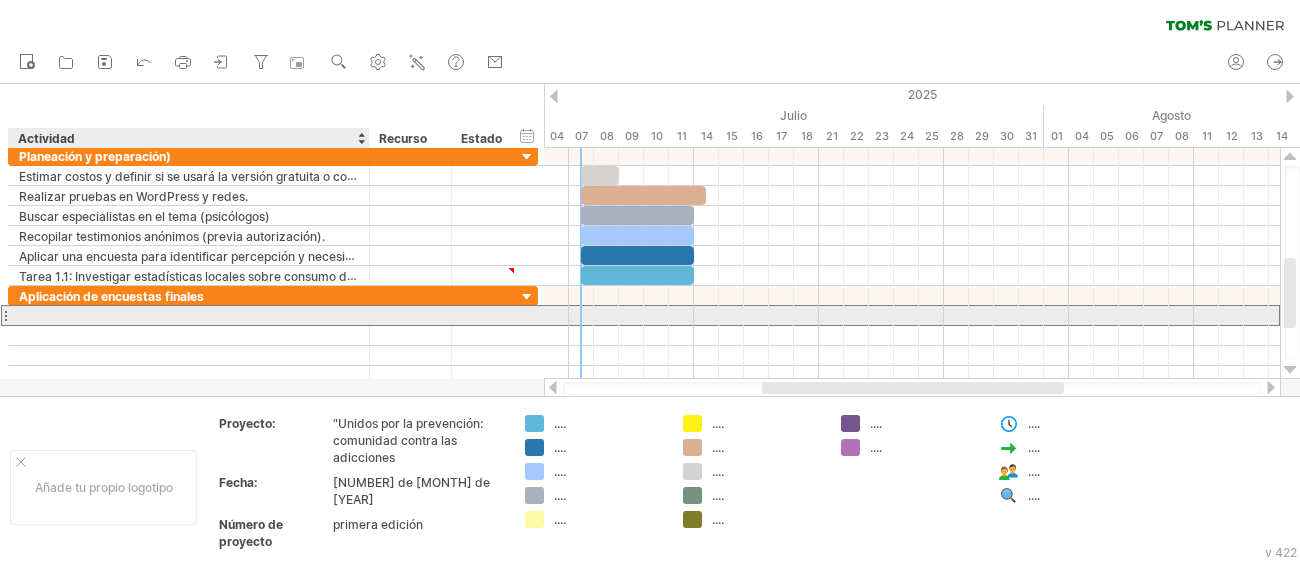 click at bounding box center [189, 315] 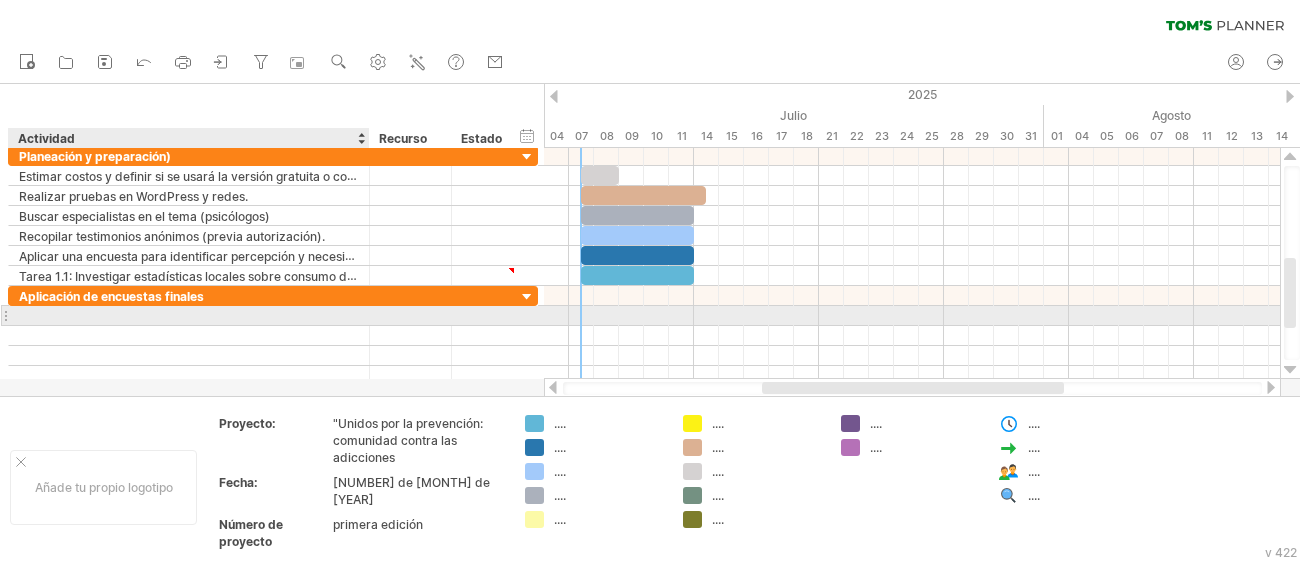 paste on "**********" 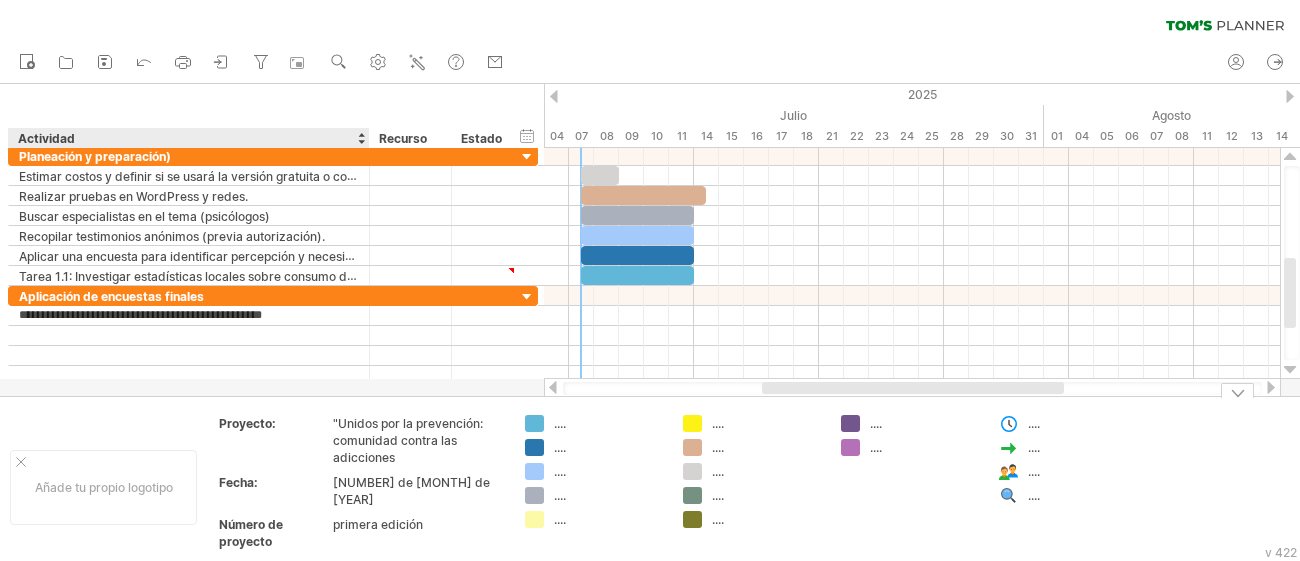 click on "Añade tu propio logotipo Proyecto: "Unidos por la prevención: comunidad contra las adicciones Fecha: [DATE] Número de proyecto primera edición ...." at bounding box center [650, 487] 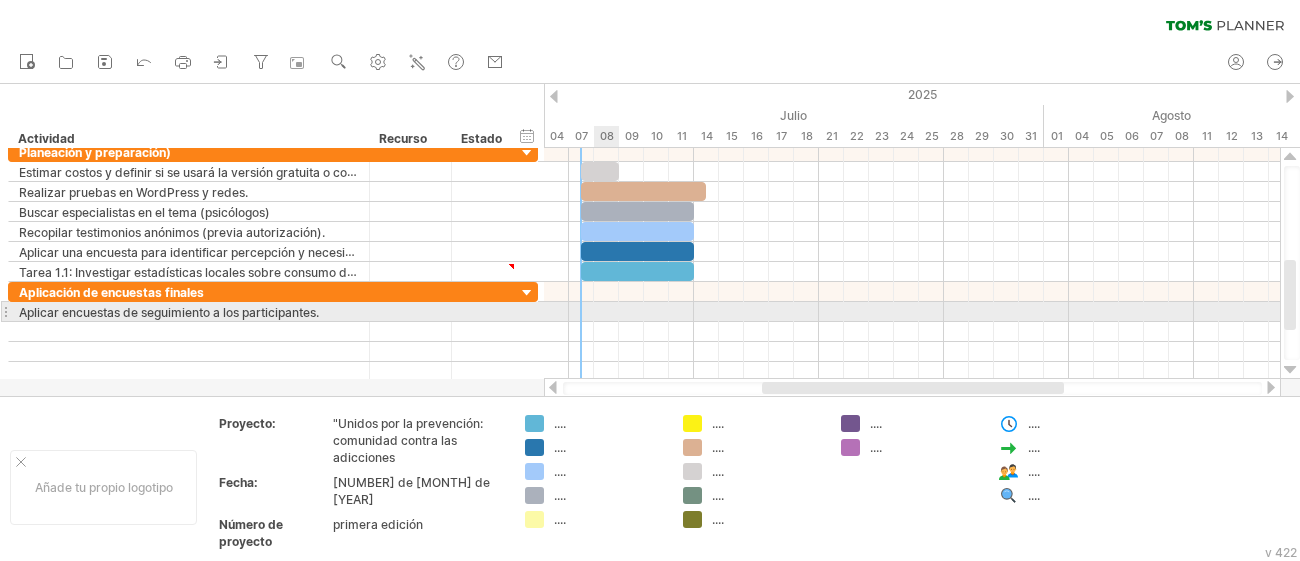 click at bounding box center (912, 312) 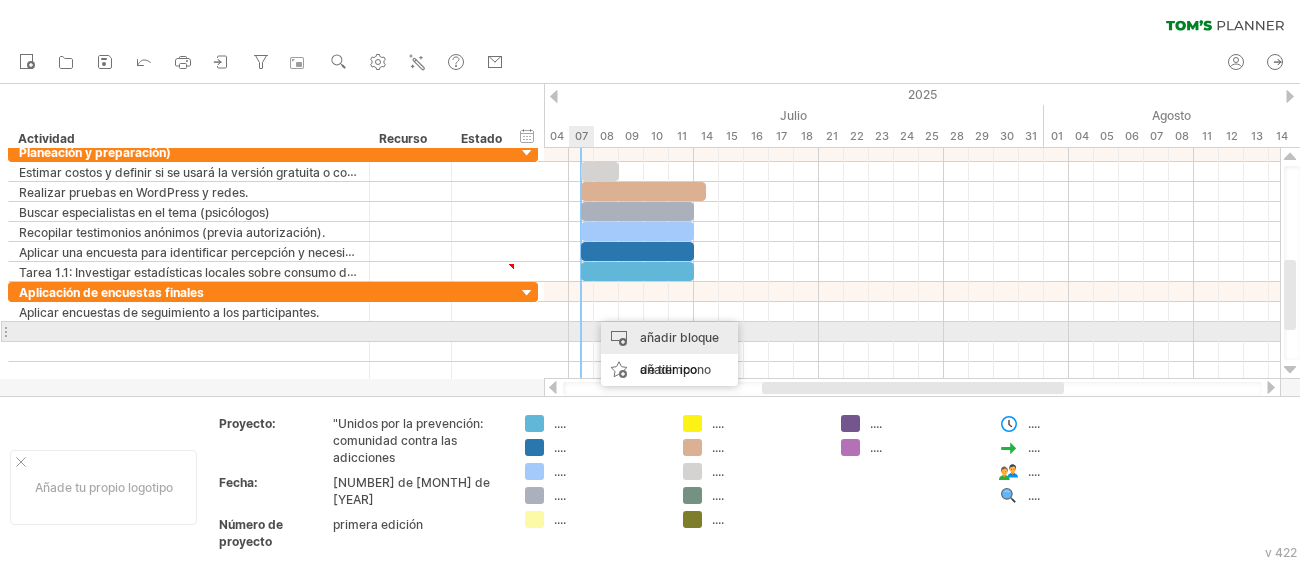 click on "añadir bloque de tiempo" at bounding box center (669, 354) 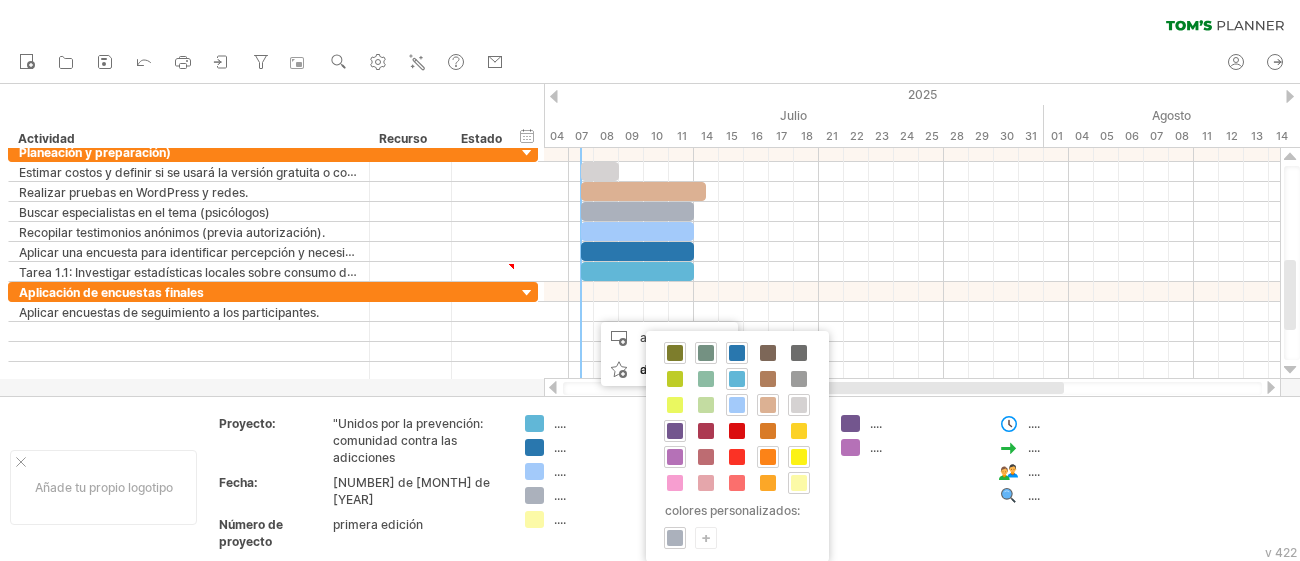 click at bounding box center [768, 457] 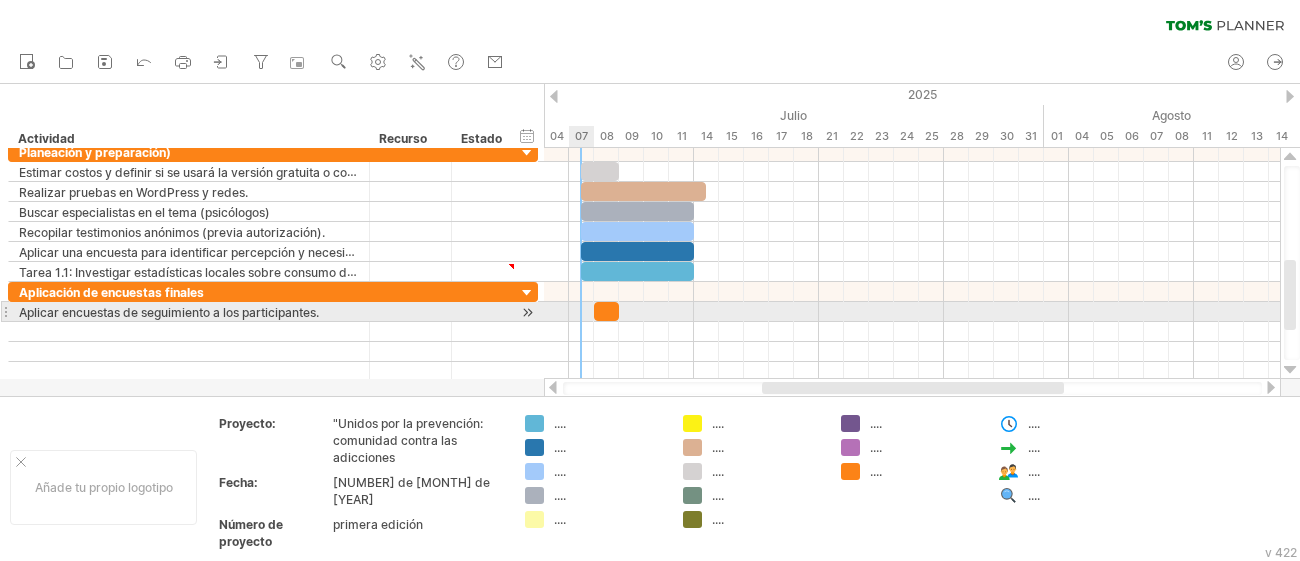 click at bounding box center [912, 312] 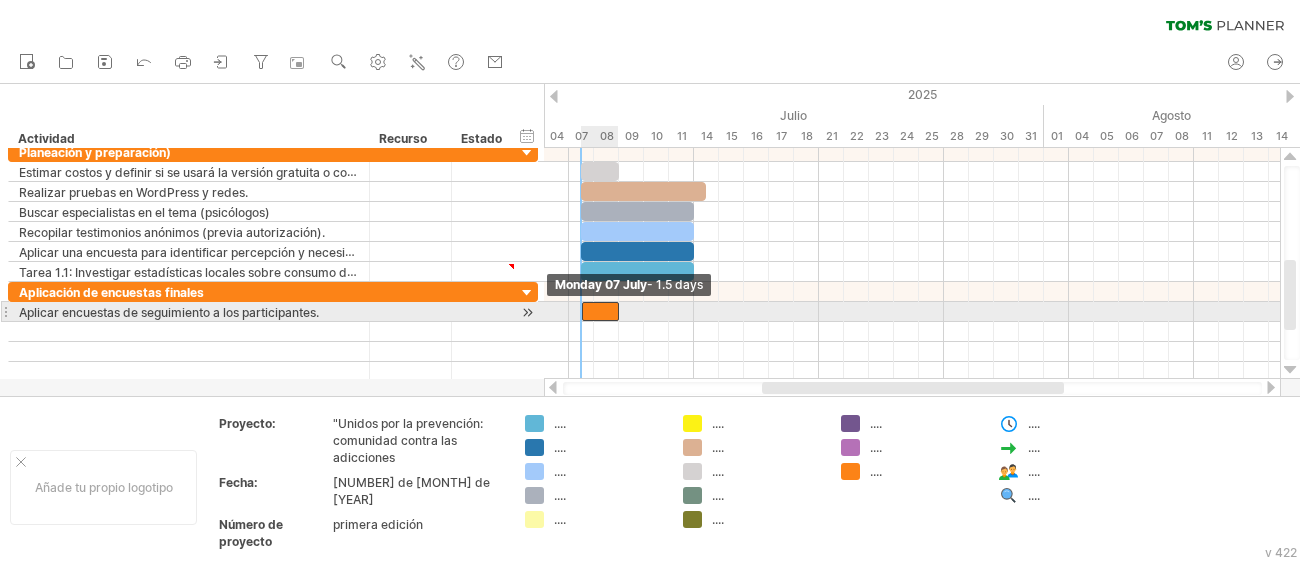 drag, startPoint x: 595, startPoint y: 310, endPoint x: 582, endPoint y: 316, distance: 14.3178215 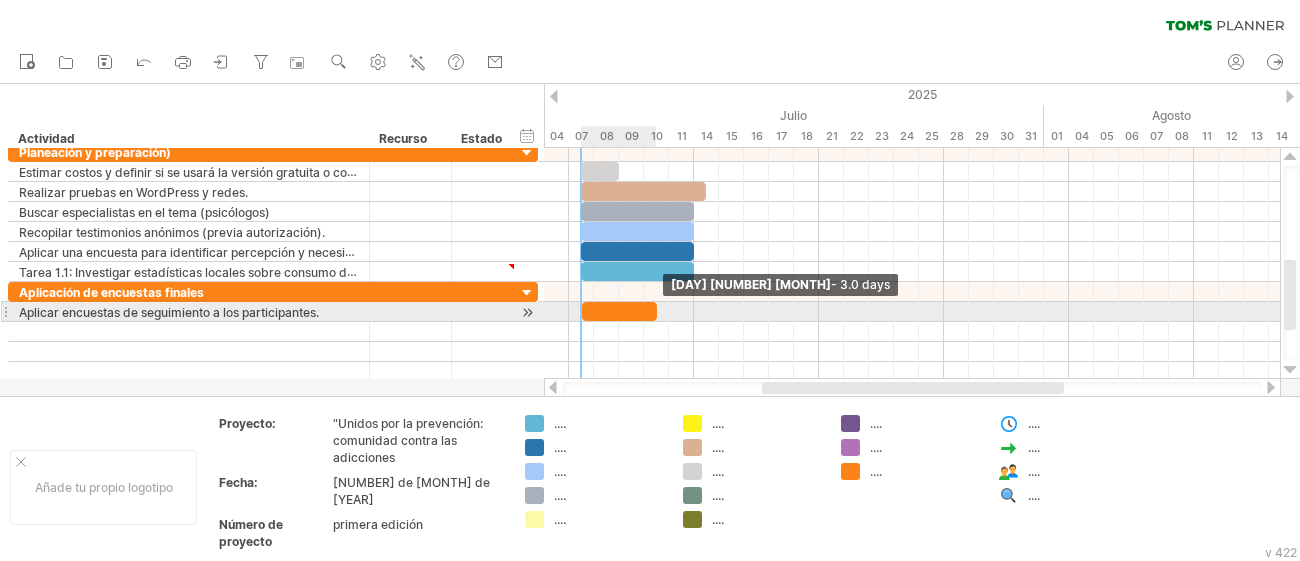 drag, startPoint x: 616, startPoint y: 308, endPoint x: 655, endPoint y: 305, distance: 39.115215 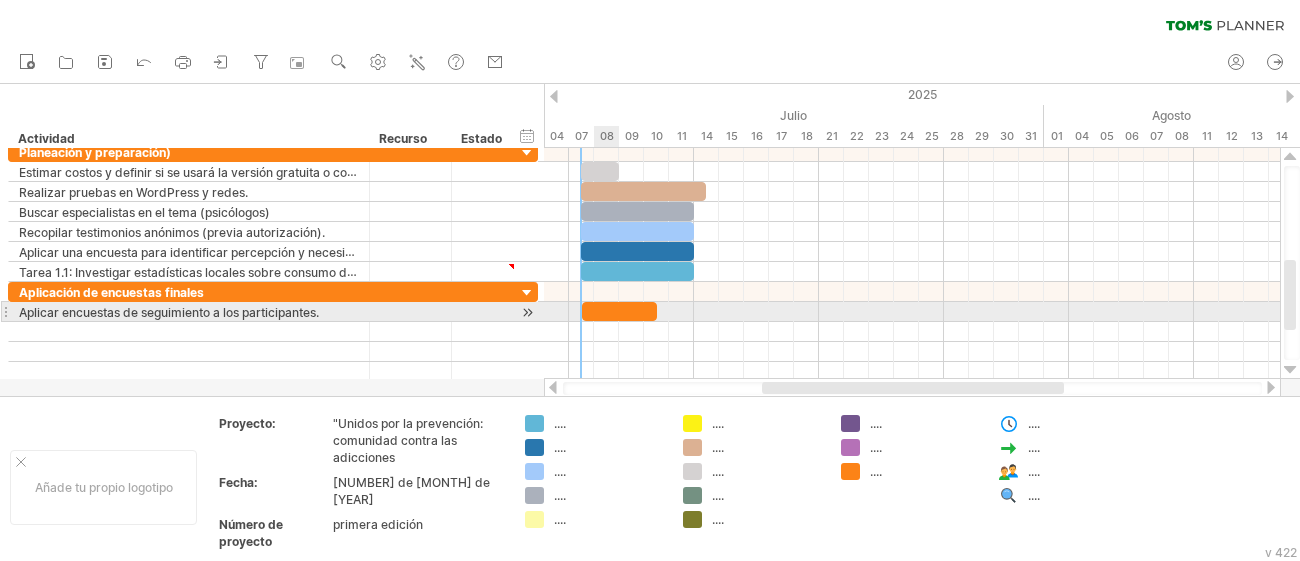 click at bounding box center (619, 311) 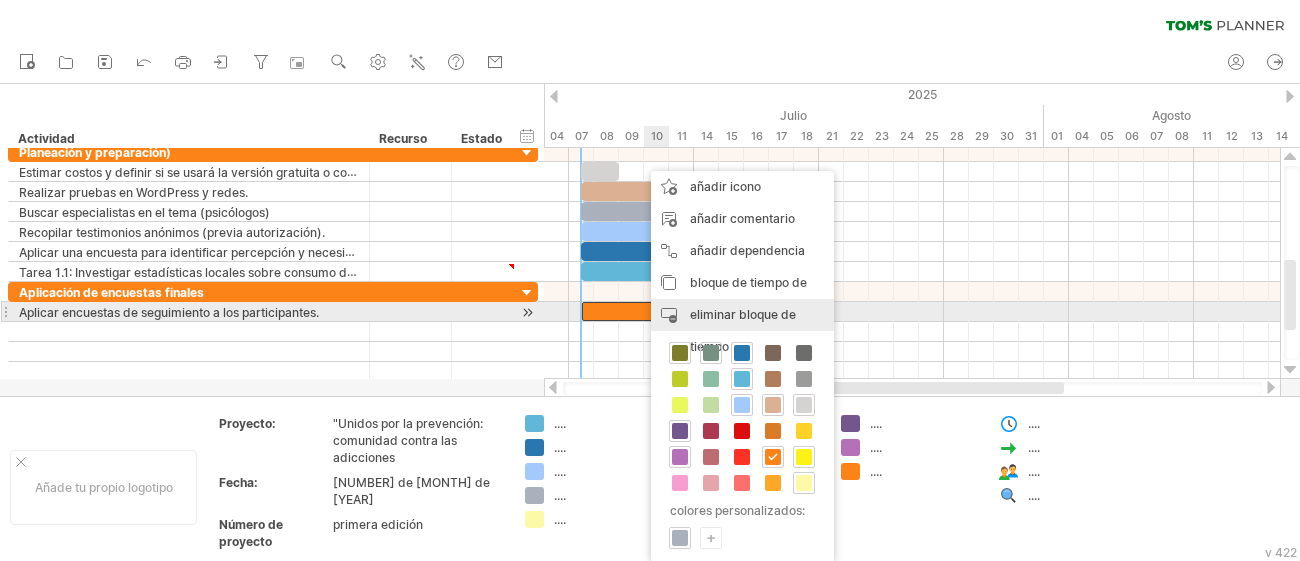 click on "eliminar bloque de tiempo" at bounding box center [743, 330] 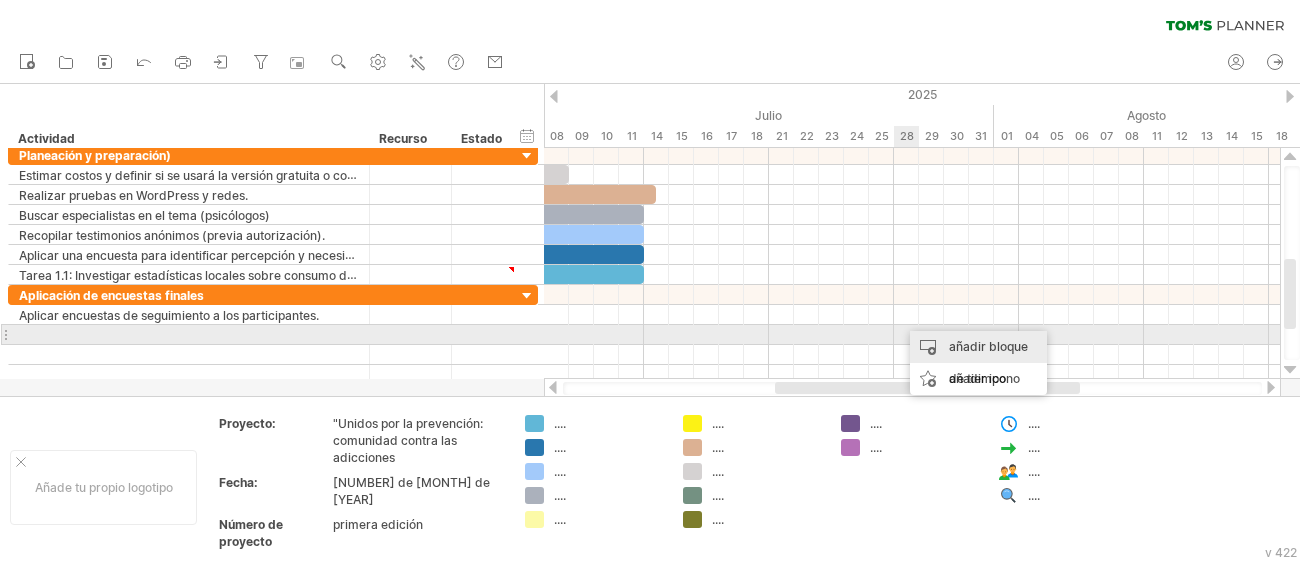click on "añadir bloque de tiempo" at bounding box center [978, 363] 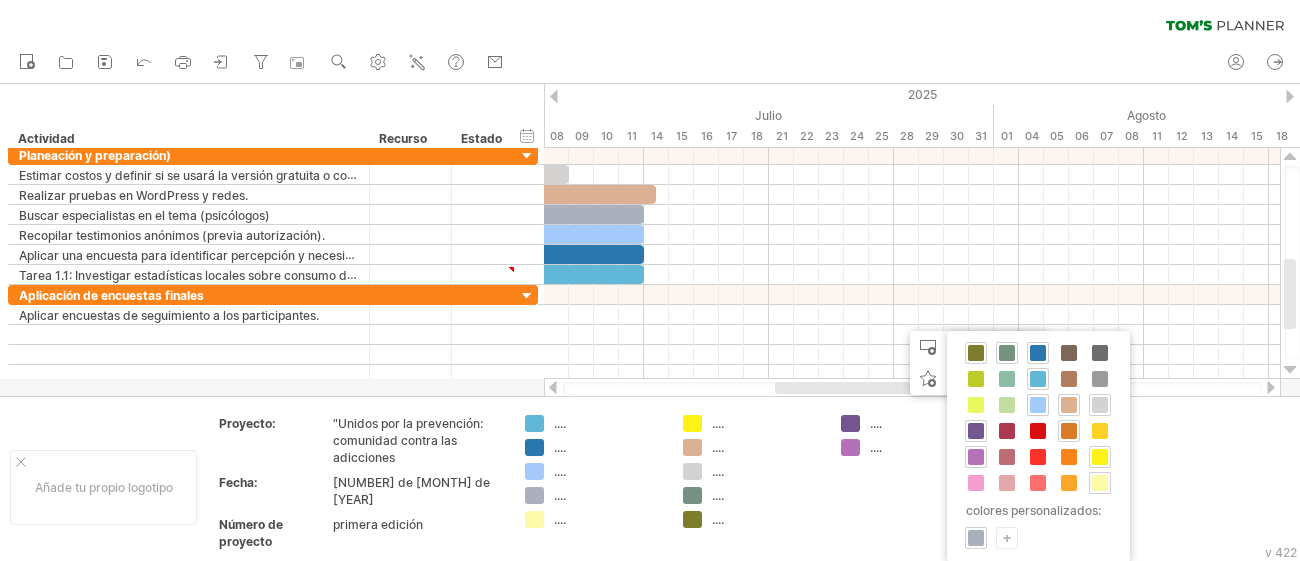 click at bounding box center (1069, 431) 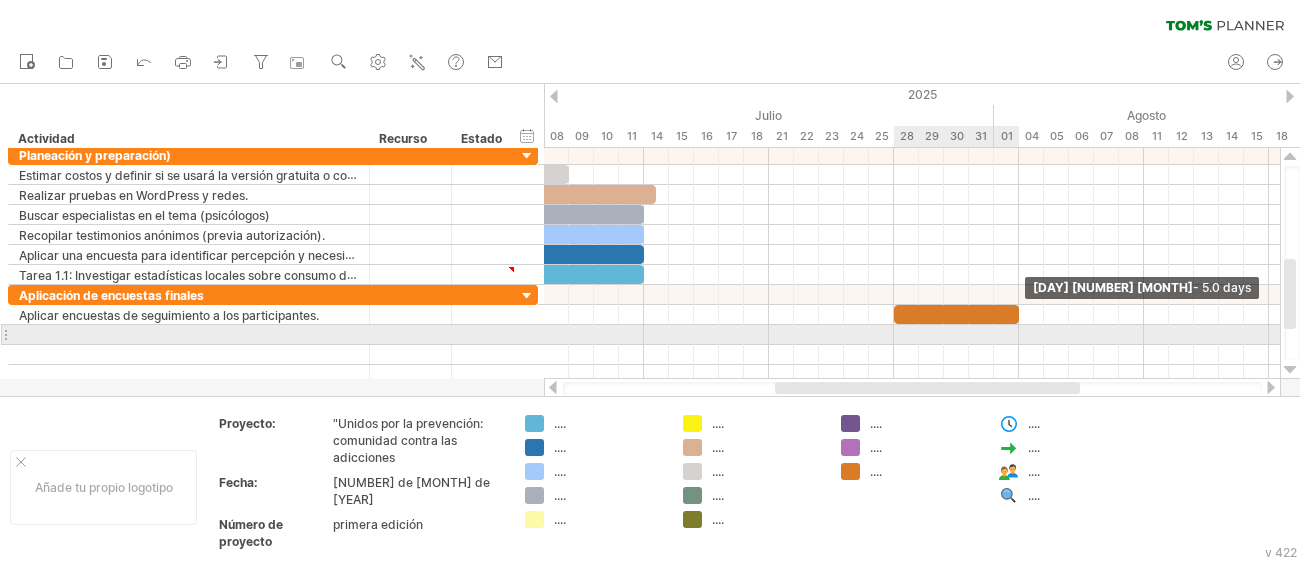 drag, startPoint x: 916, startPoint y: 318, endPoint x: 1015, endPoint y: 330, distance: 99.724625 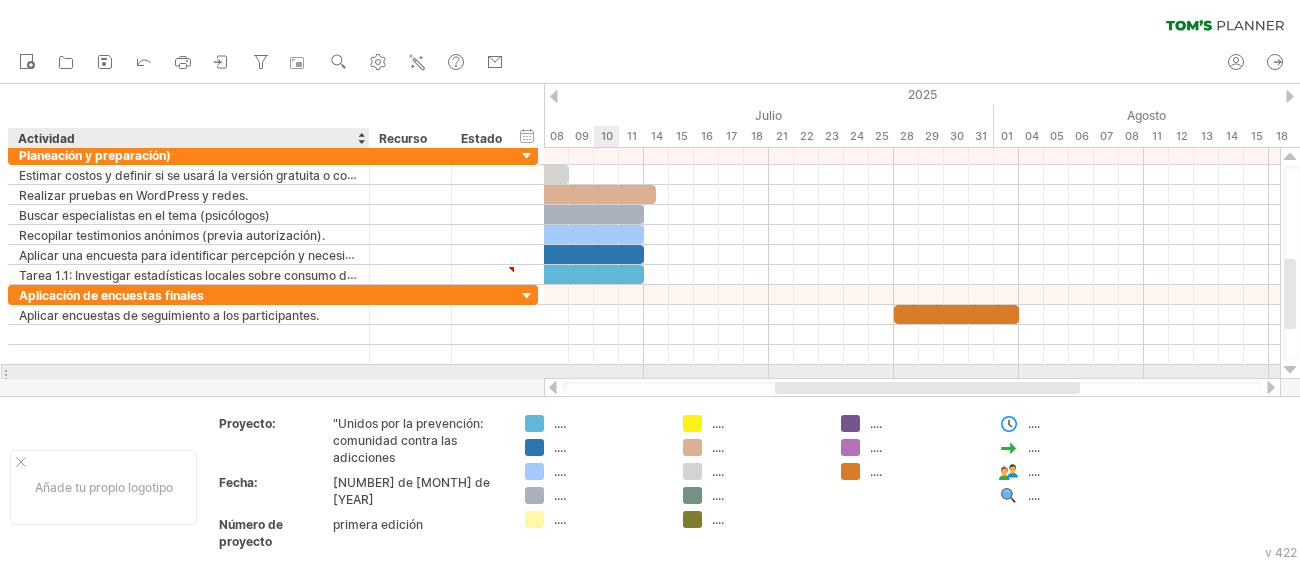 click at bounding box center [189, 374] 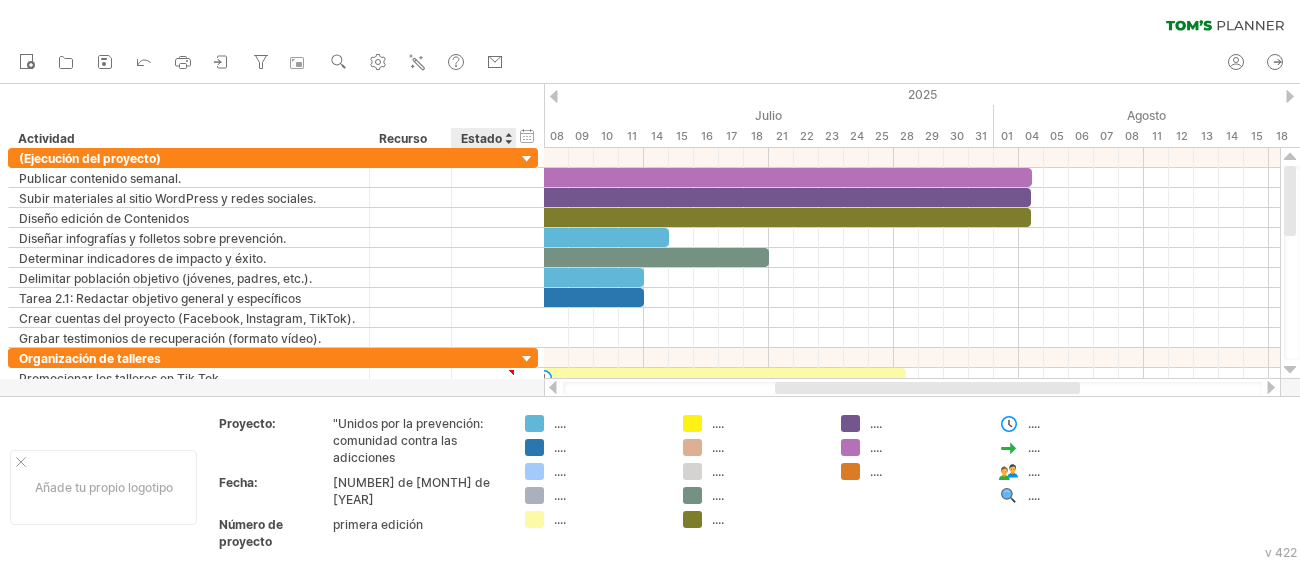 click at bounding box center (508, 138) 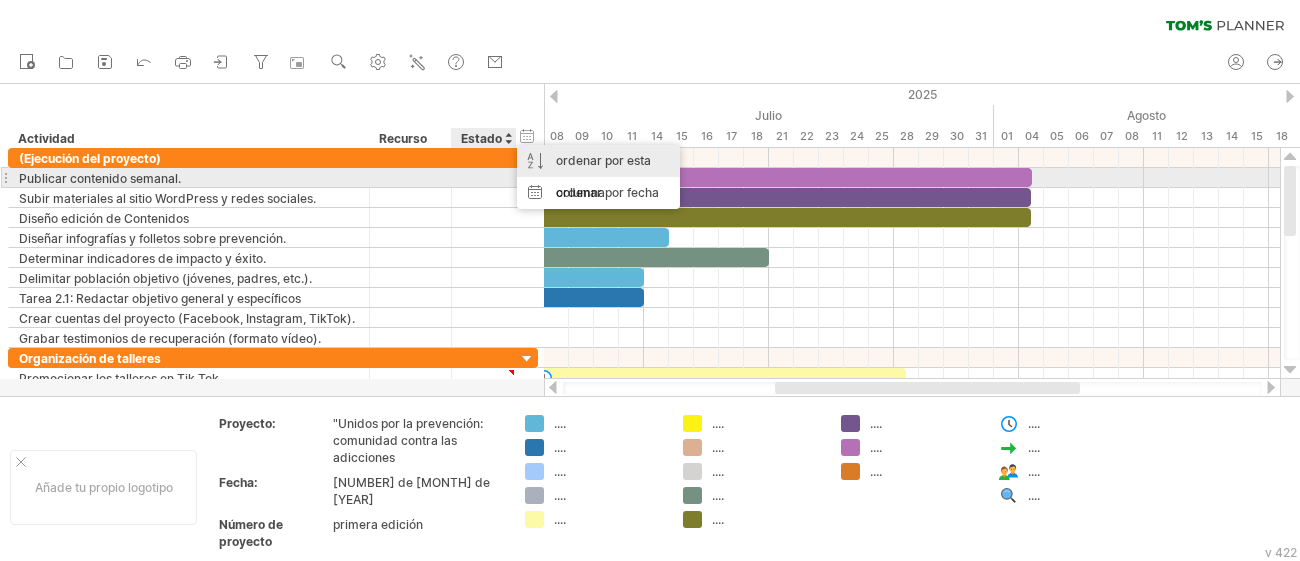 click on "ordenar por esta columna" at bounding box center [598, 177] 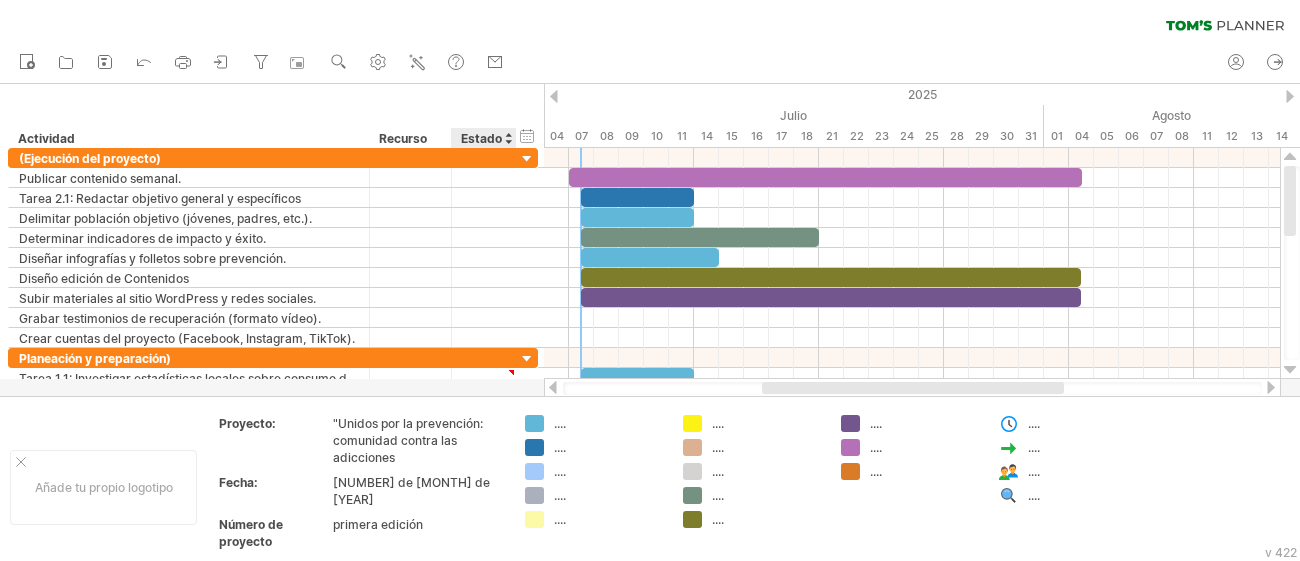 click at bounding box center [508, 138] 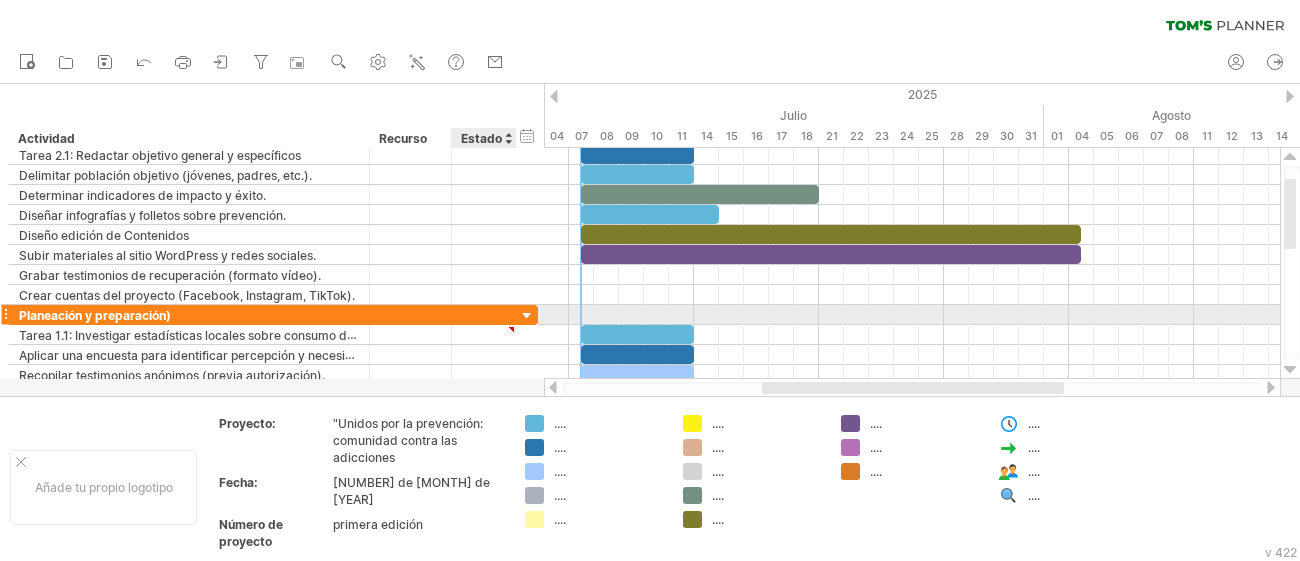 click at bounding box center [527, 316] 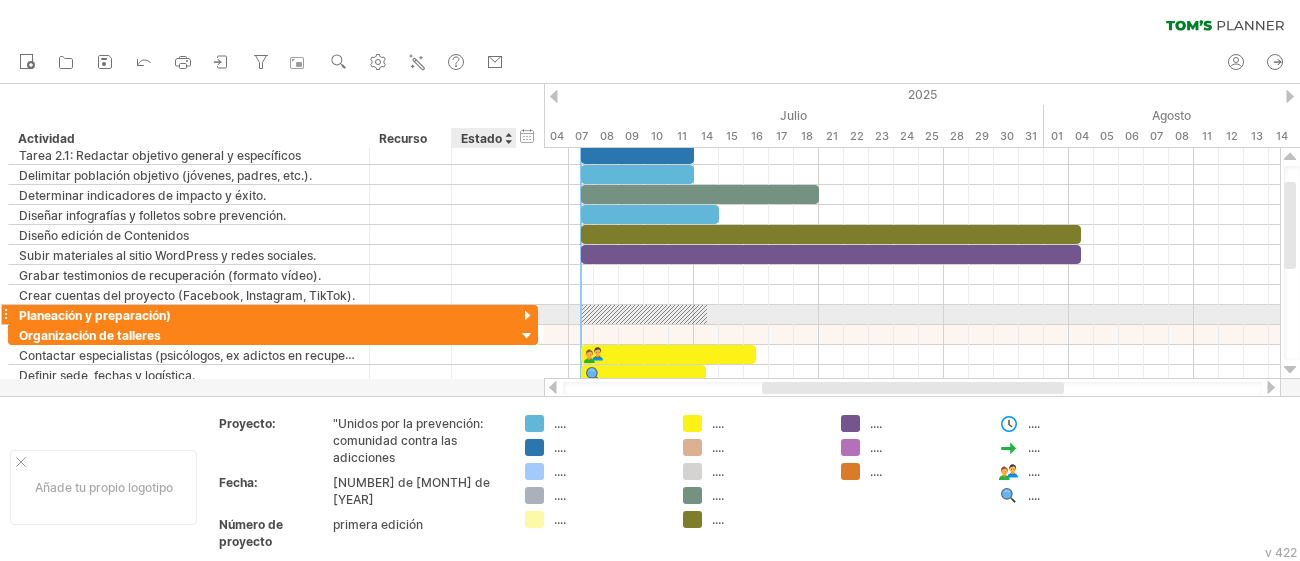 click at bounding box center (527, 316) 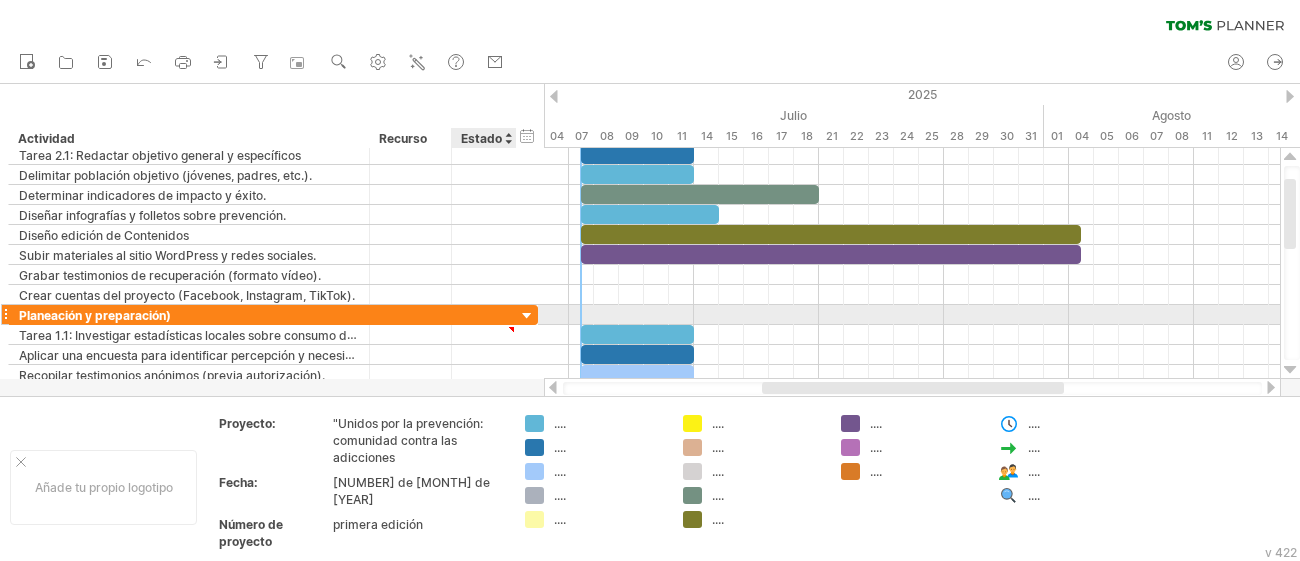 click at bounding box center [527, 316] 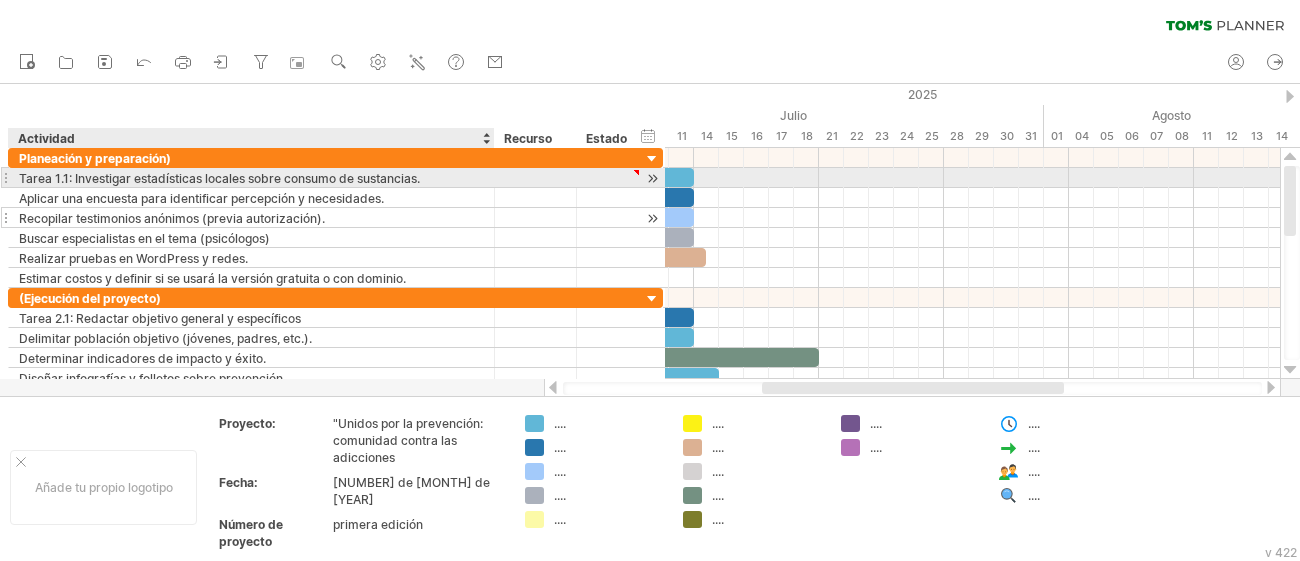 drag, startPoint x: 367, startPoint y: 175, endPoint x: 491, endPoint y: 210, distance: 128.84486 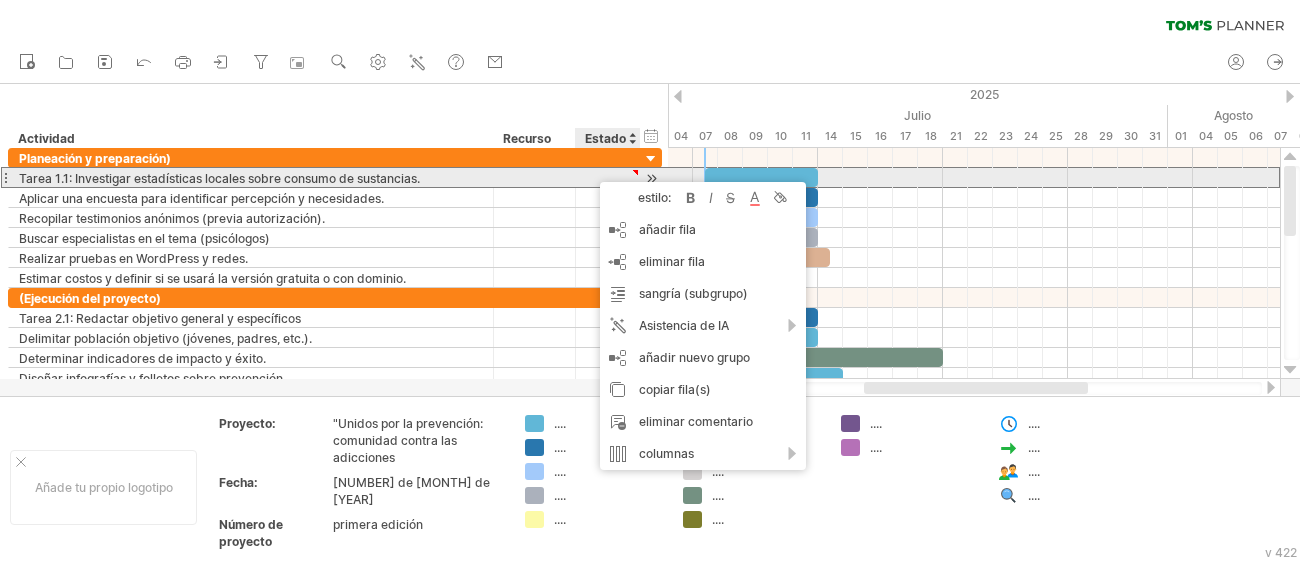 click at bounding box center [635, 172] 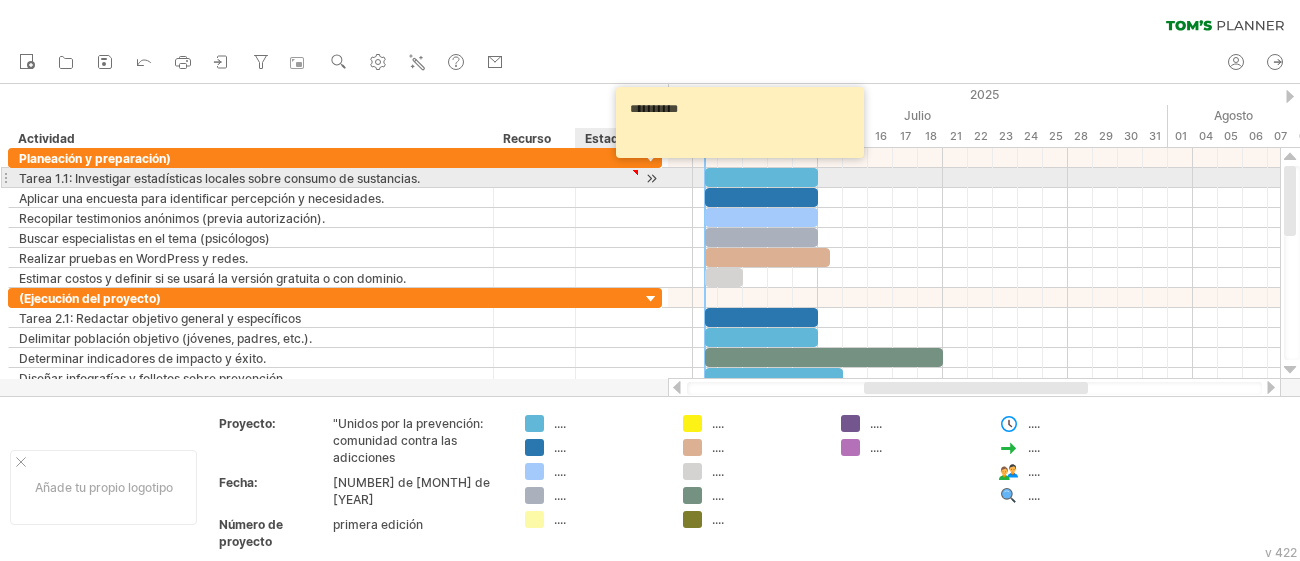 click at bounding box center (635, 172) 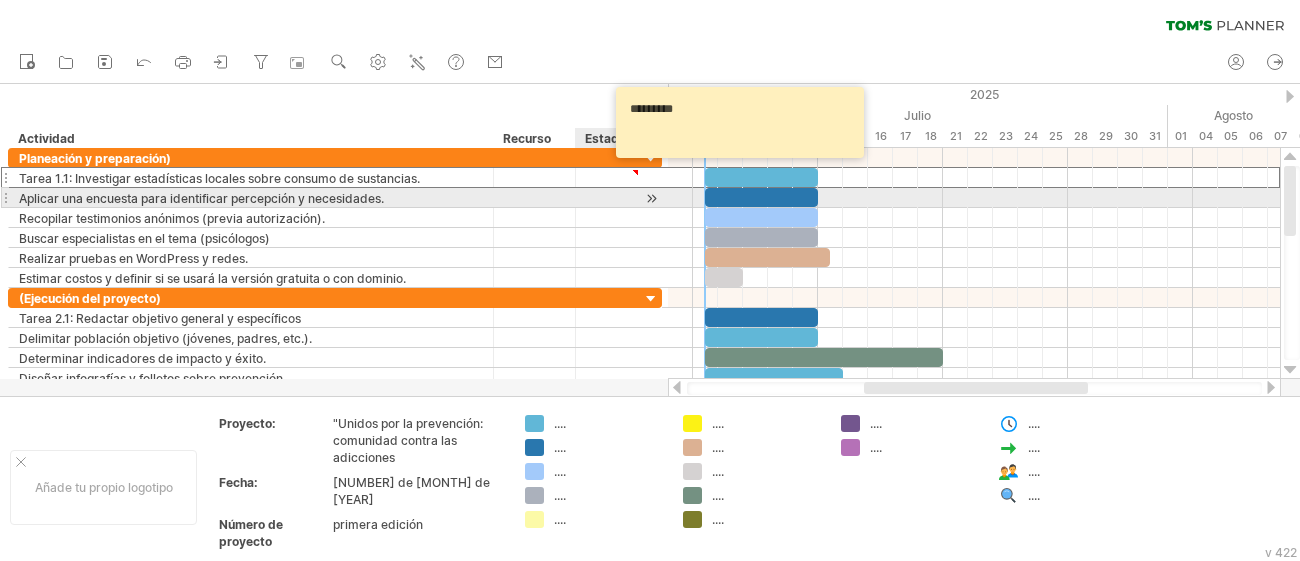 click at bounding box center [491, 198] 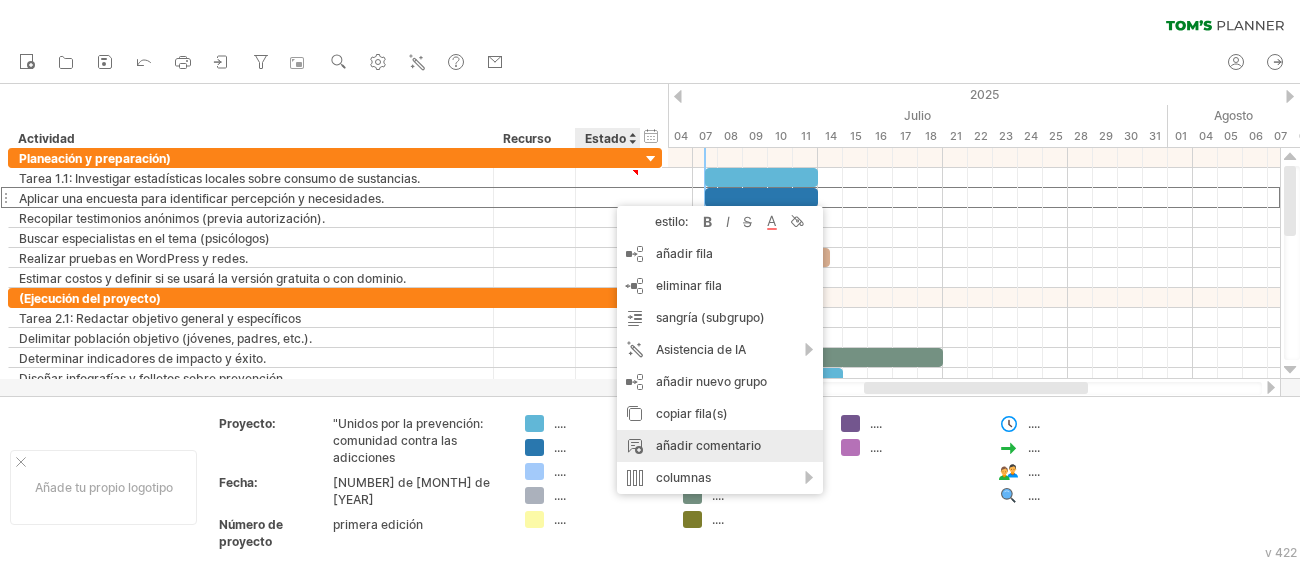 click on "añadir comentario" at bounding box center (708, 445) 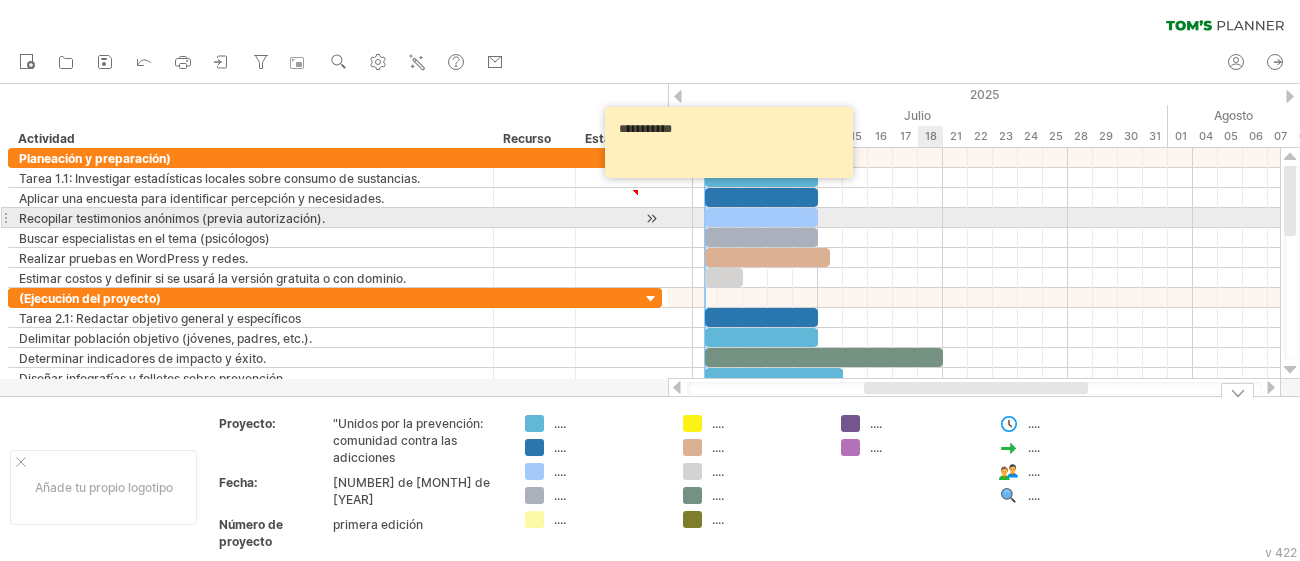 type on "**********" 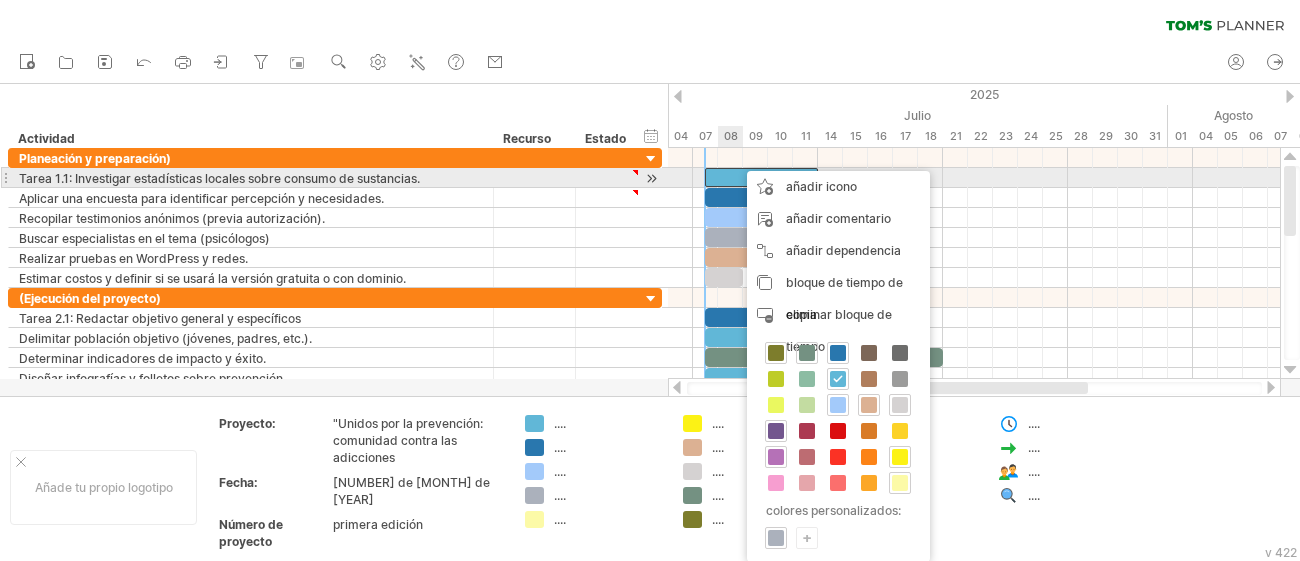click at bounding box center [761, 177] 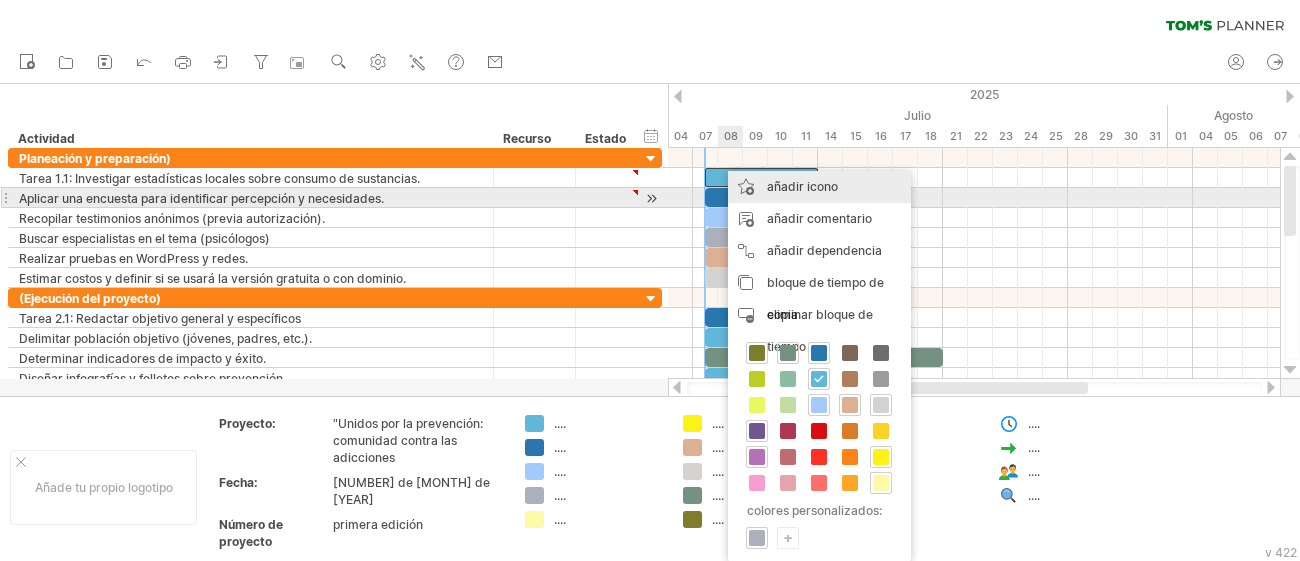 click on "añadir icono" at bounding box center [819, 187] 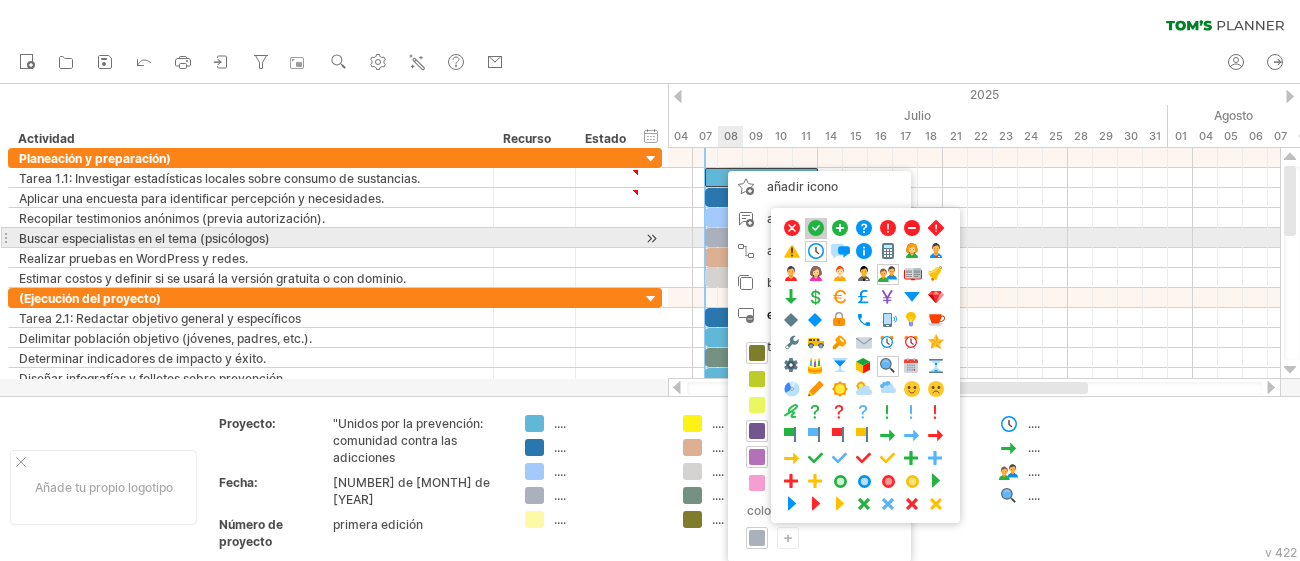 click at bounding box center (816, 228) 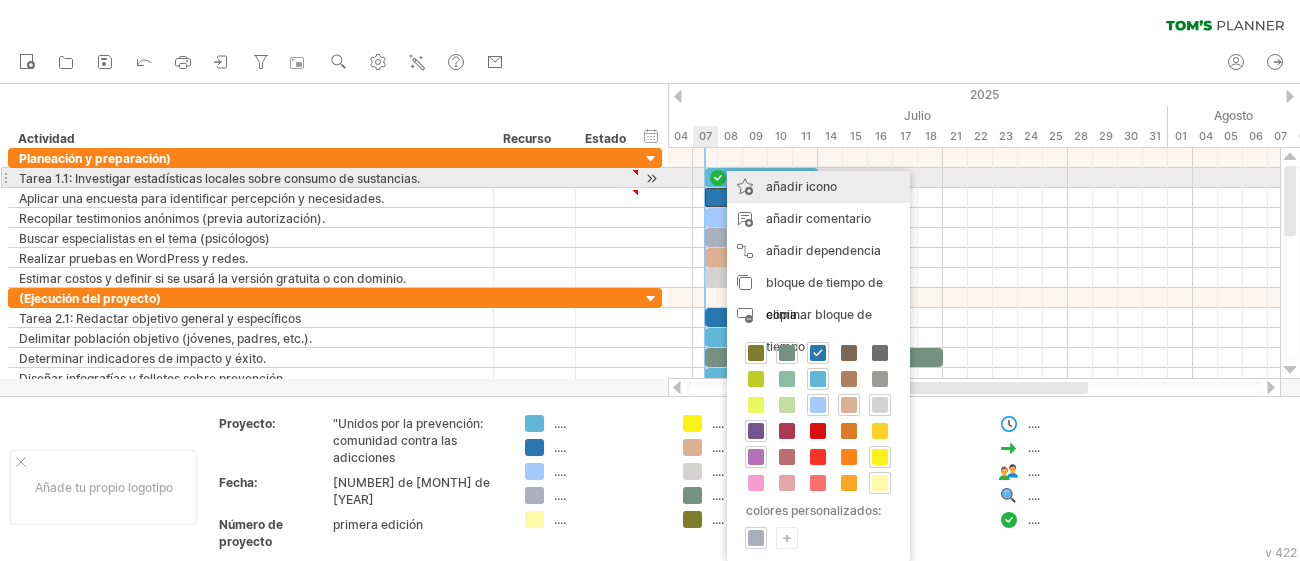 click on "añadir icono" at bounding box center [818, 187] 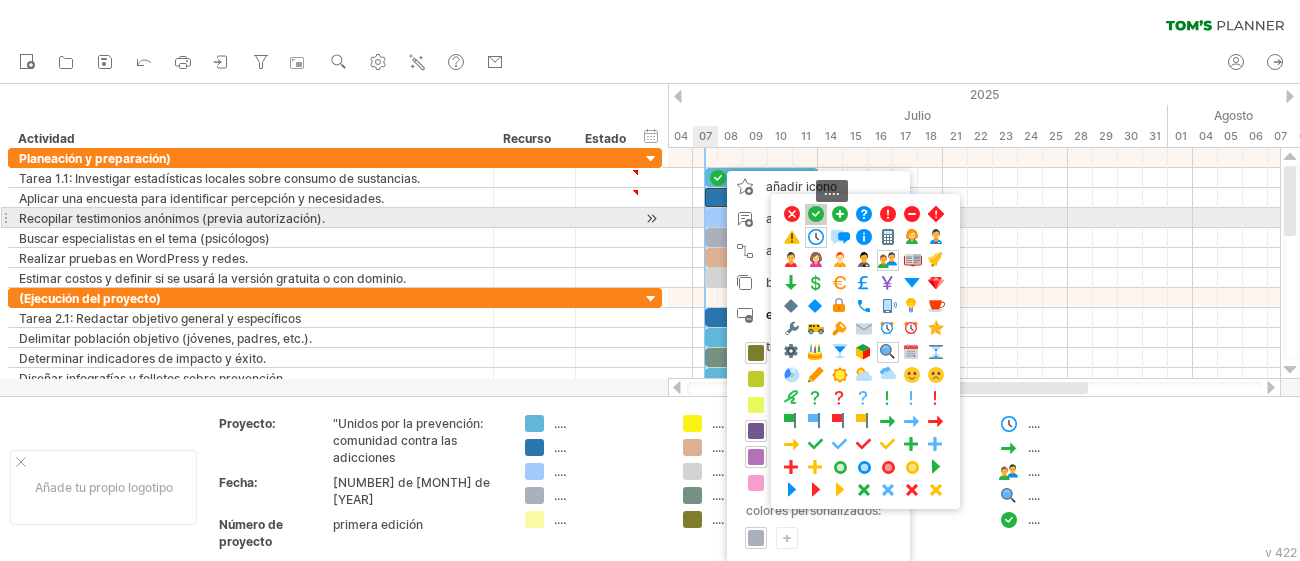click at bounding box center (816, 214) 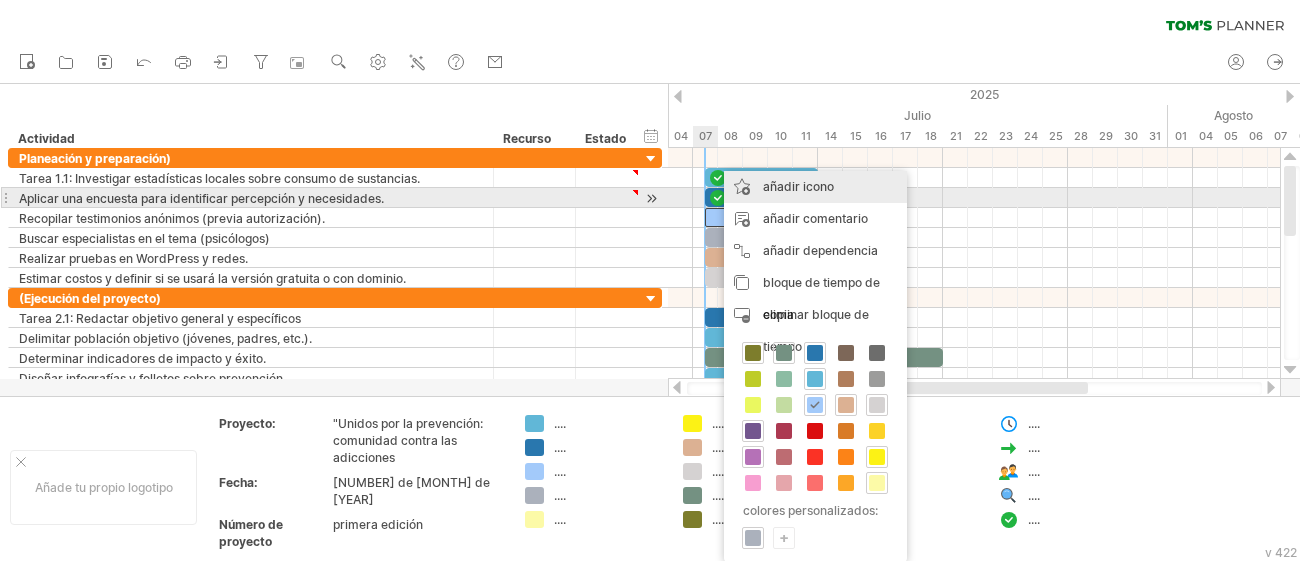 click on "añadir icono" at bounding box center [798, 186] 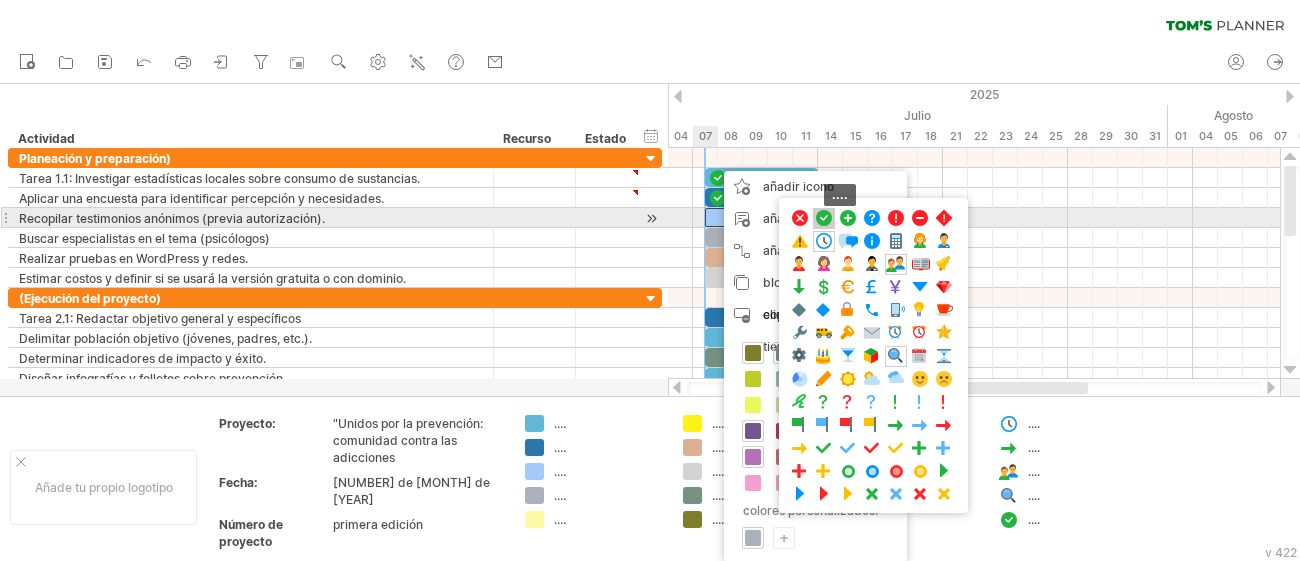 click at bounding box center [824, 218] 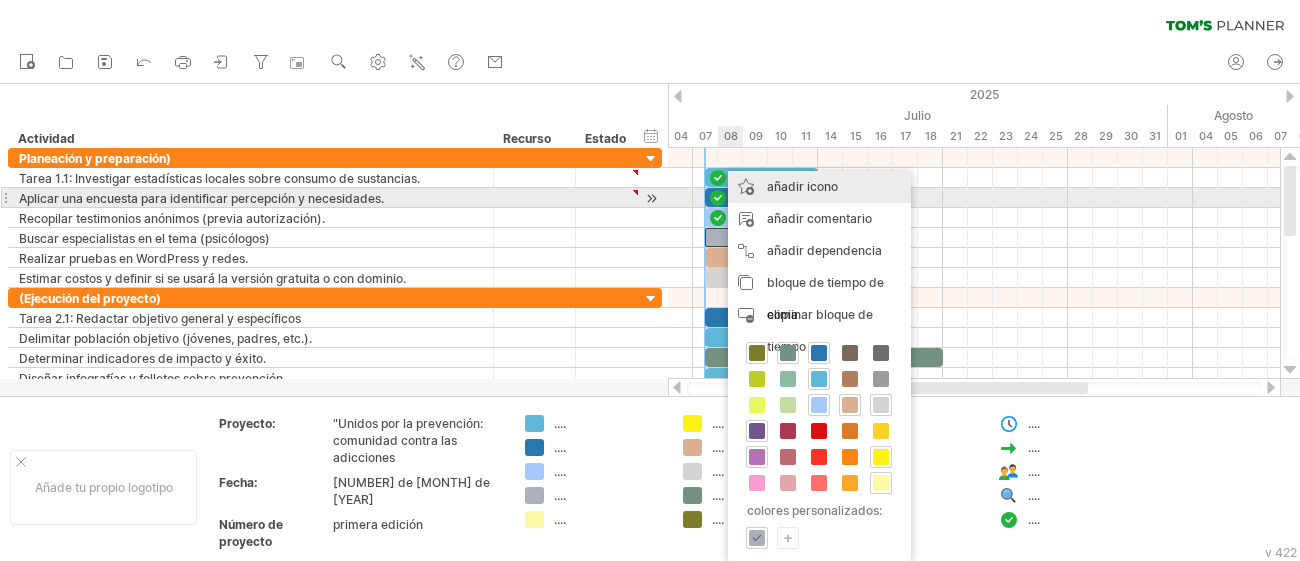 click on "añadir icono" at bounding box center (819, 187) 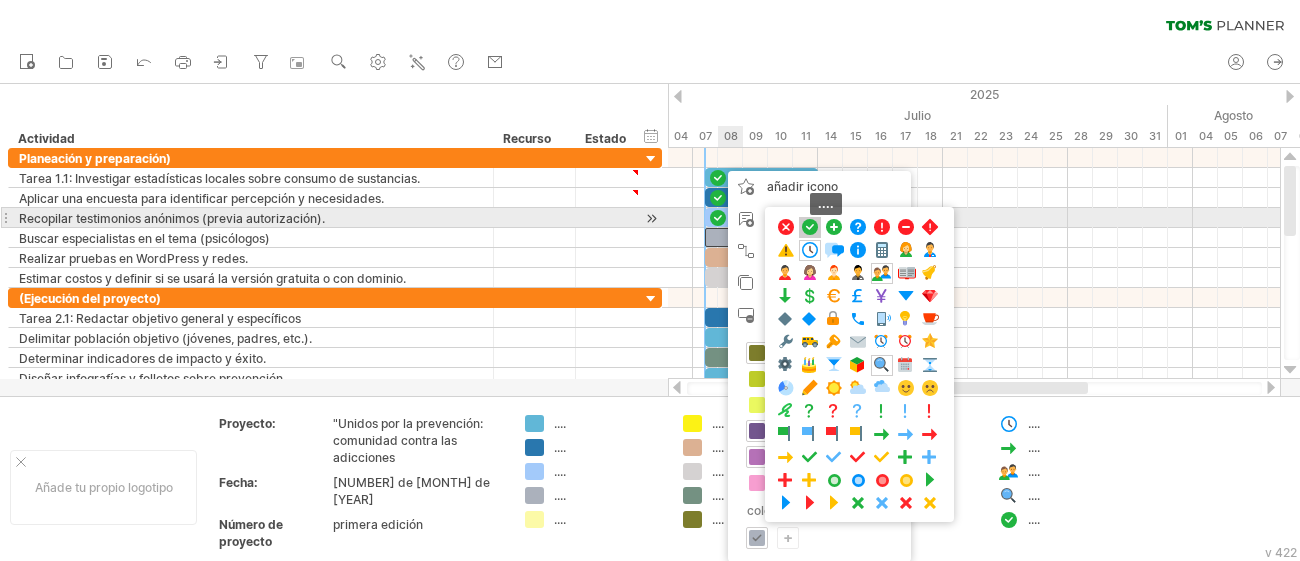 click at bounding box center [810, 227] 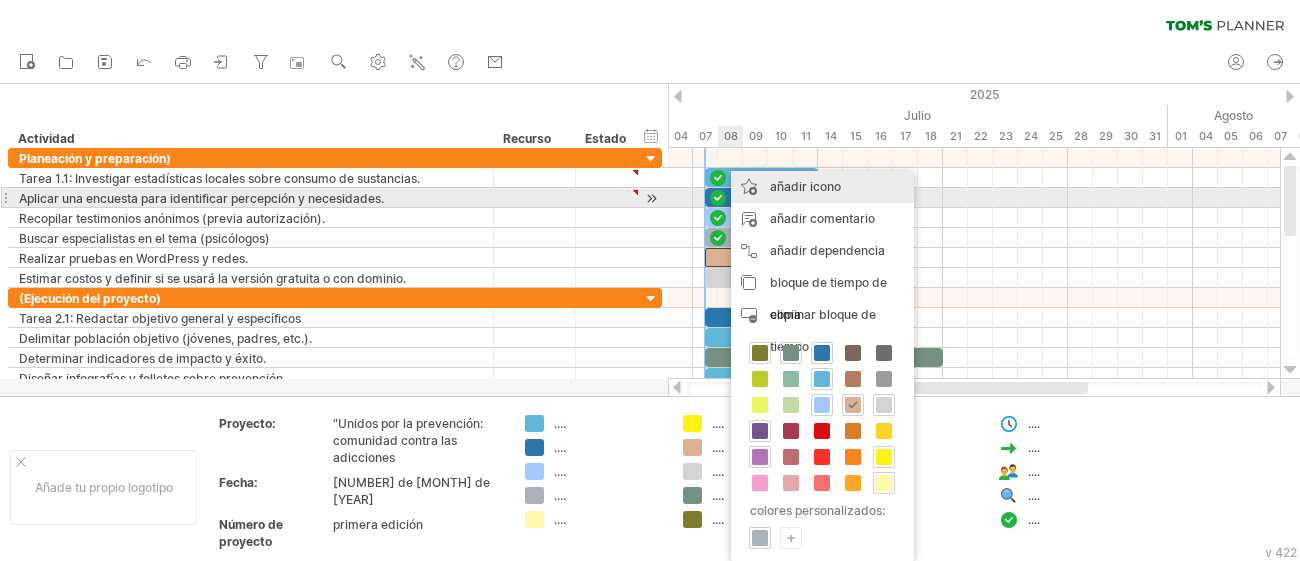 click on "añadir icono" at bounding box center (805, 186) 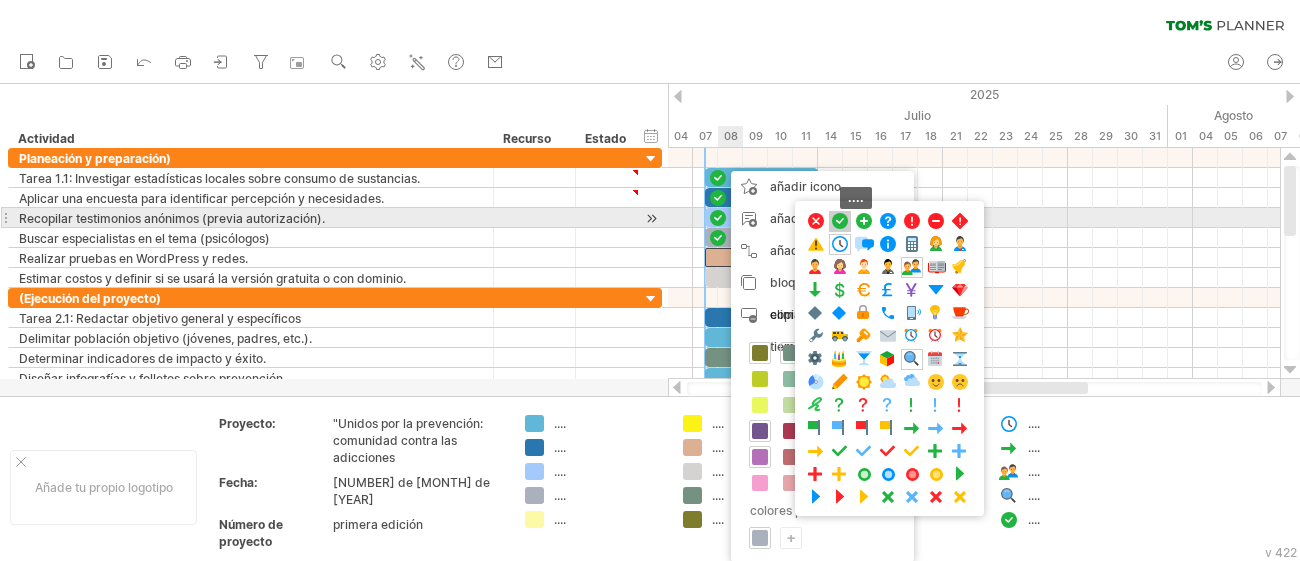 click at bounding box center [840, 221] 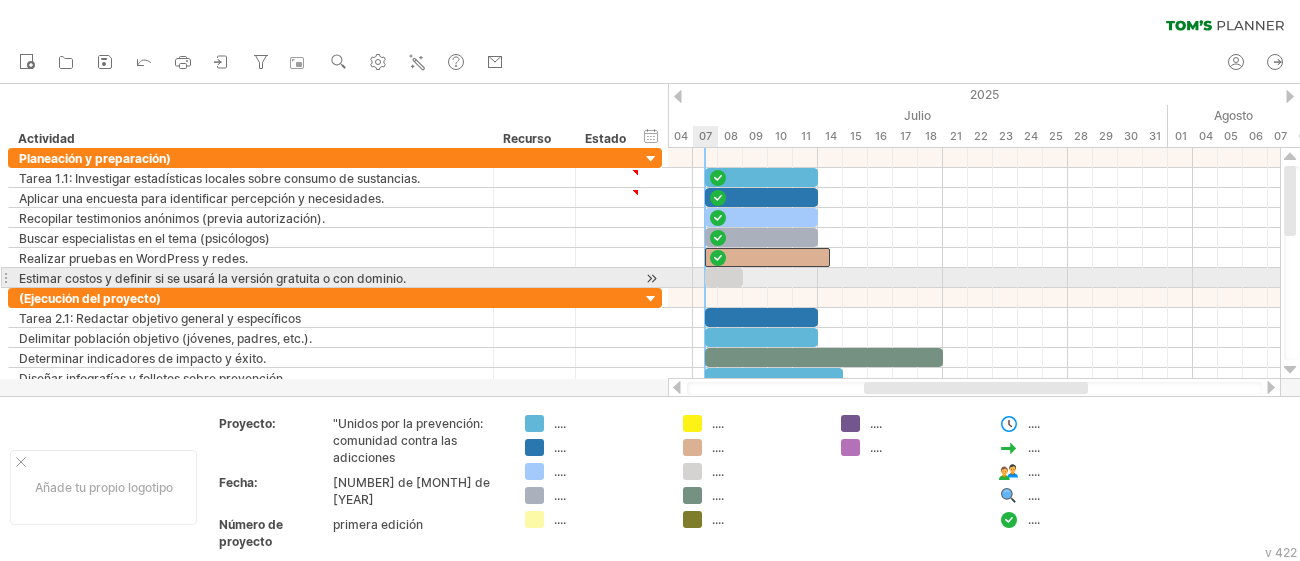 click at bounding box center (724, 277) 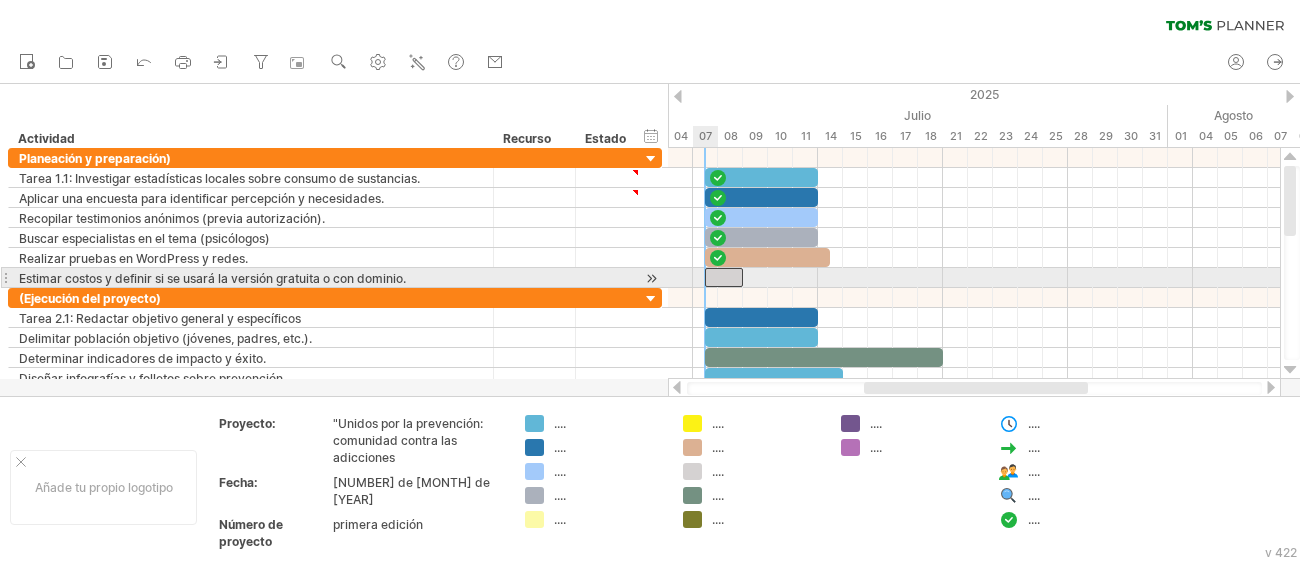 click at bounding box center (724, 277) 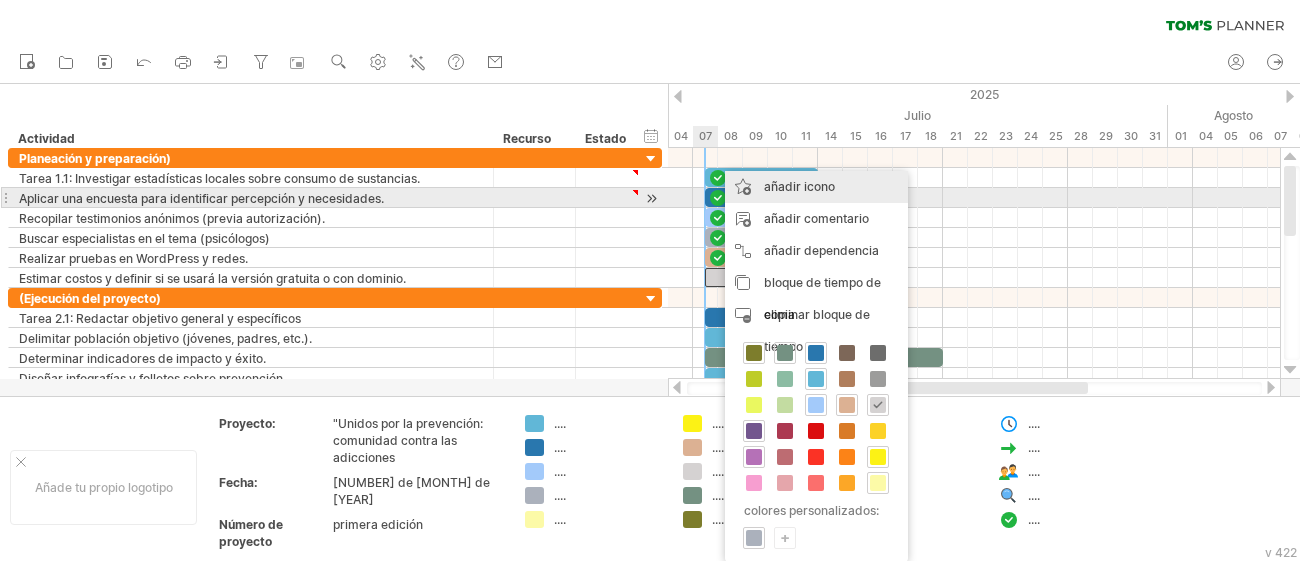 click on "añadir icono" at bounding box center [816, 187] 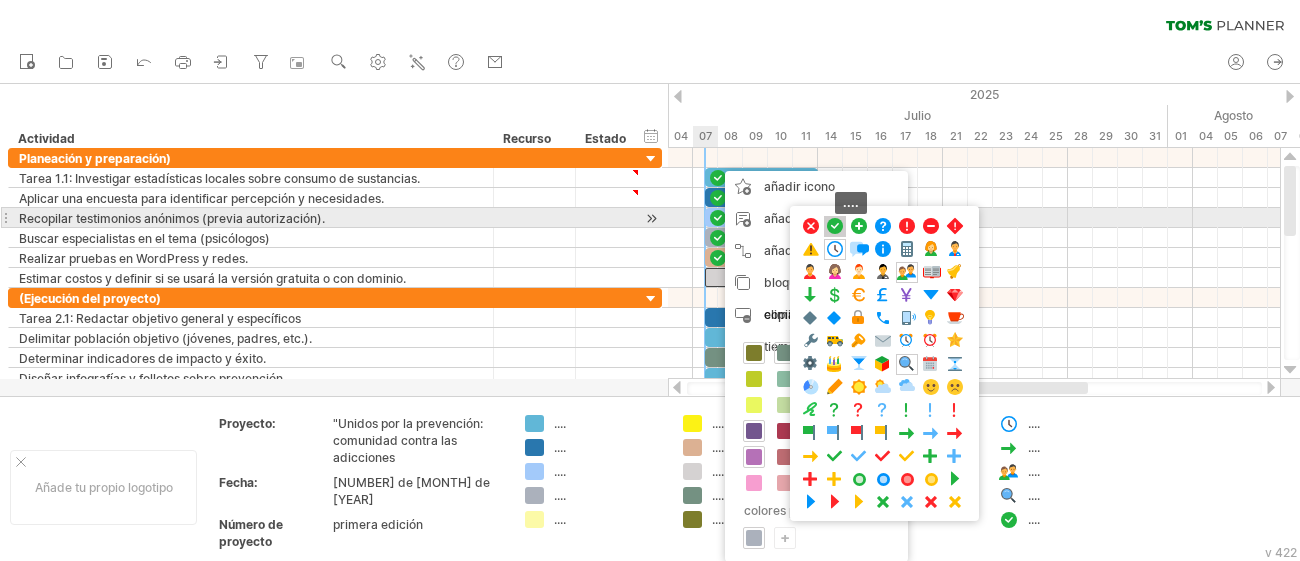 click at bounding box center (835, 226) 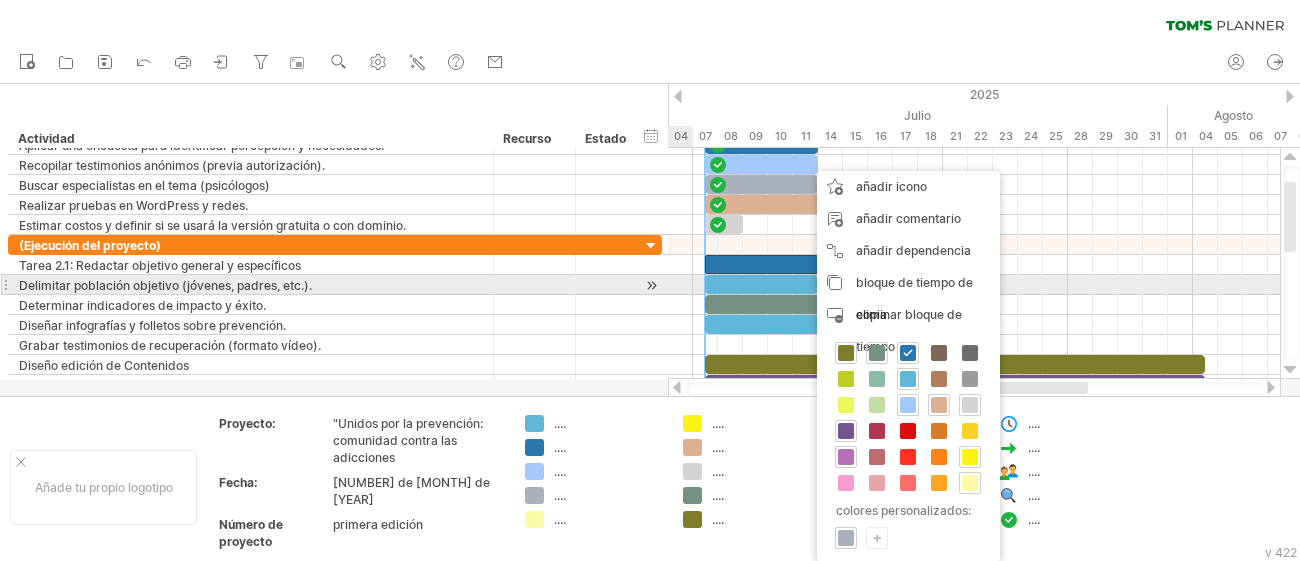 click at bounding box center [651, 285] 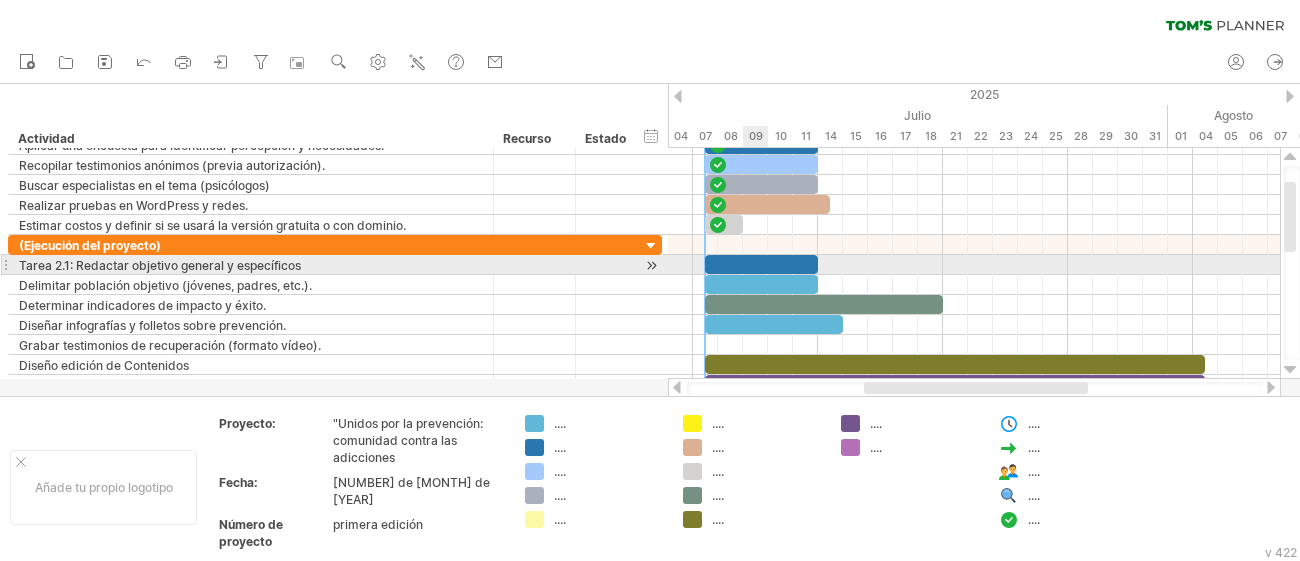 click at bounding box center (761, 264) 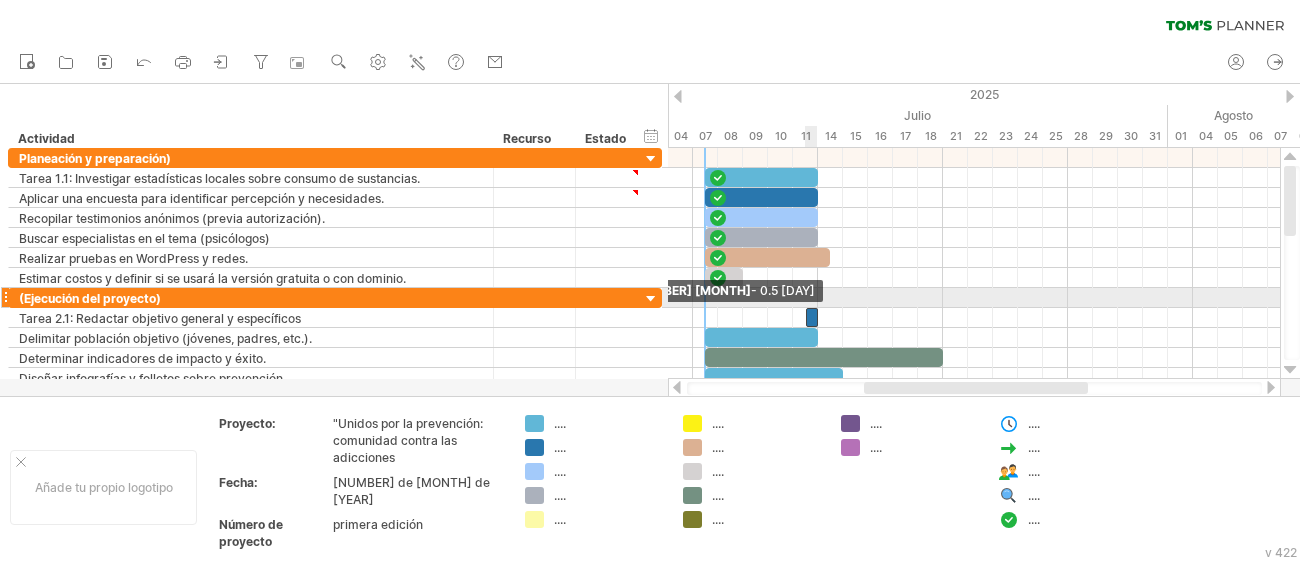 drag, startPoint x: 705, startPoint y: 316, endPoint x: 999, endPoint y: 311, distance: 294.0425 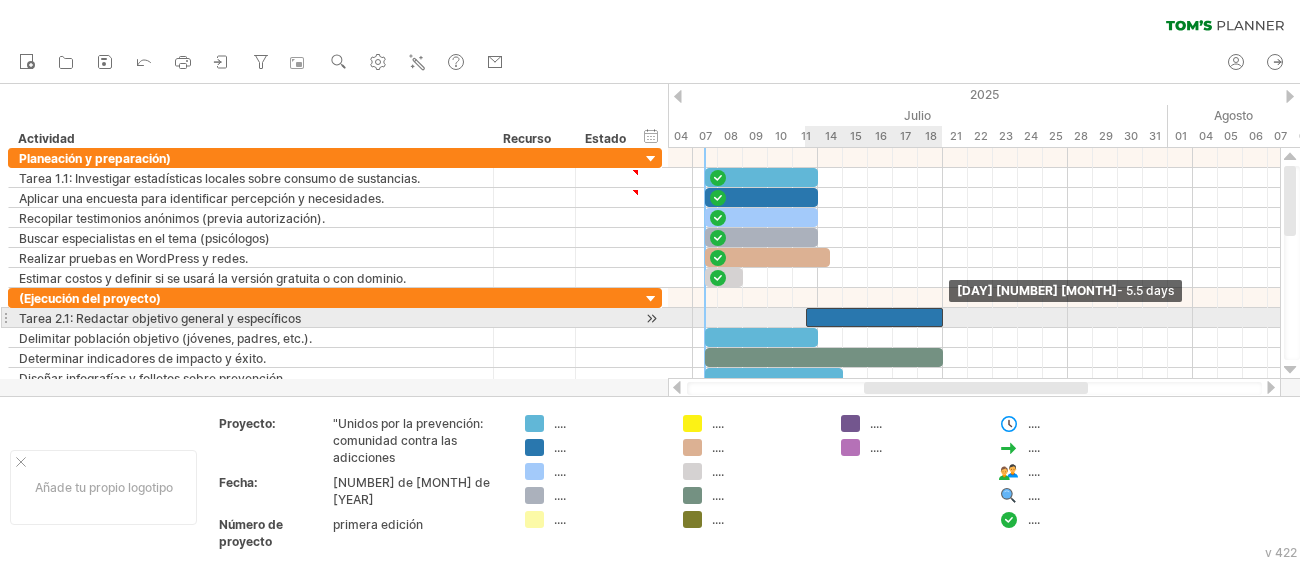 drag, startPoint x: 817, startPoint y: 314, endPoint x: 946, endPoint y: 327, distance: 129.65338 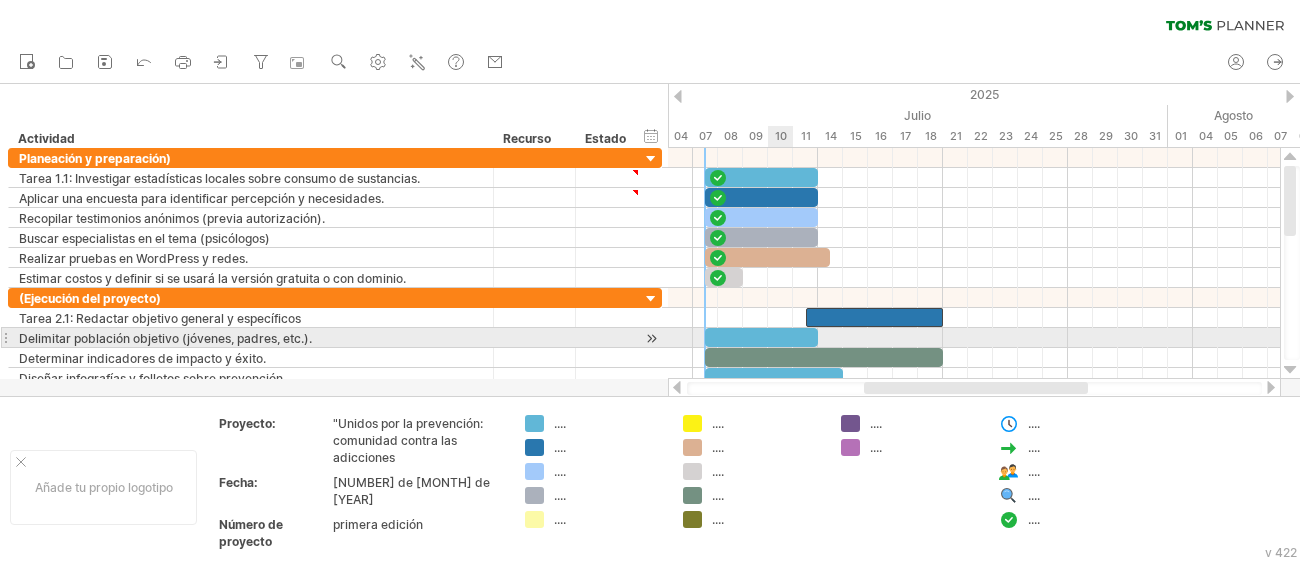 click at bounding box center (761, 337) 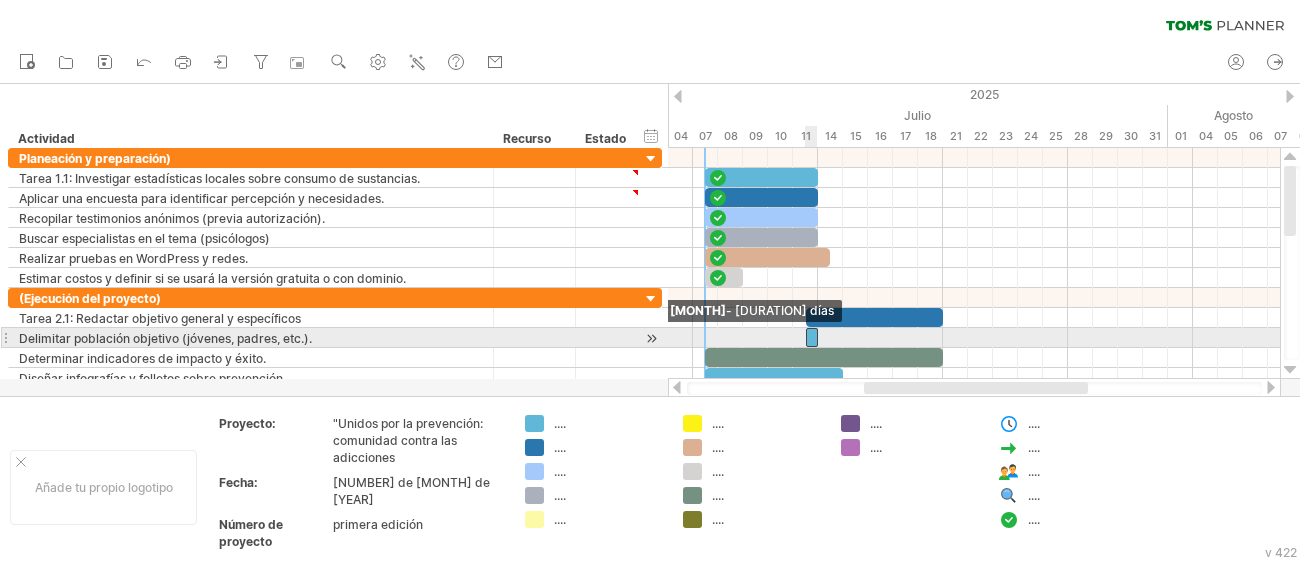 drag, startPoint x: 708, startPoint y: 330, endPoint x: 809, endPoint y: 336, distance: 101.17806 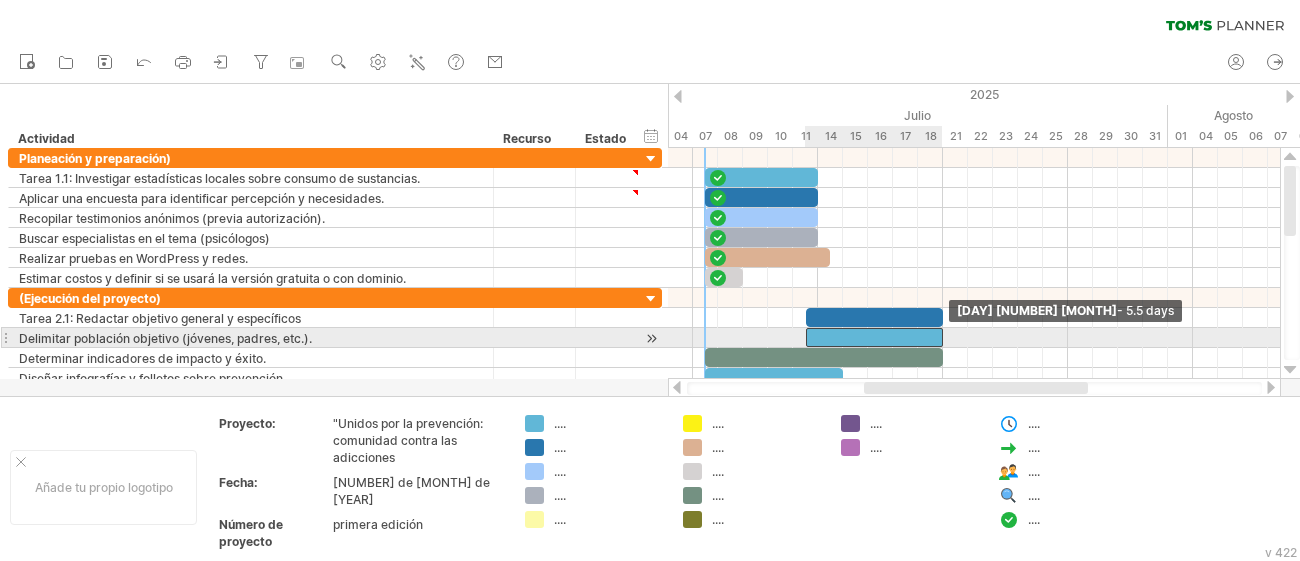 drag, startPoint x: 816, startPoint y: 335, endPoint x: 937, endPoint y: 344, distance: 121.33425 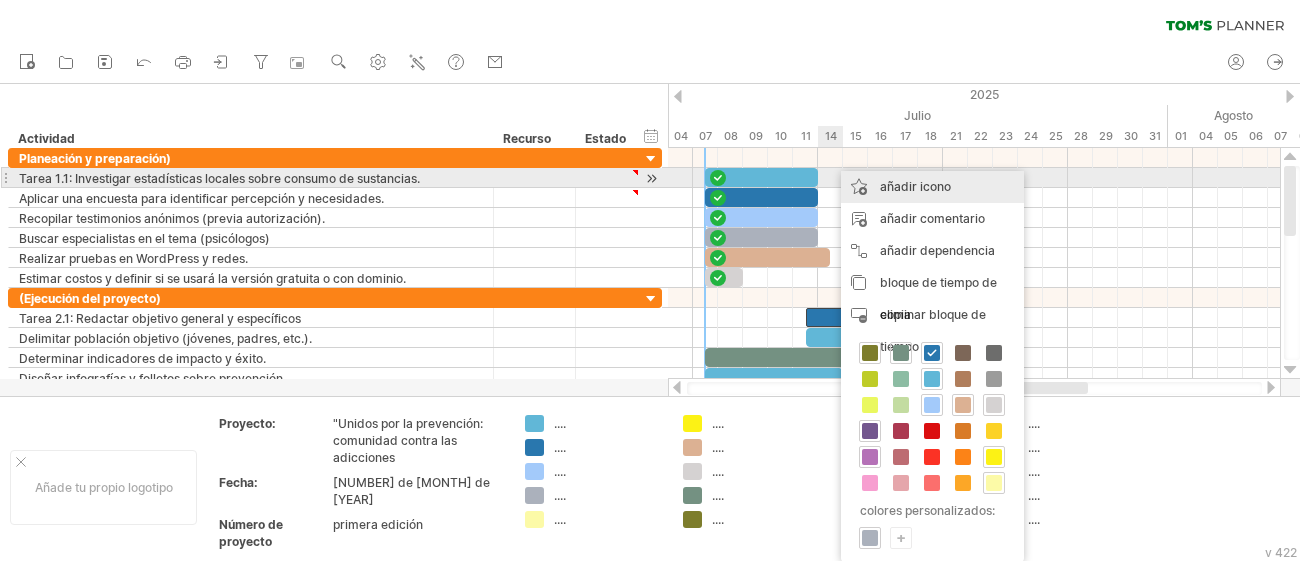 click on "añadir icono" at bounding box center (932, 187) 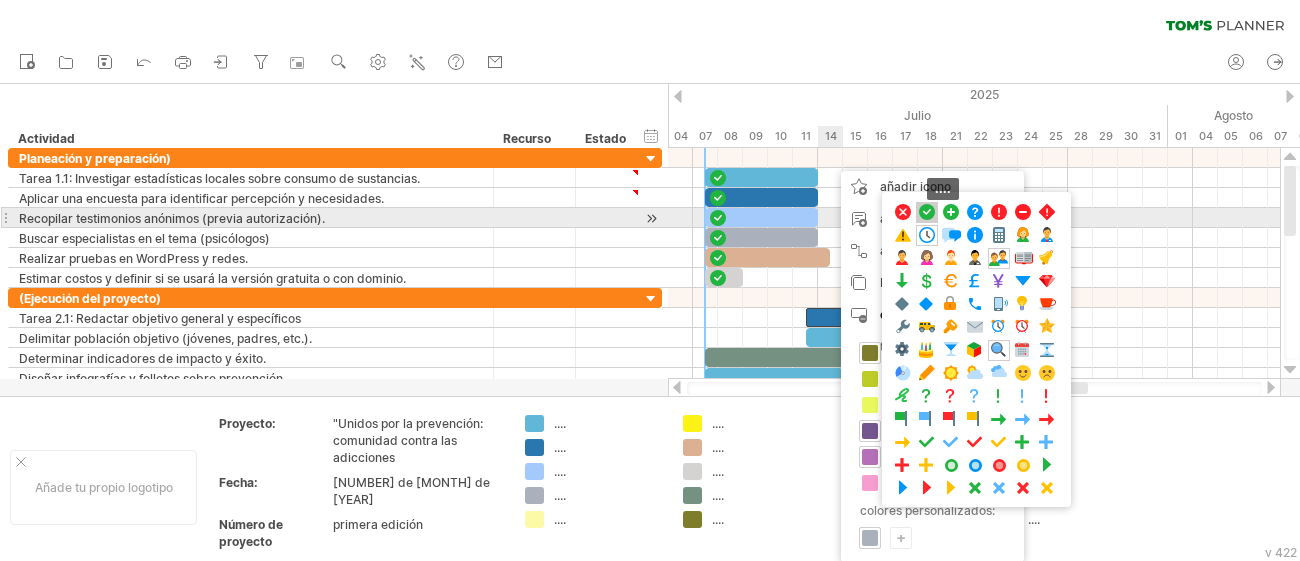 click at bounding box center (927, 212) 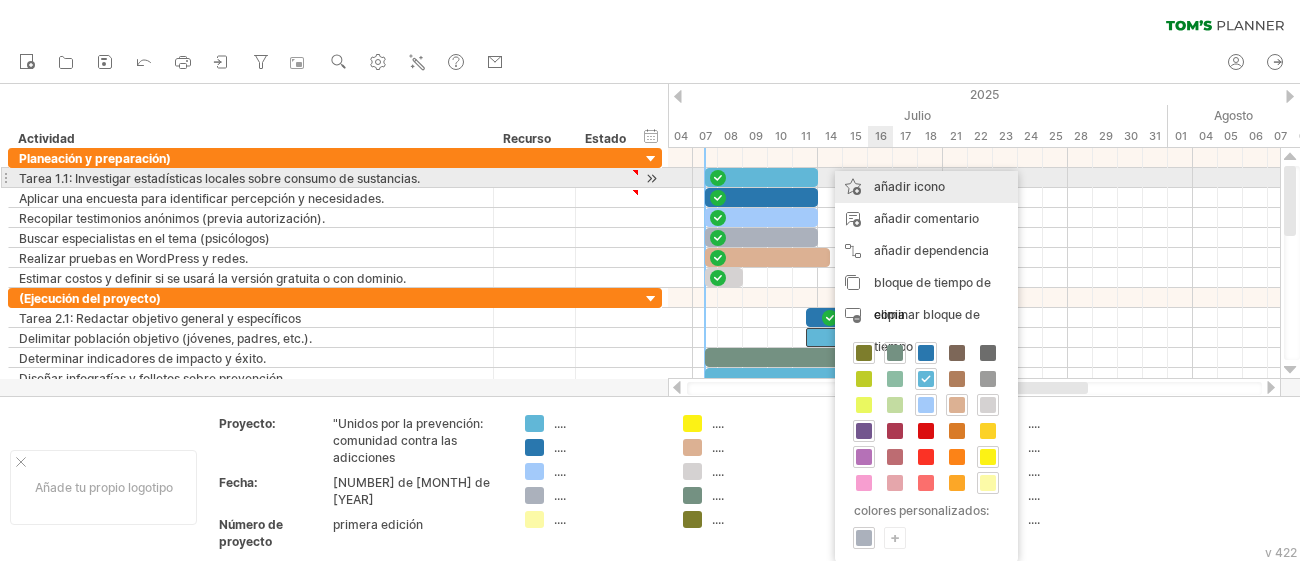 click on "añadir icono" at bounding box center (909, 186) 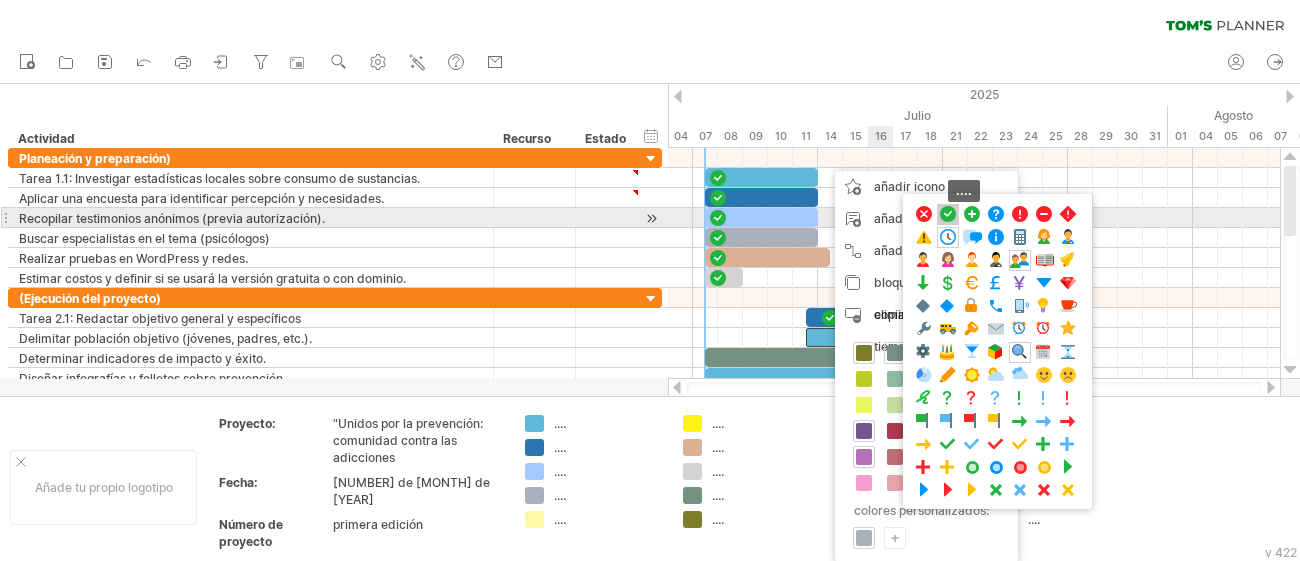 click at bounding box center [948, 214] 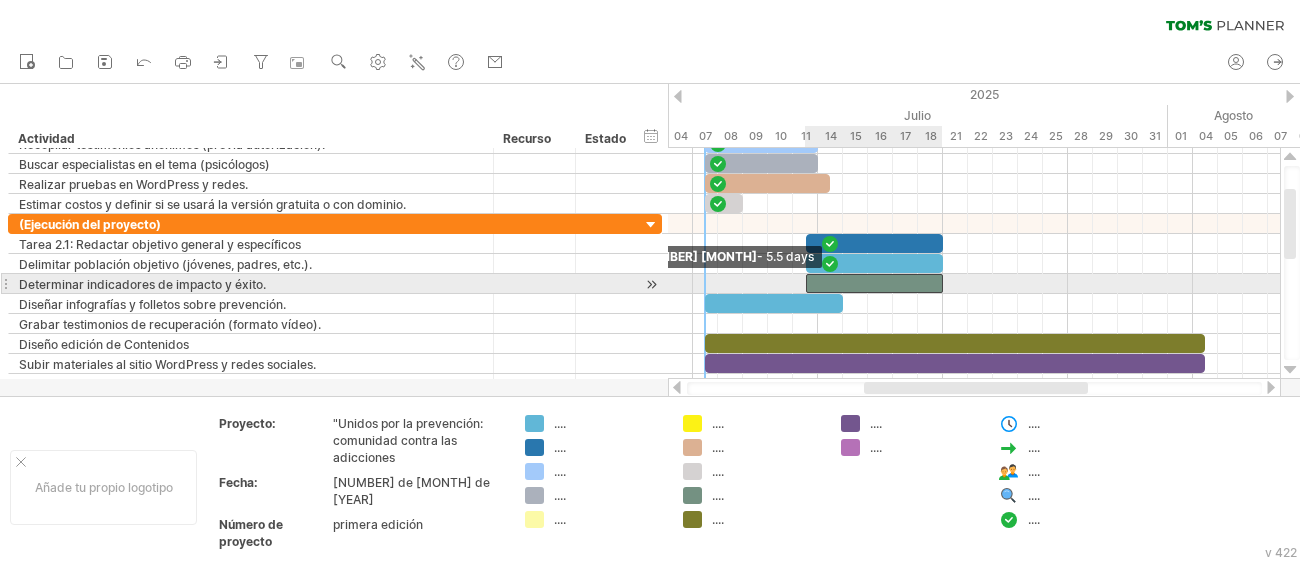 drag, startPoint x: 707, startPoint y: 278, endPoint x: 807, endPoint y: 289, distance: 100.60318 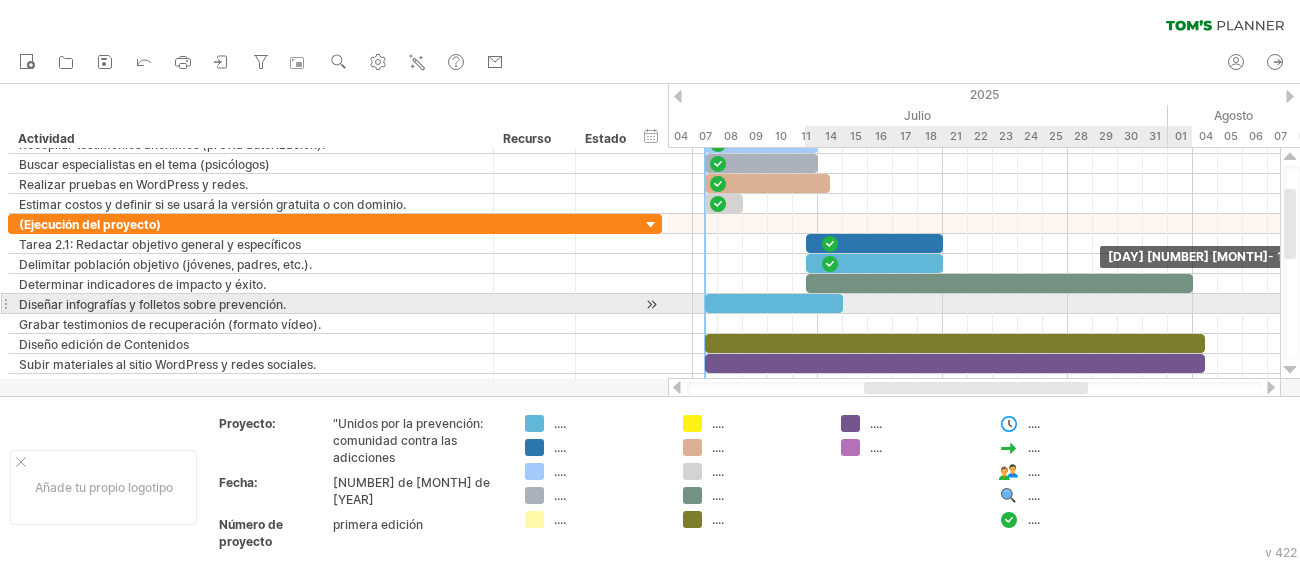 drag, startPoint x: 944, startPoint y: 279, endPoint x: 1196, endPoint y: 299, distance: 252.7924 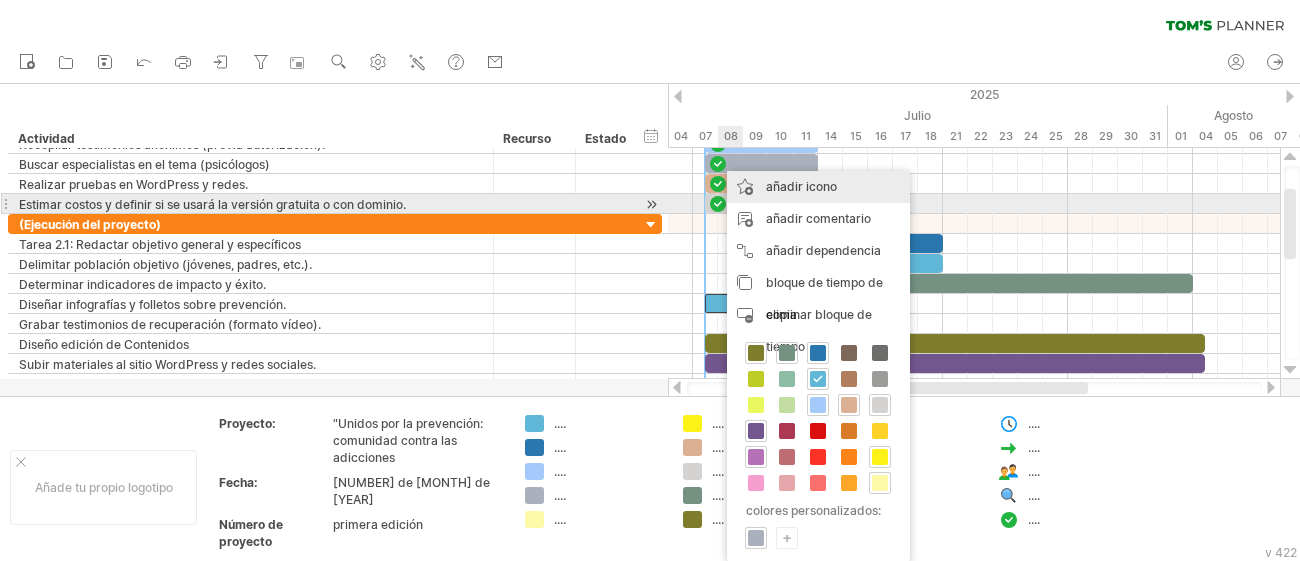 click on "añadir icono" at bounding box center (818, 187) 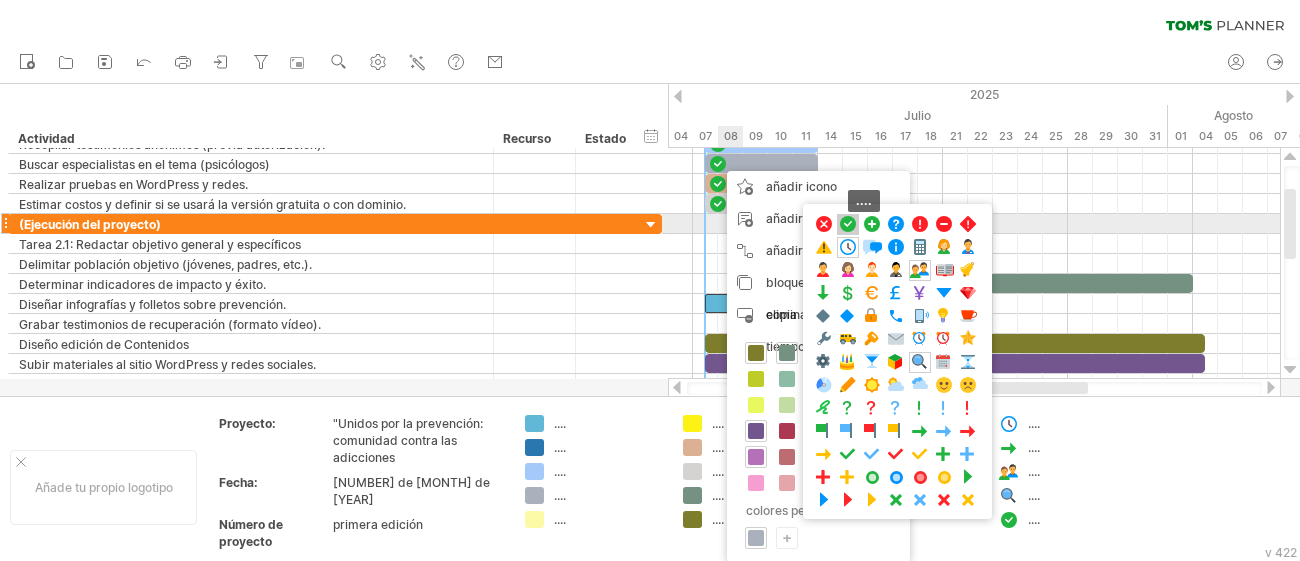 click at bounding box center [848, 224] 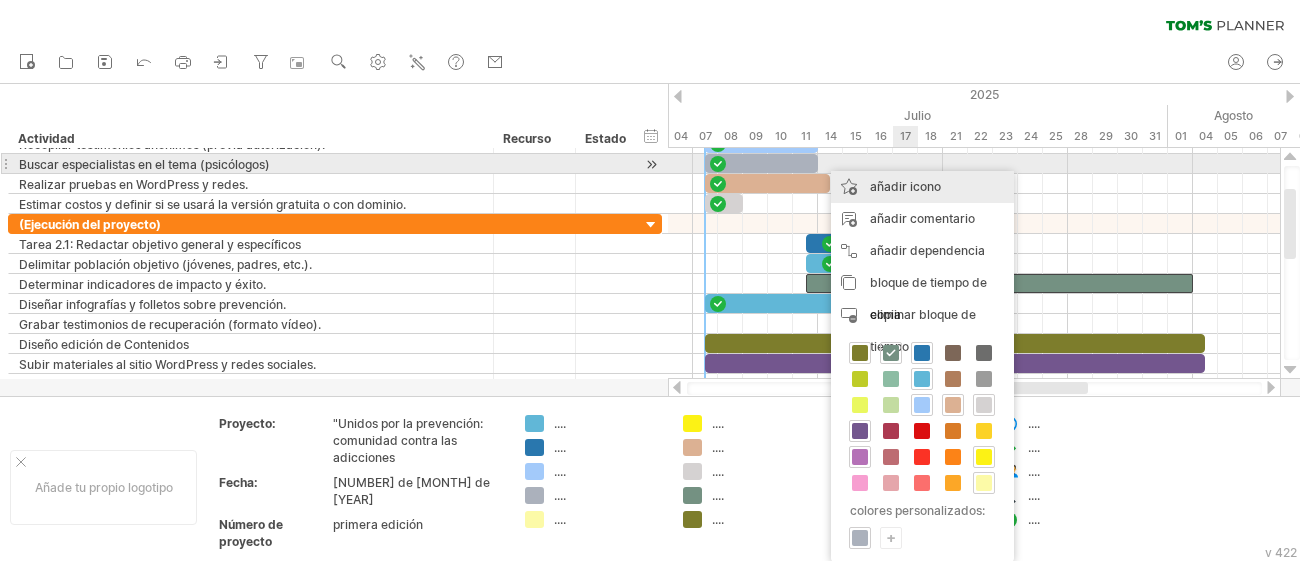 click on "añadir icono" at bounding box center (922, 187) 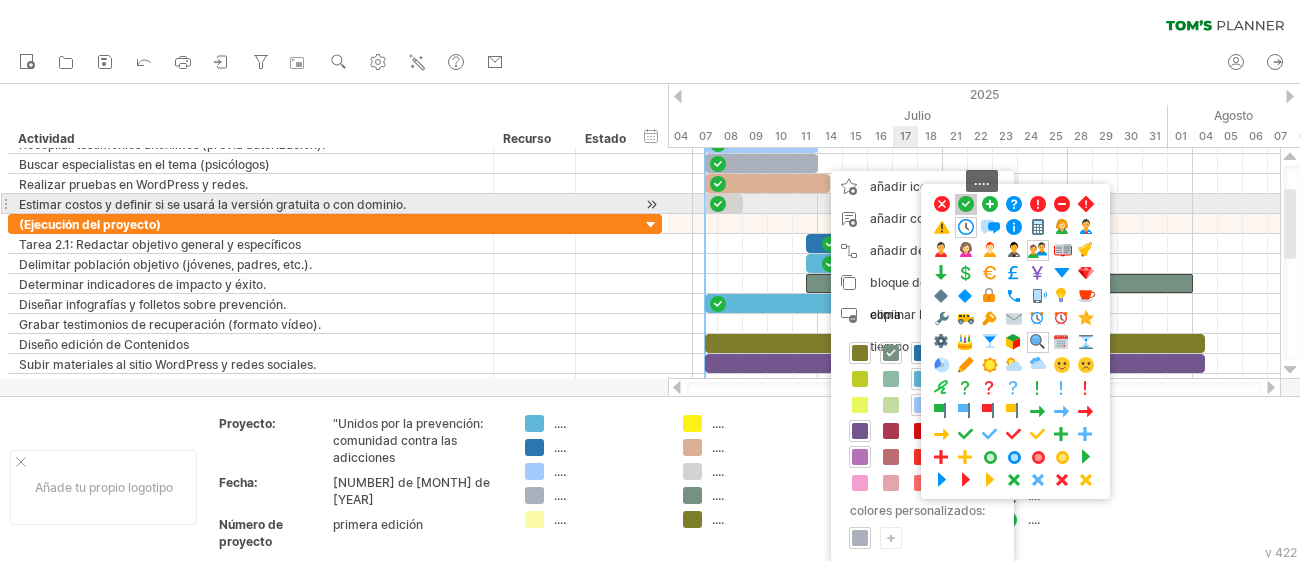 click at bounding box center [966, 204] 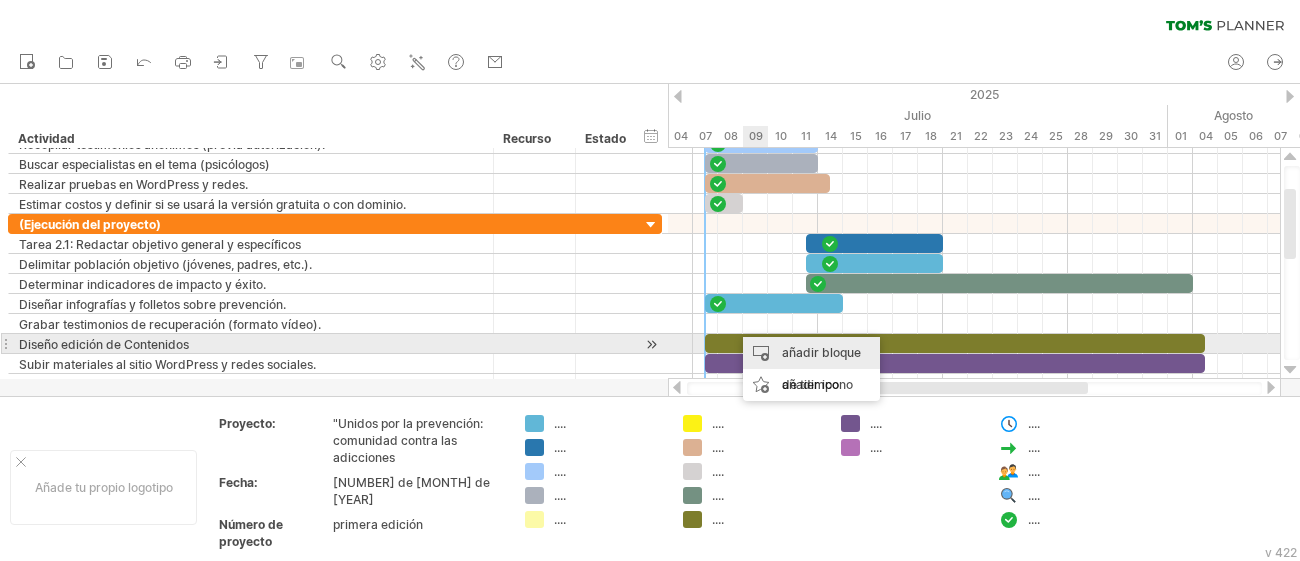 click on "añadir bloque de tiempo" at bounding box center [811, 369] 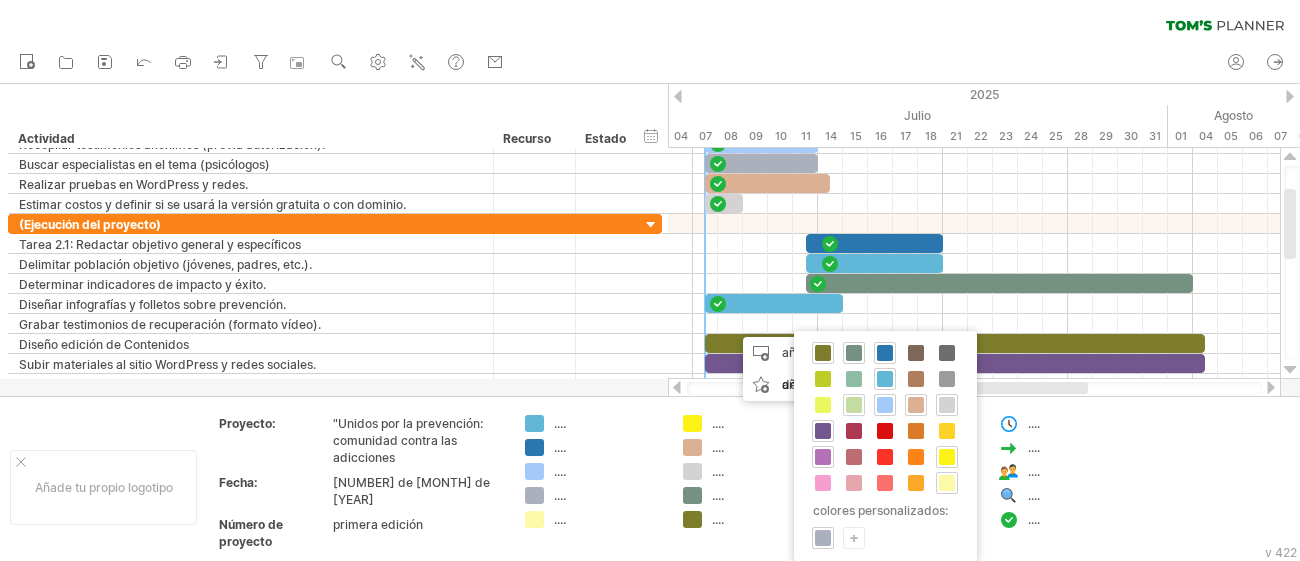 click at bounding box center (854, 405) 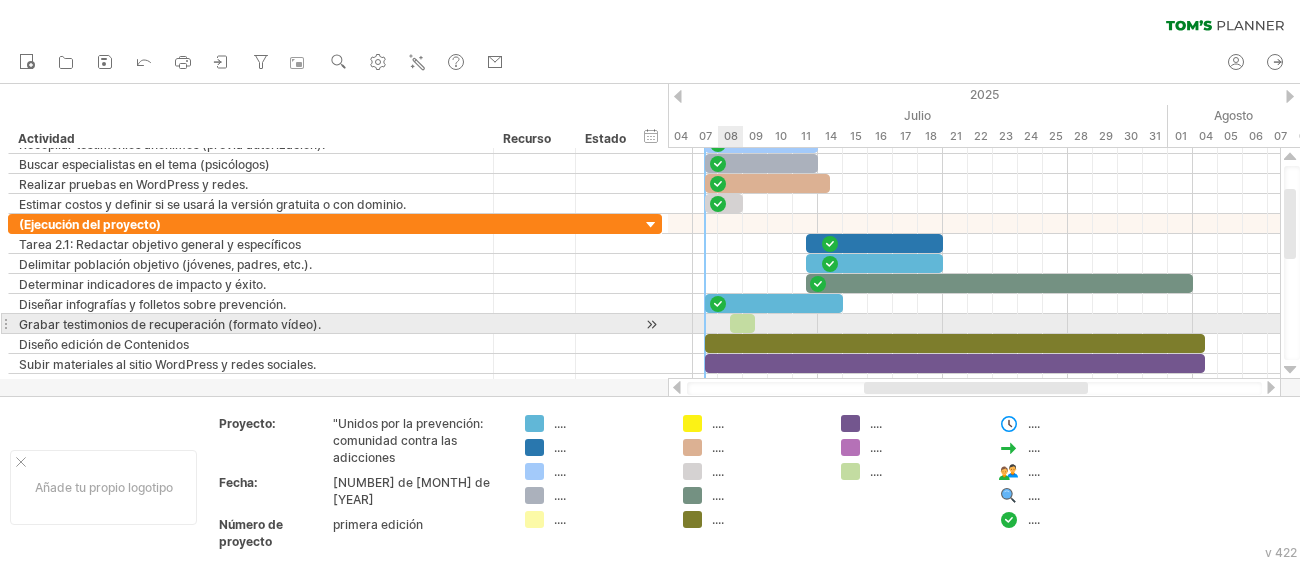 click at bounding box center (742, 323) 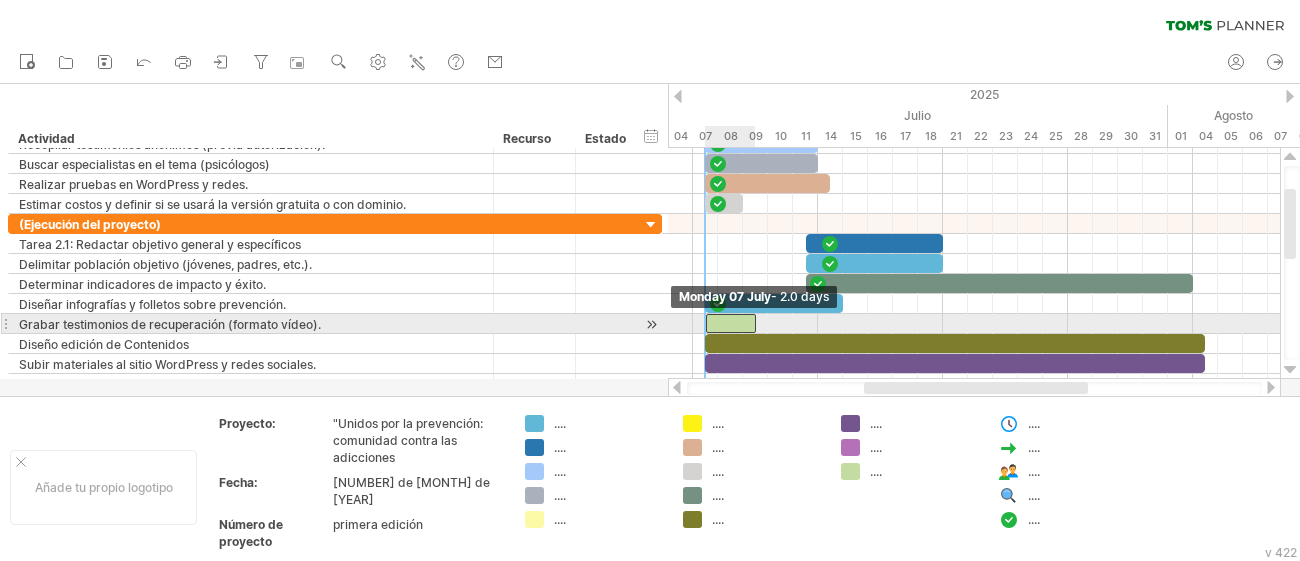 drag, startPoint x: 730, startPoint y: 320, endPoint x: 709, endPoint y: 324, distance: 21.377558 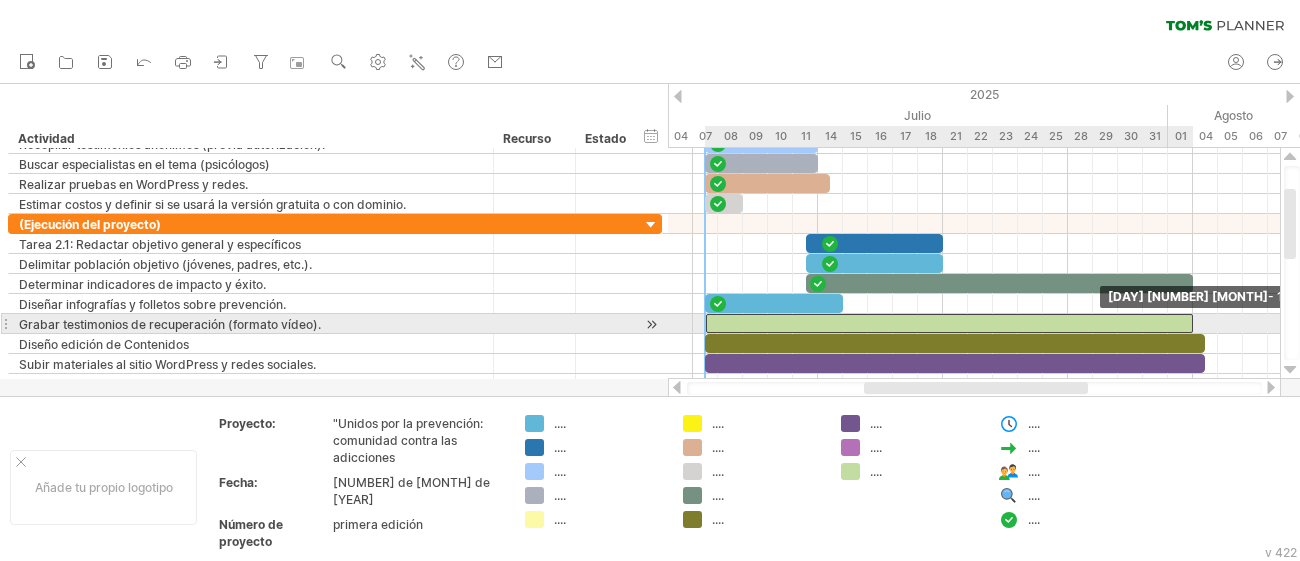 drag, startPoint x: 757, startPoint y: 323, endPoint x: 1192, endPoint y: 333, distance: 435.11493 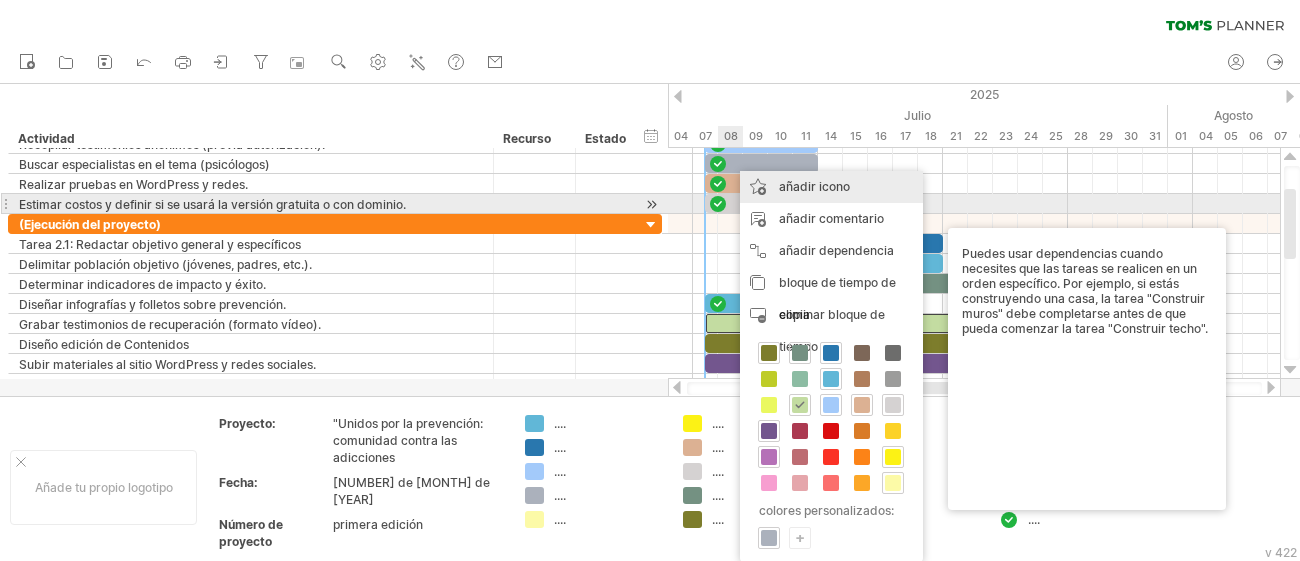 click on "añadir icono" at bounding box center [831, 187] 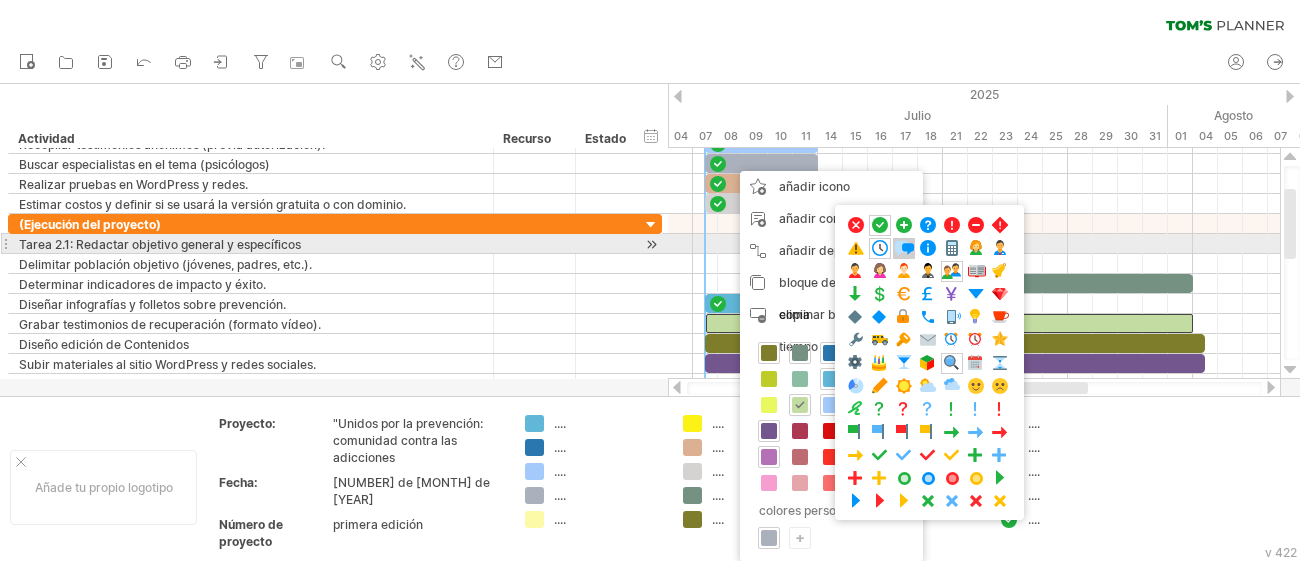 click at bounding box center [904, 248] 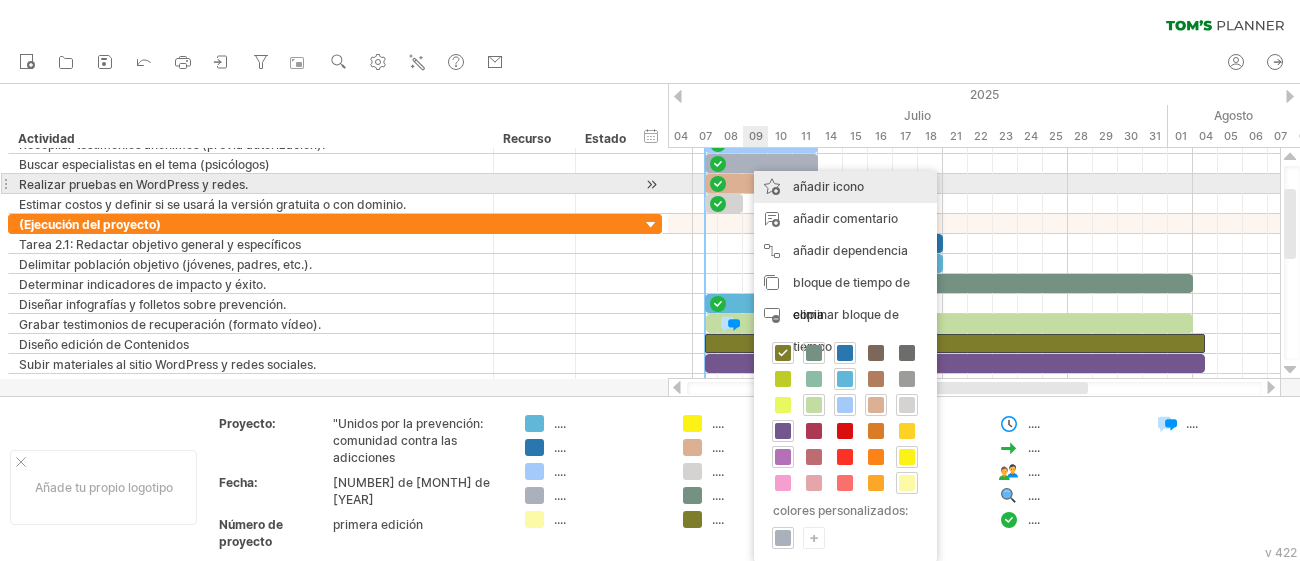 click on "añadir icono" at bounding box center [845, 187] 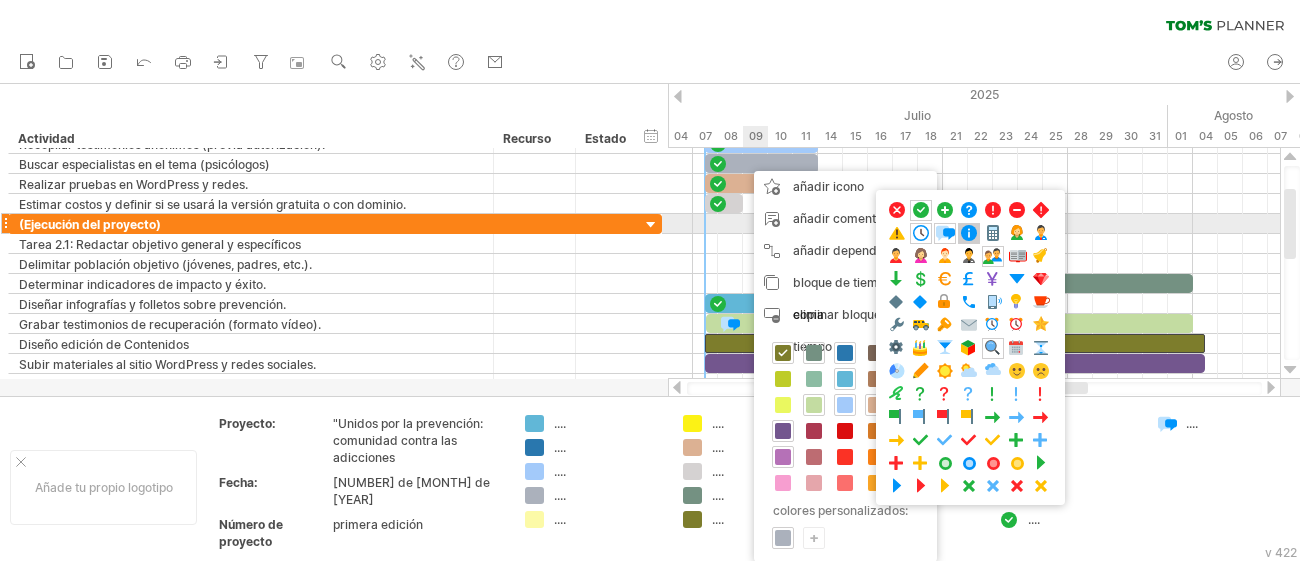 click at bounding box center [969, 233] 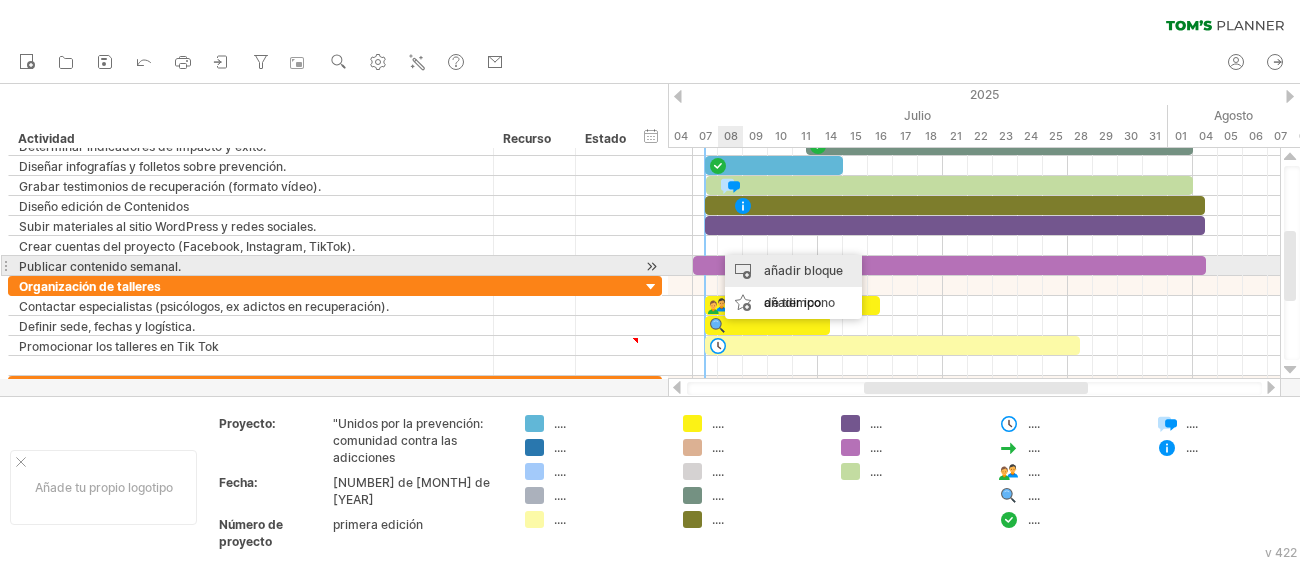 click on "añadir bloque de tiempo" at bounding box center (793, 287) 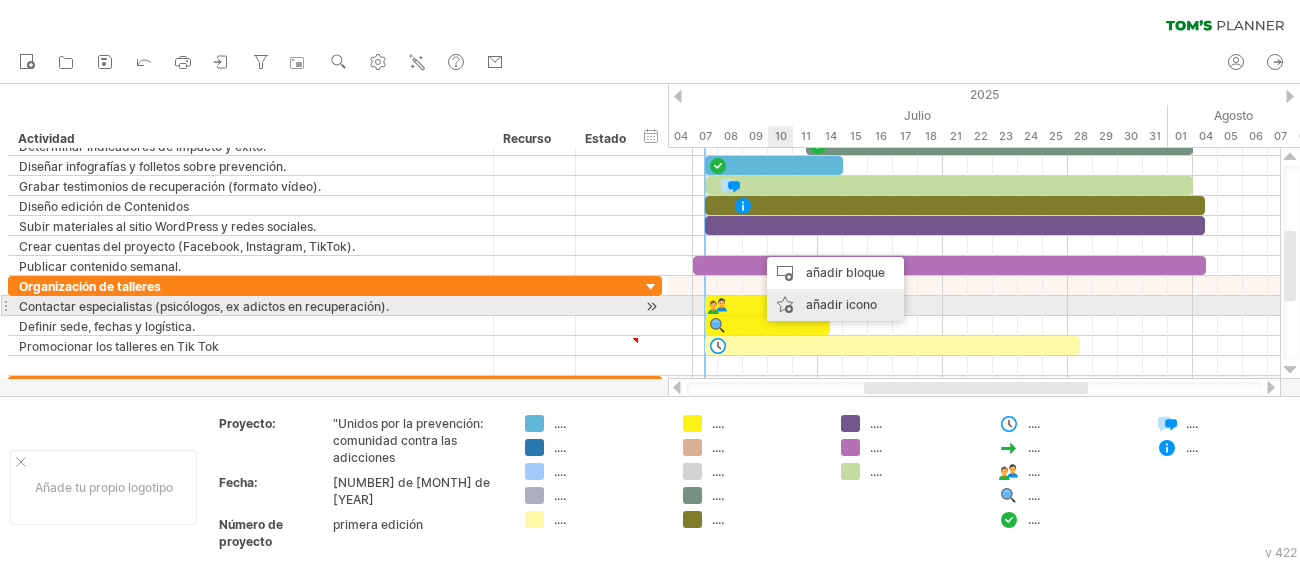 click on "añadir icono" at bounding box center (841, 304) 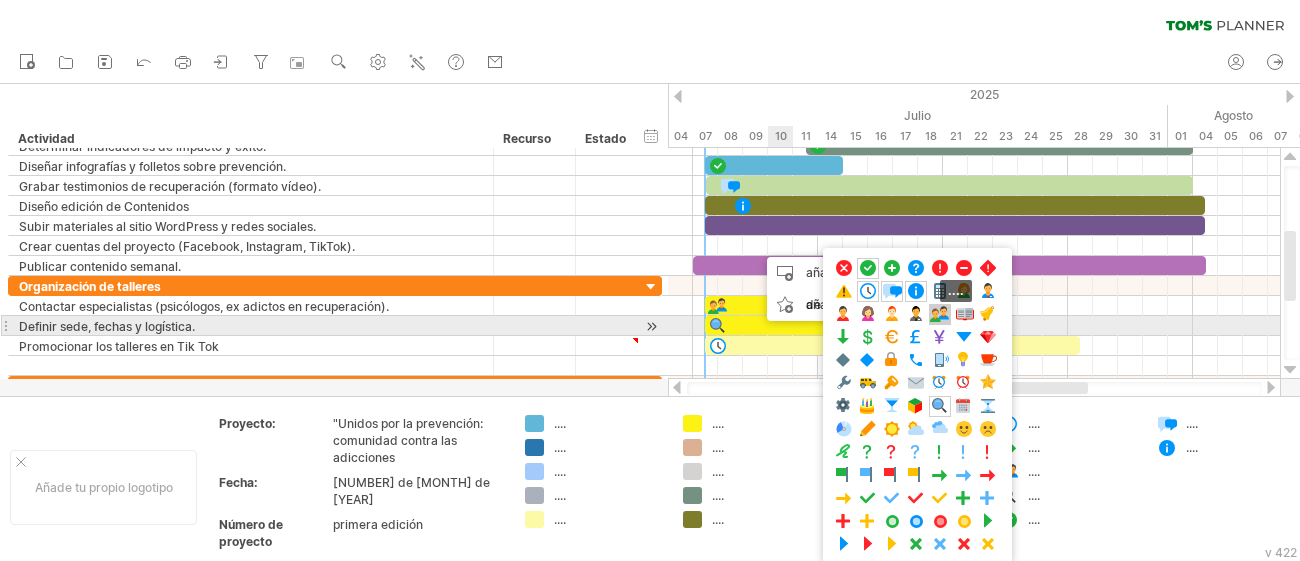 click at bounding box center (940, 314) 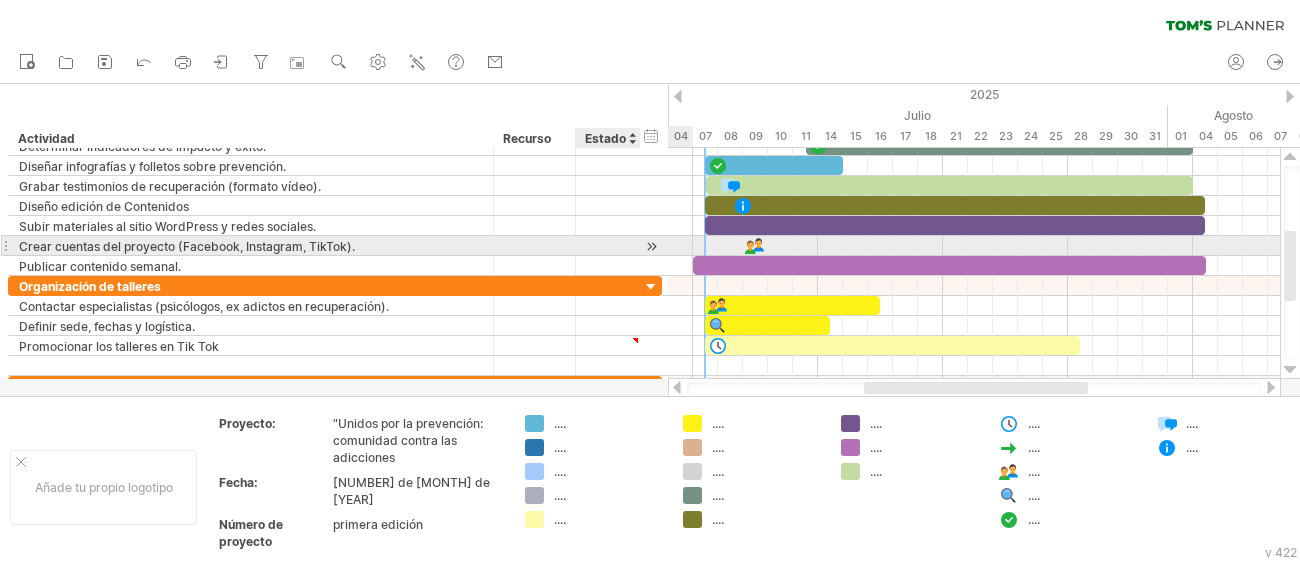 click at bounding box center (251, 245) 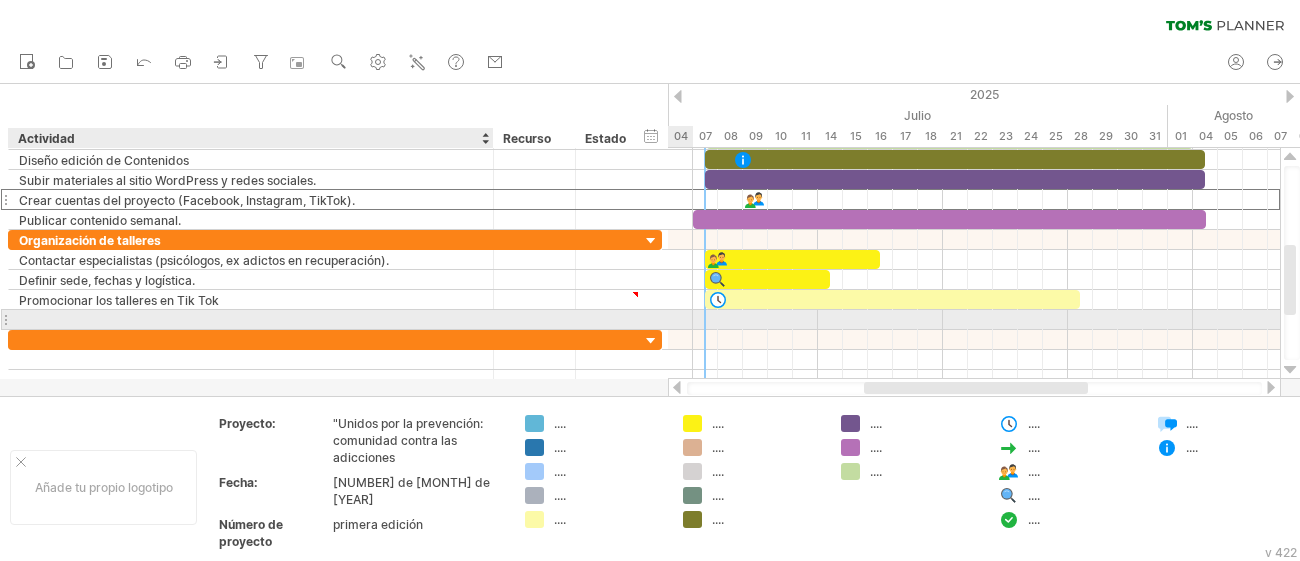 click at bounding box center (491, 320) 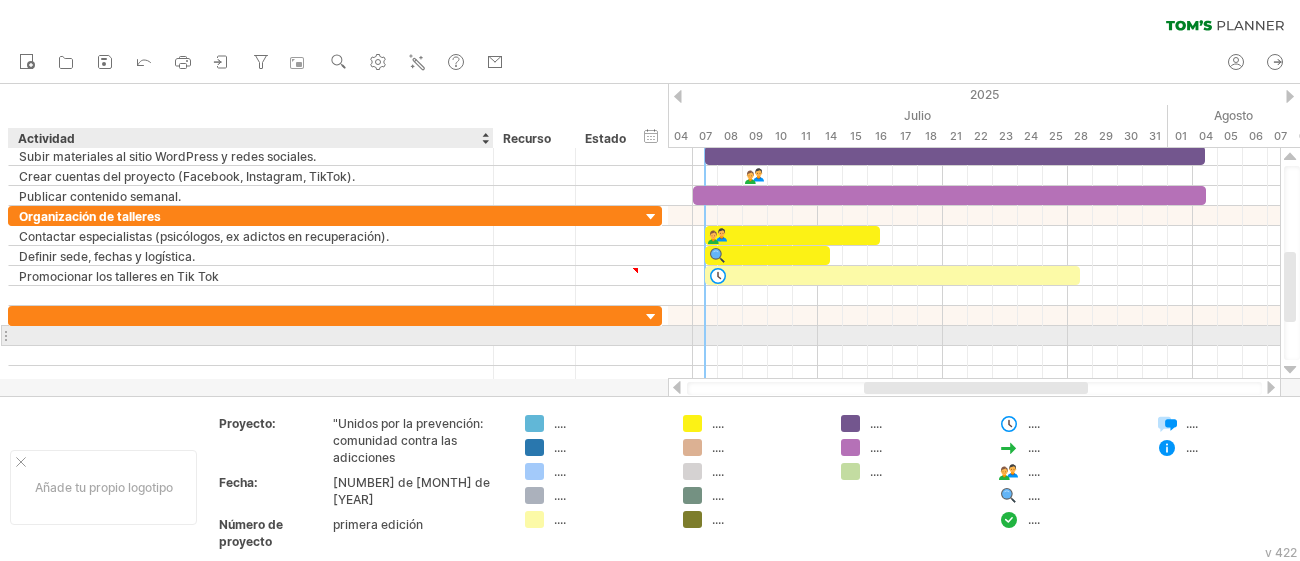 click at bounding box center [251, 335] 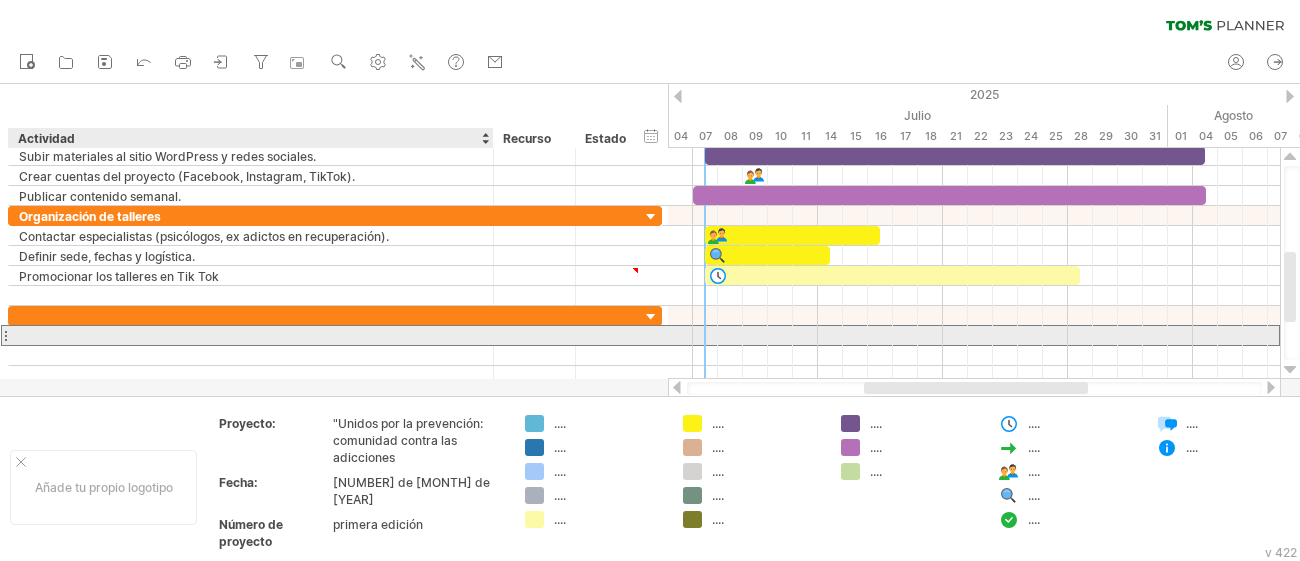 paste on "**********" 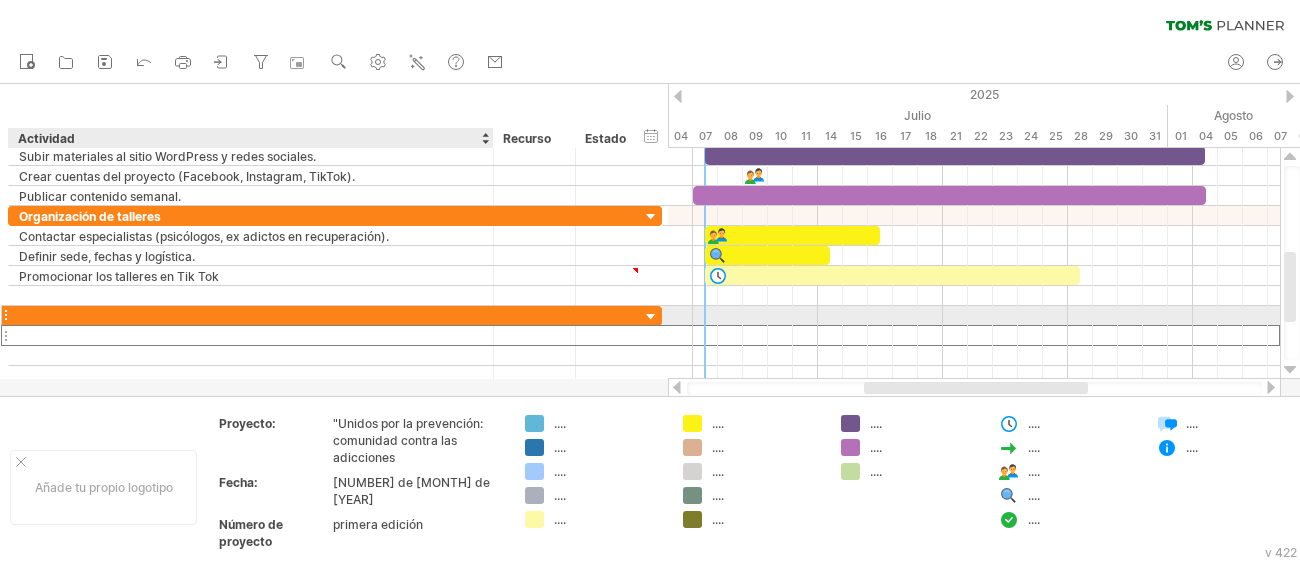click at bounding box center (251, 315) 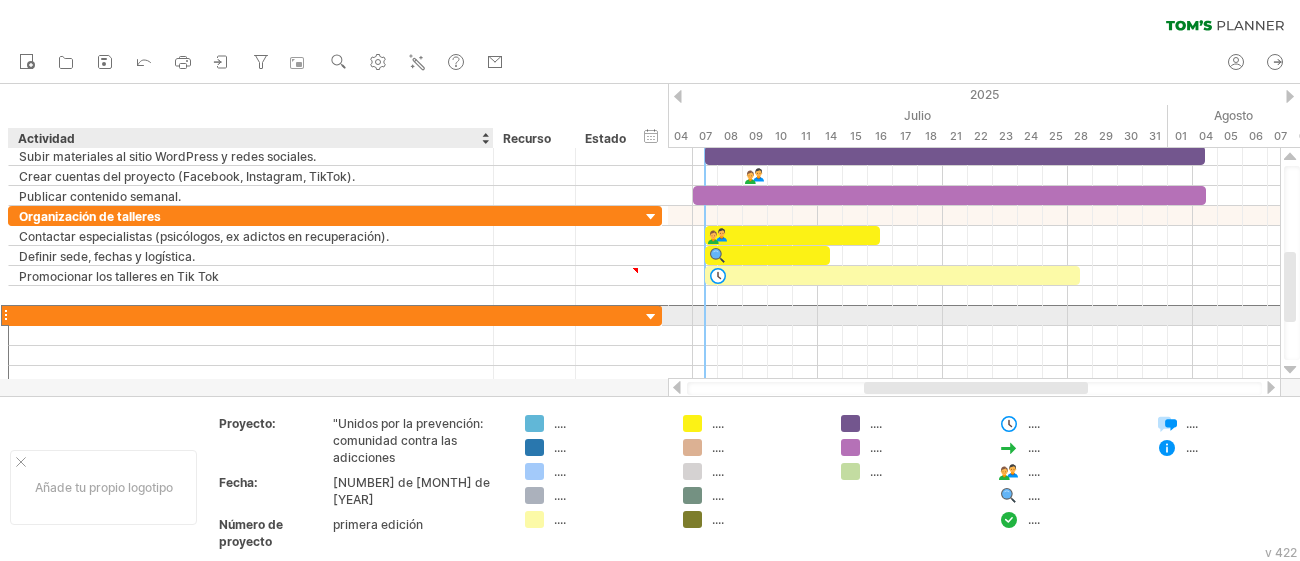 paste on "**********" 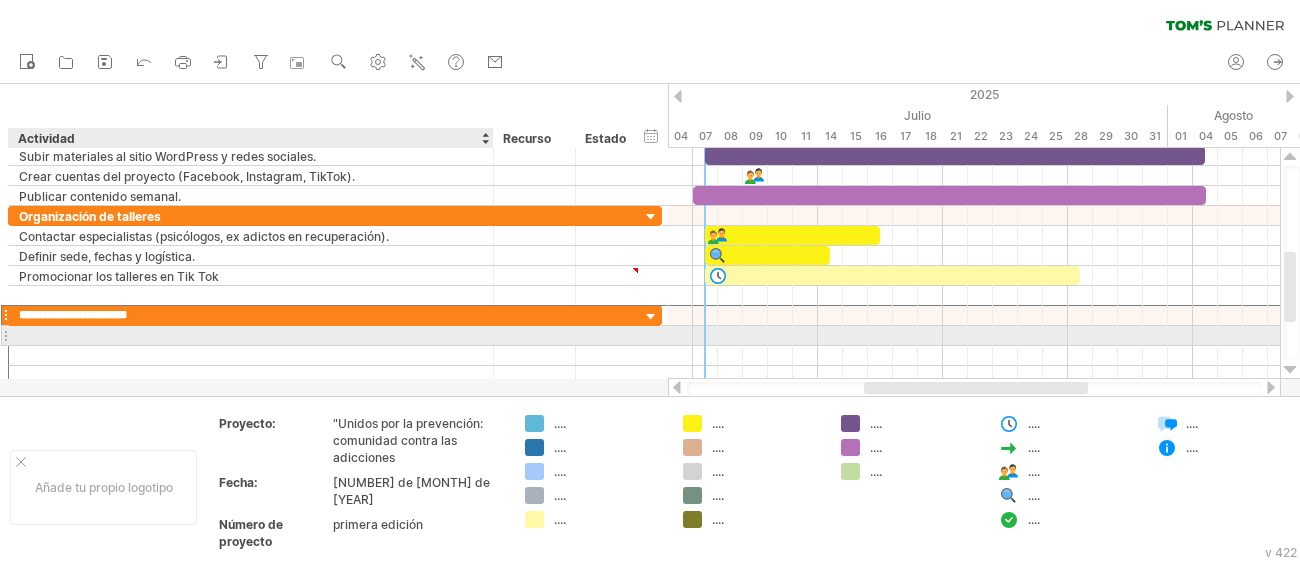 click at bounding box center [251, 335] 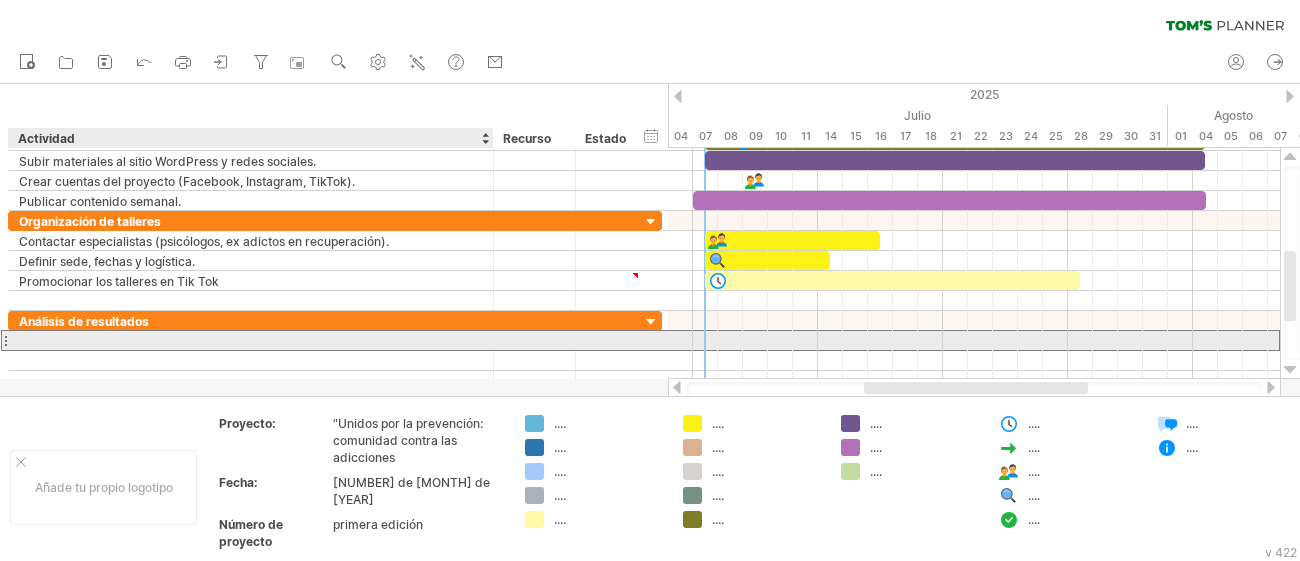 click at bounding box center [251, 340] 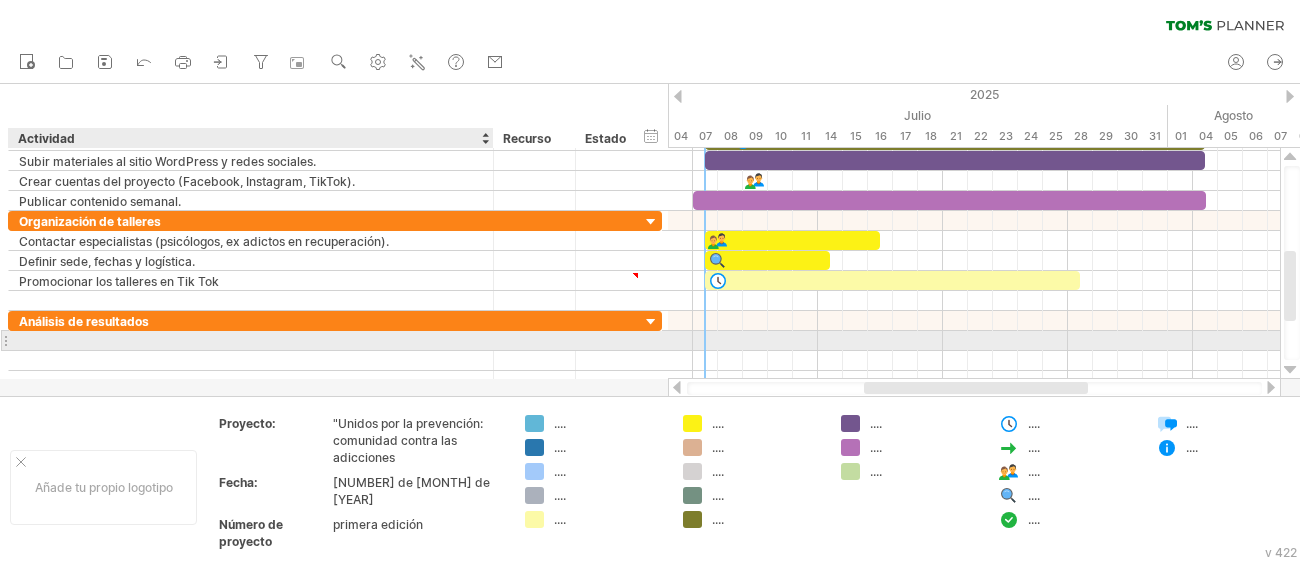 paste on "**********" 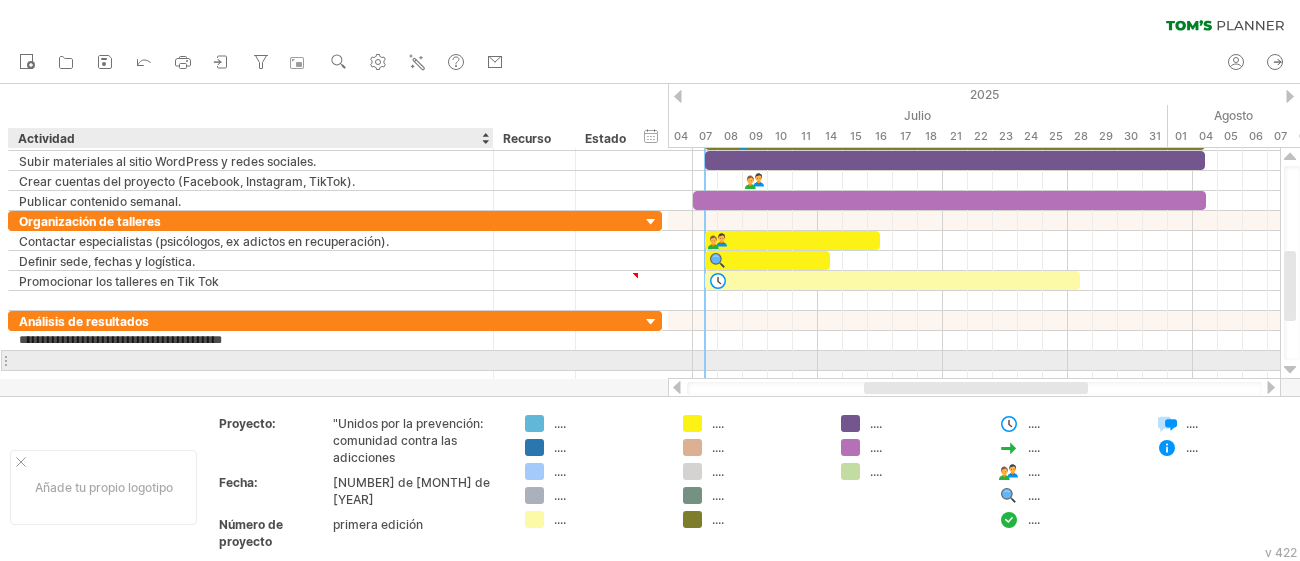 click at bounding box center [251, 360] 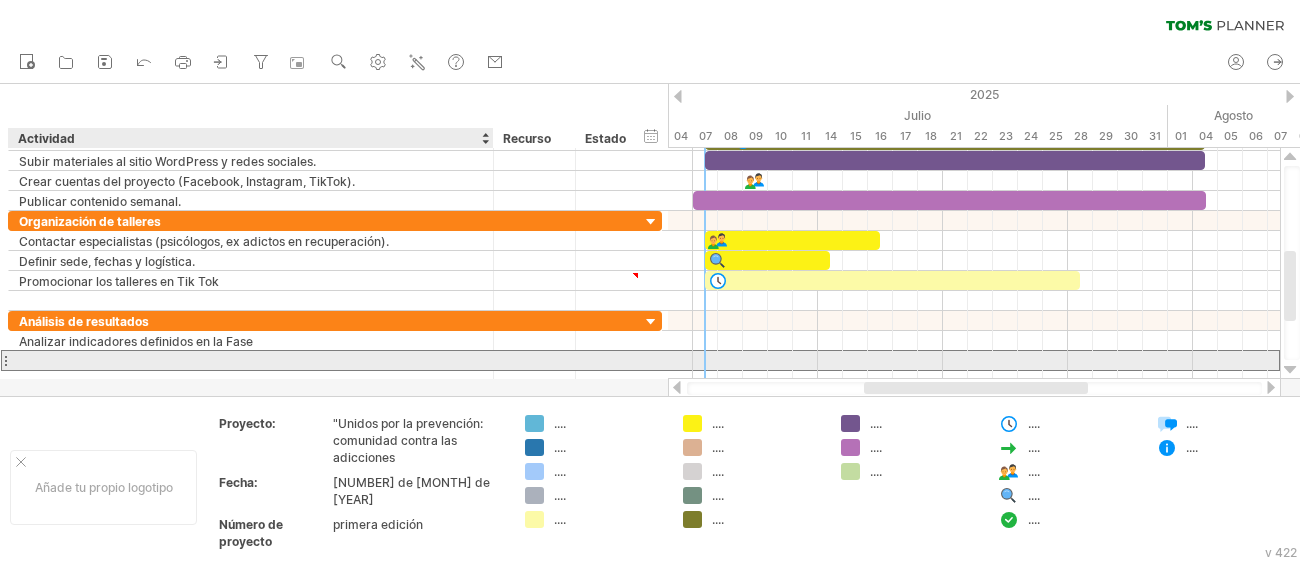 click at bounding box center (251, 360) 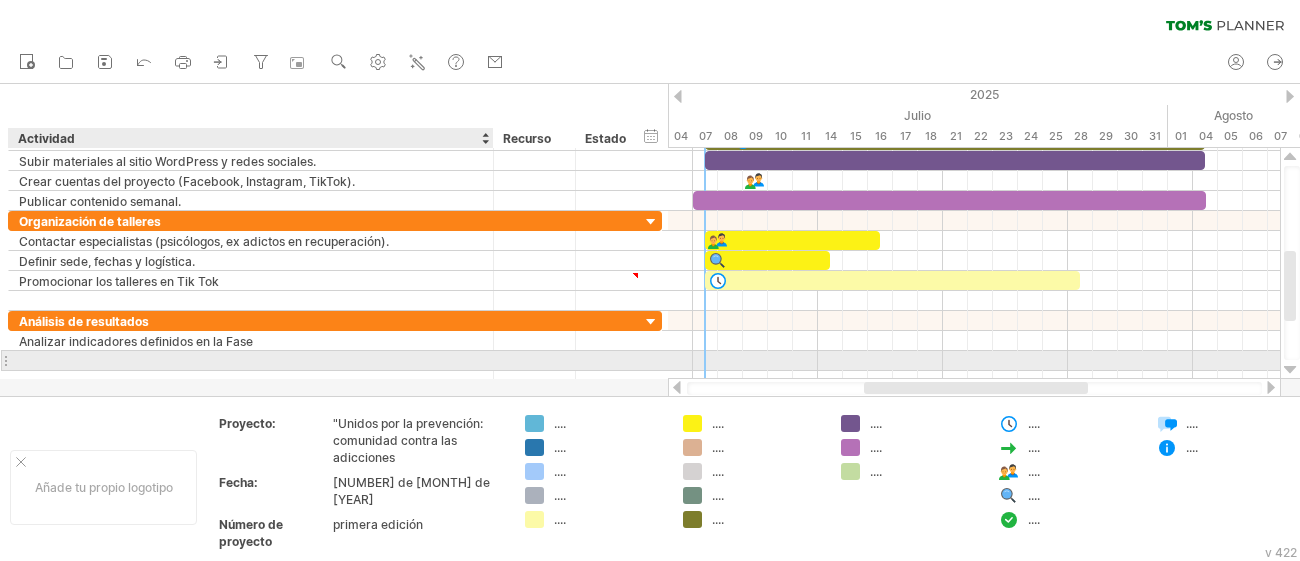 click at bounding box center [251, 360] 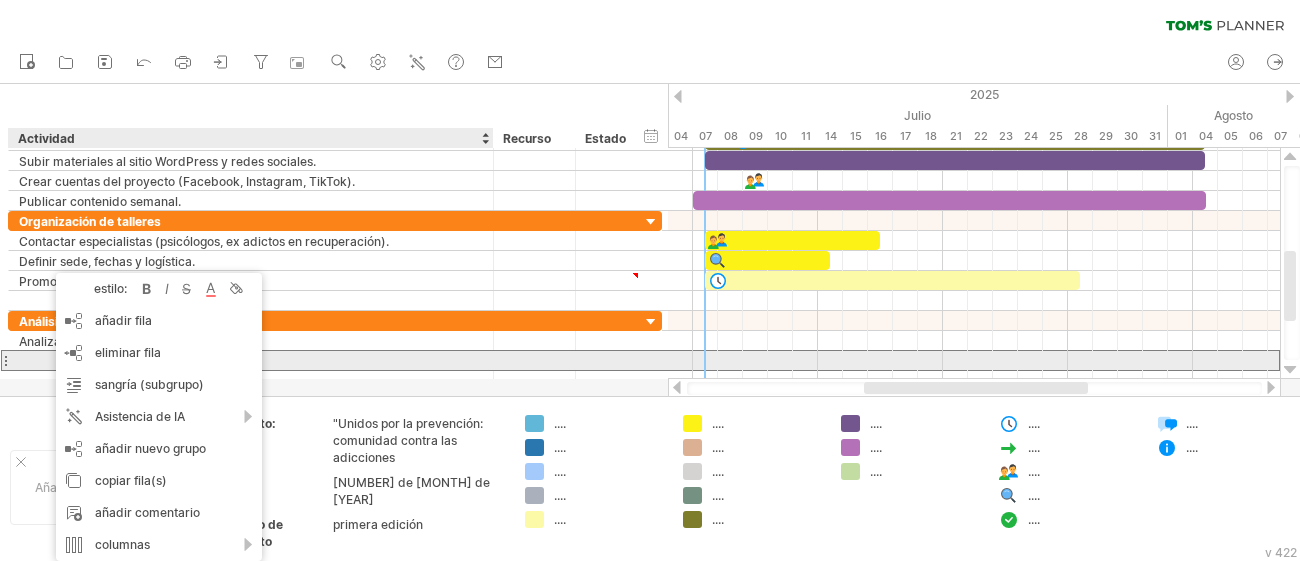 click at bounding box center (251, 360) 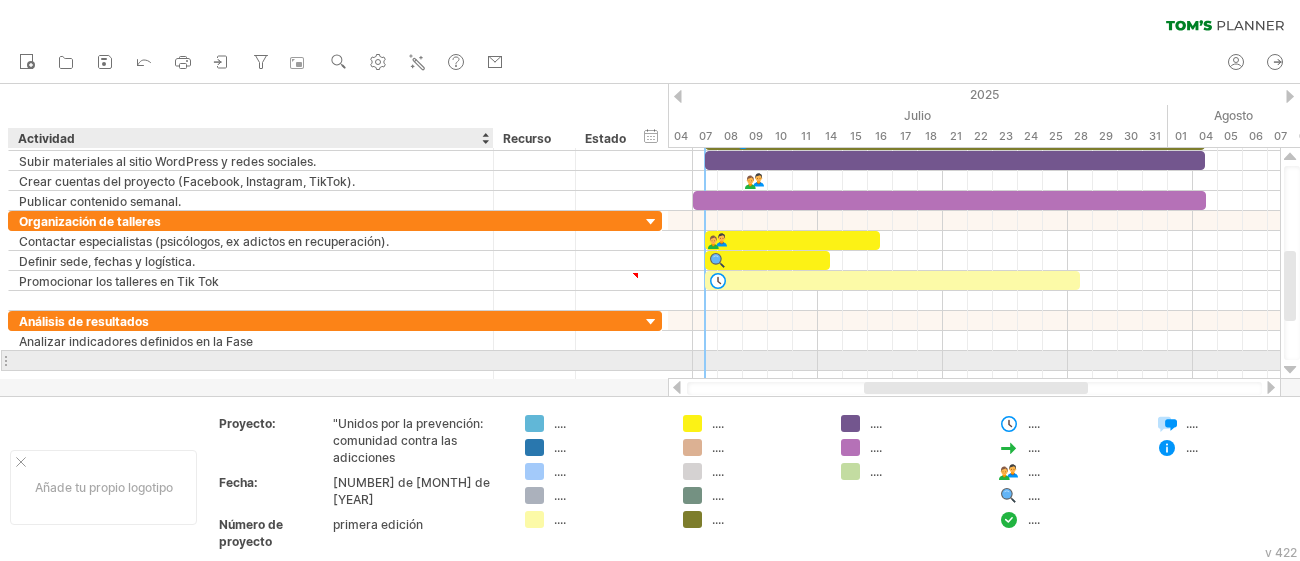 paste on "**********" 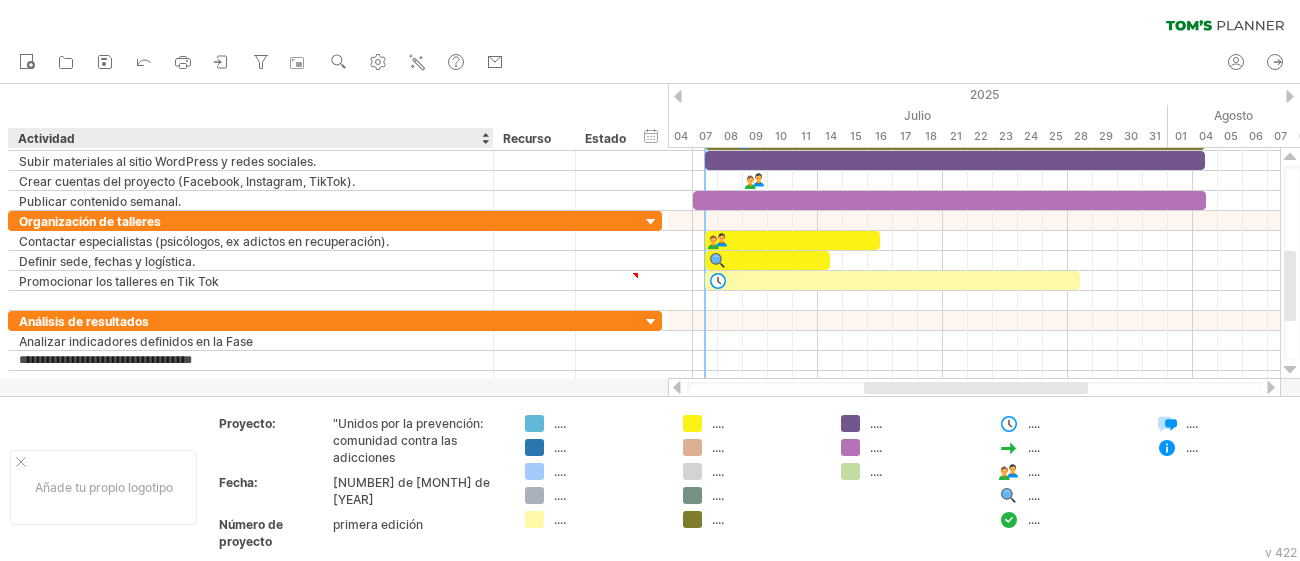 click at bounding box center (650, 240) 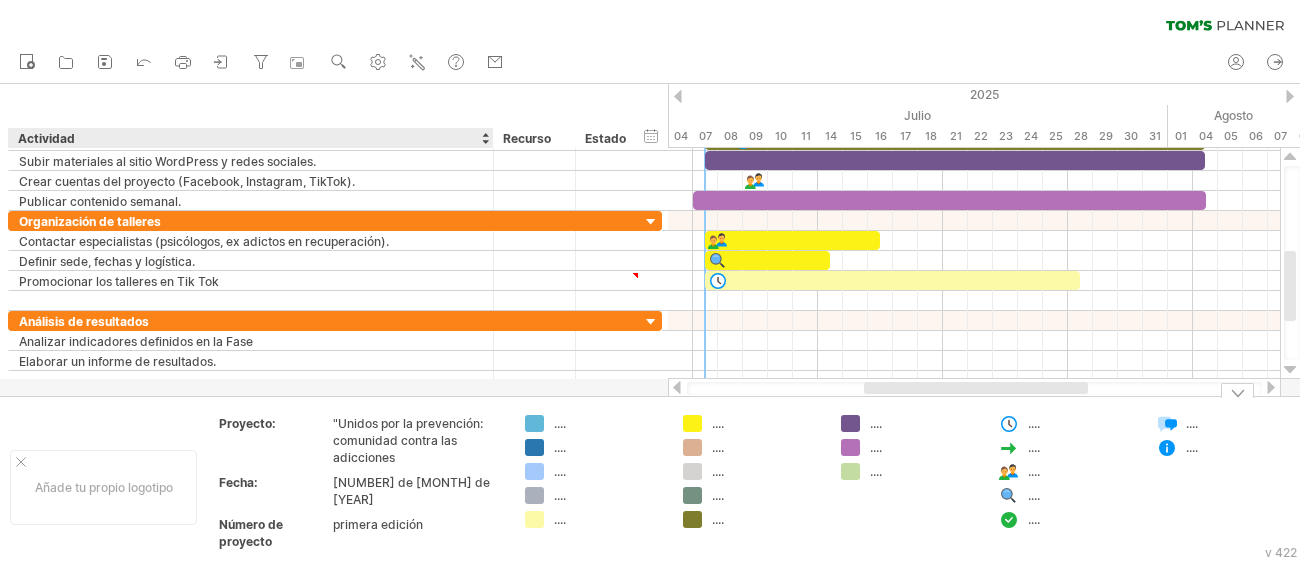 click at bounding box center (650, 240) 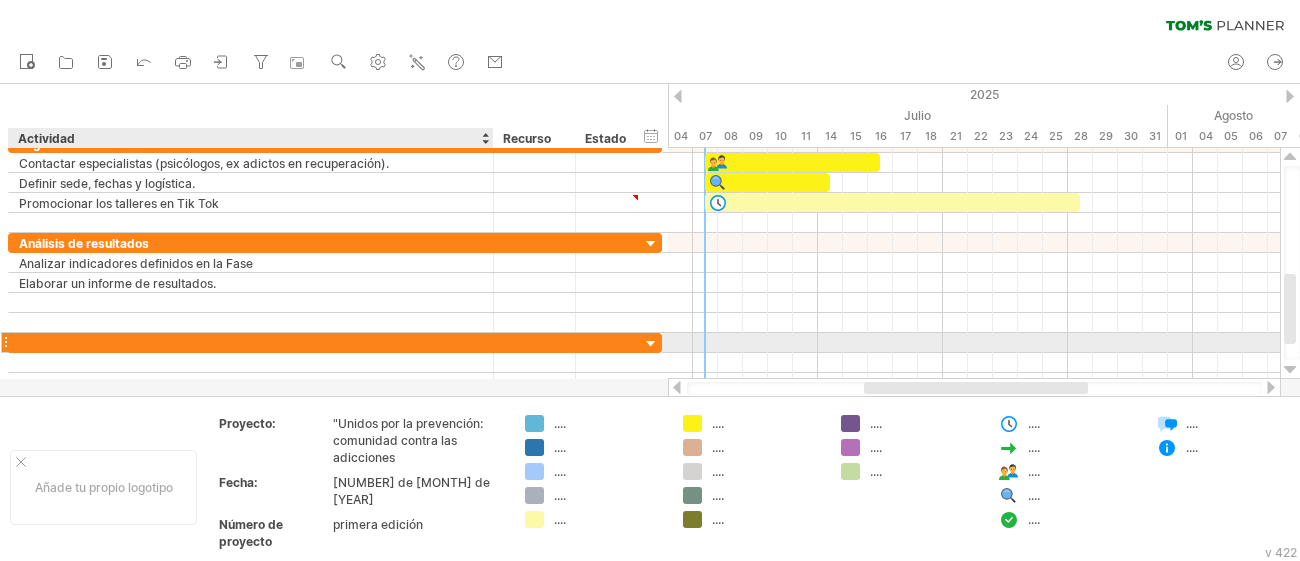 click at bounding box center (251, 342) 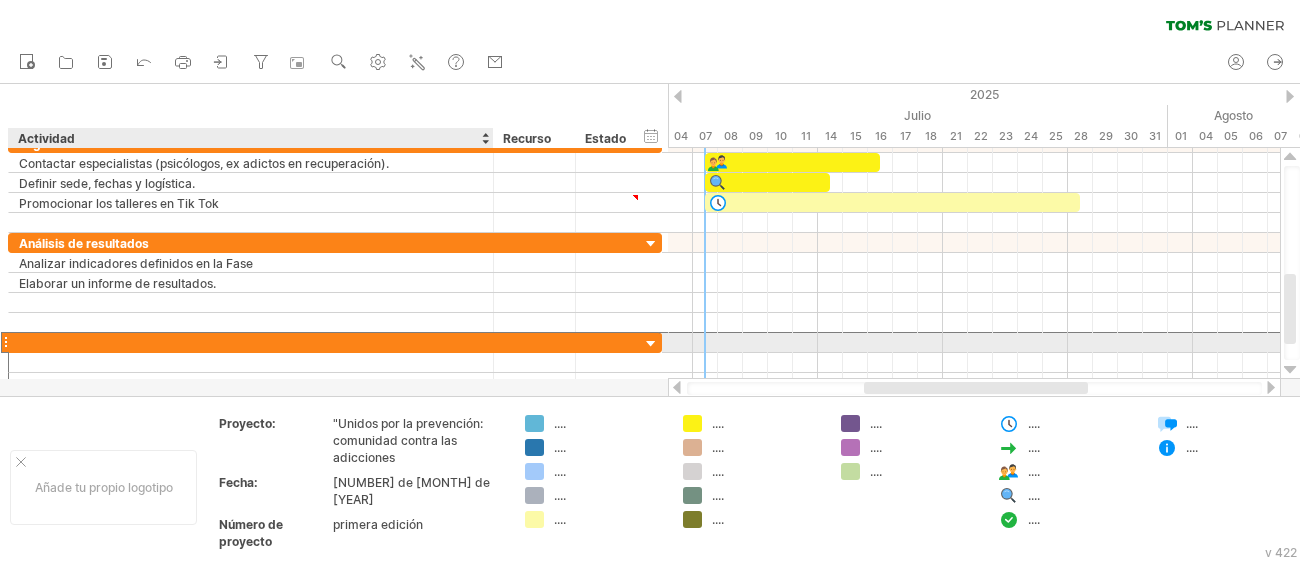 paste on "**********" 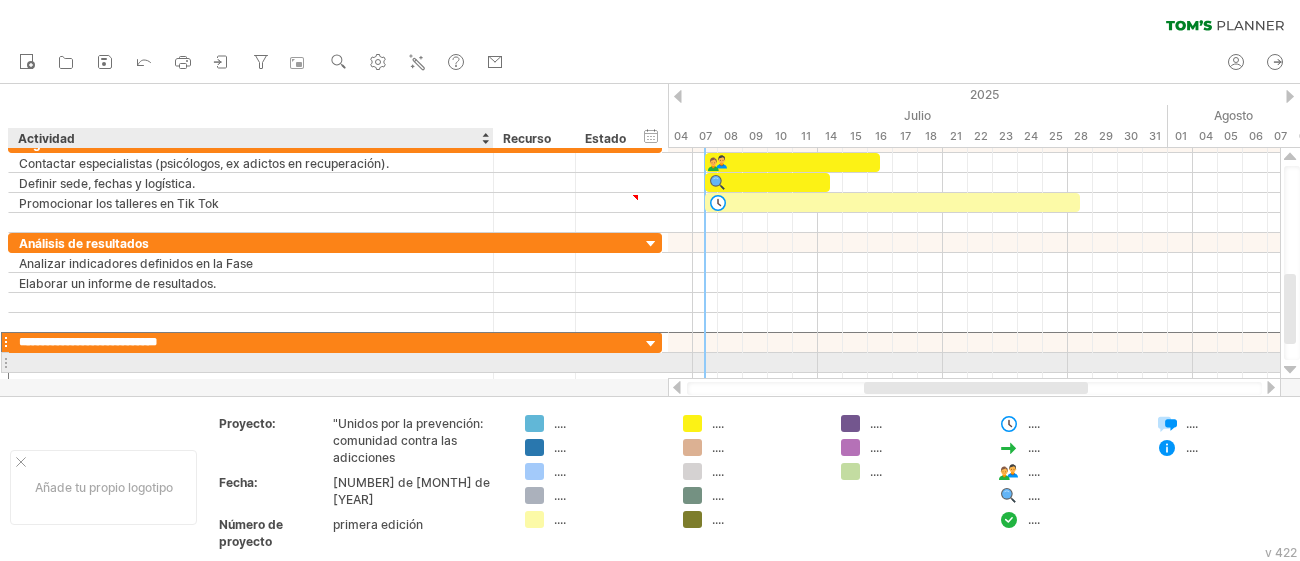 click at bounding box center [251, 362] 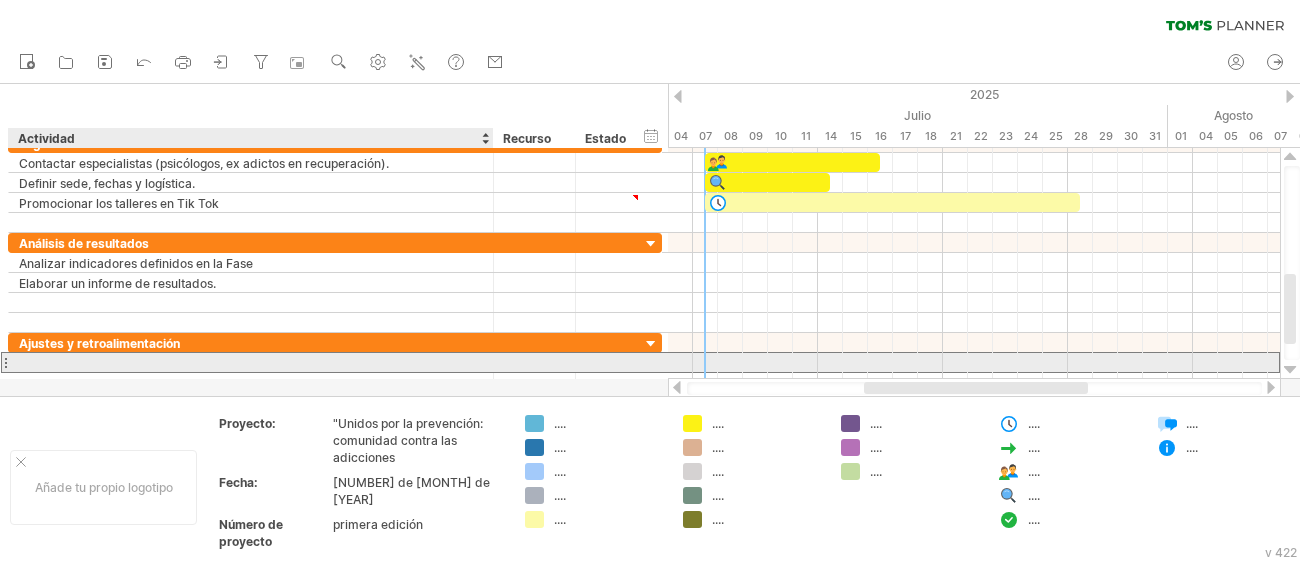click at bounding box center [251, 362] 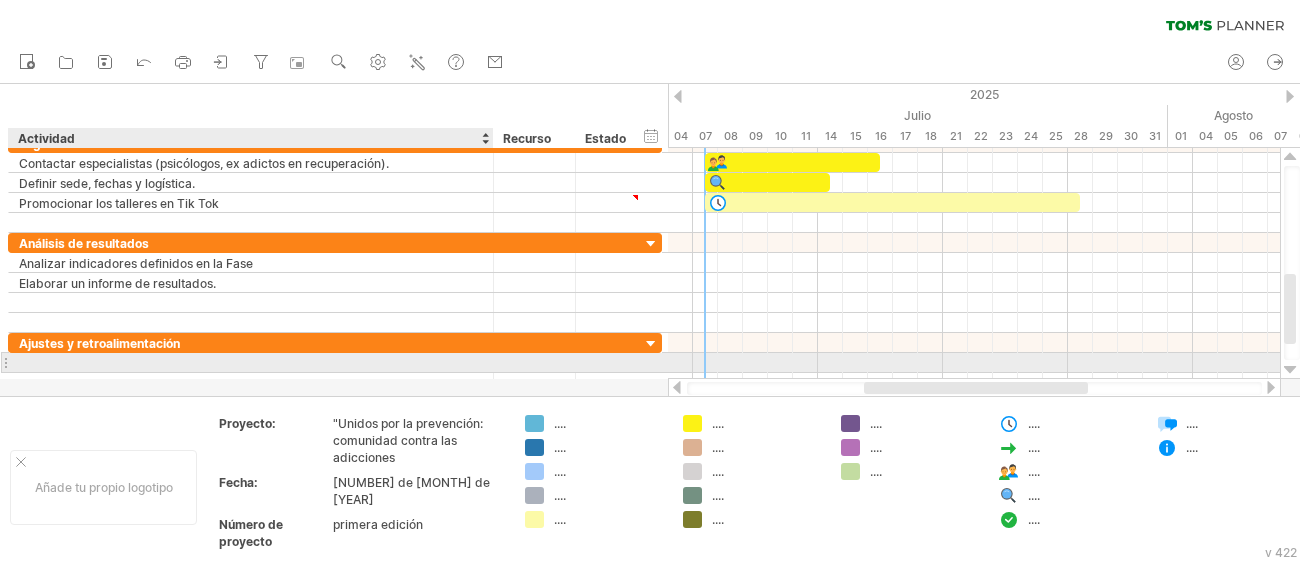 paste on "**********" 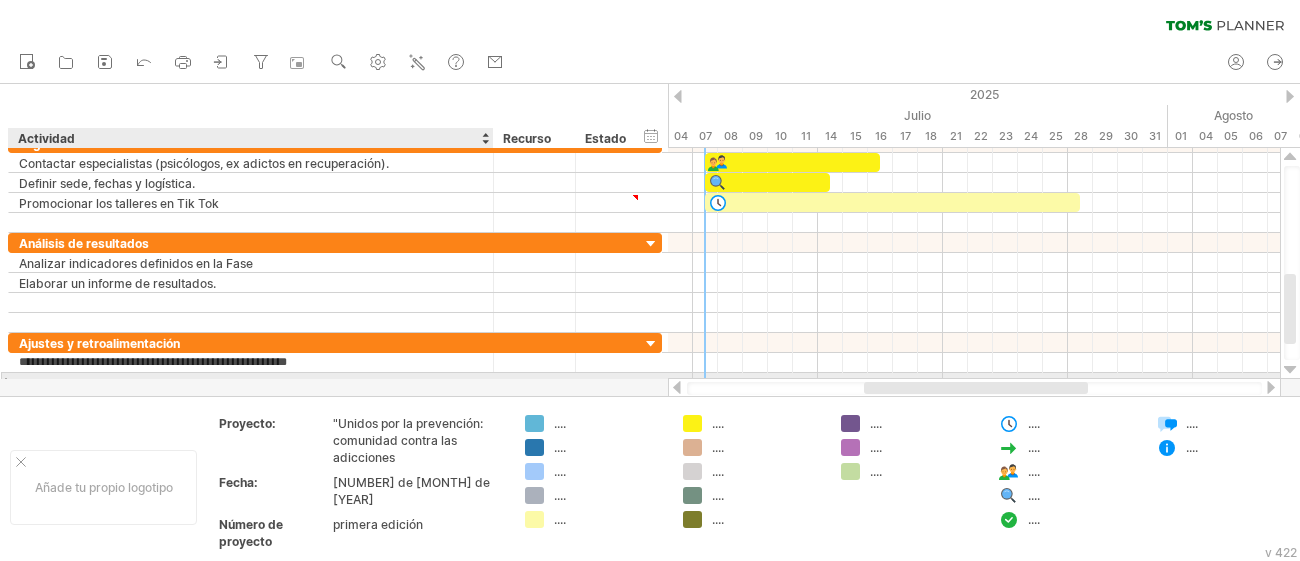 click at bounding box center (251, 382) 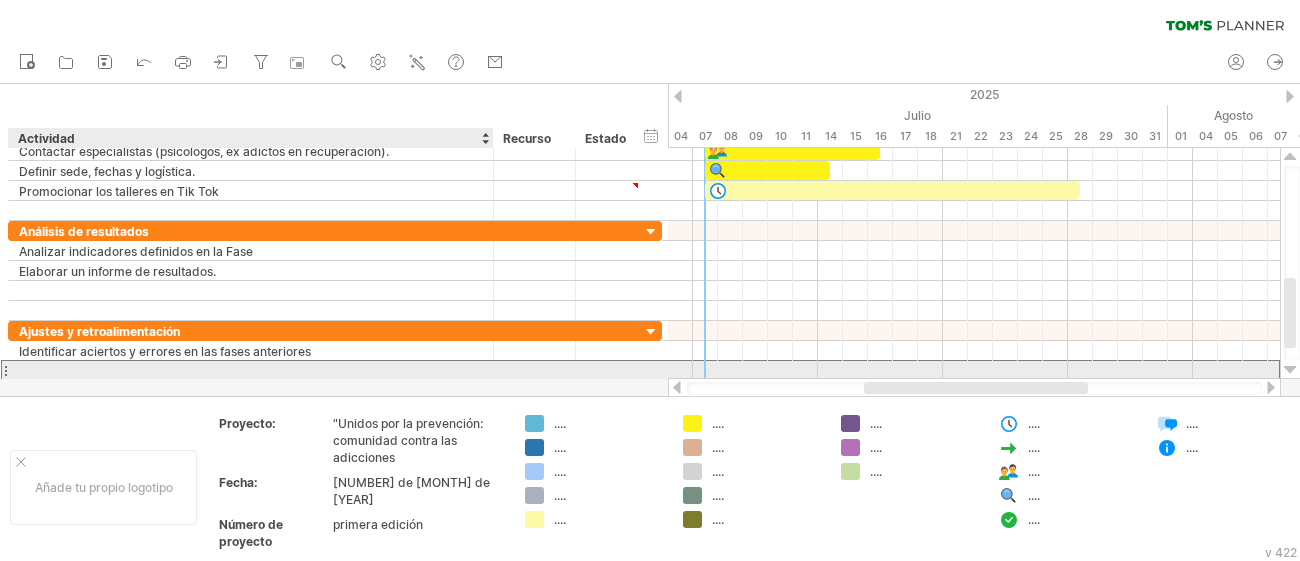 click at bounding box center (251, 370) 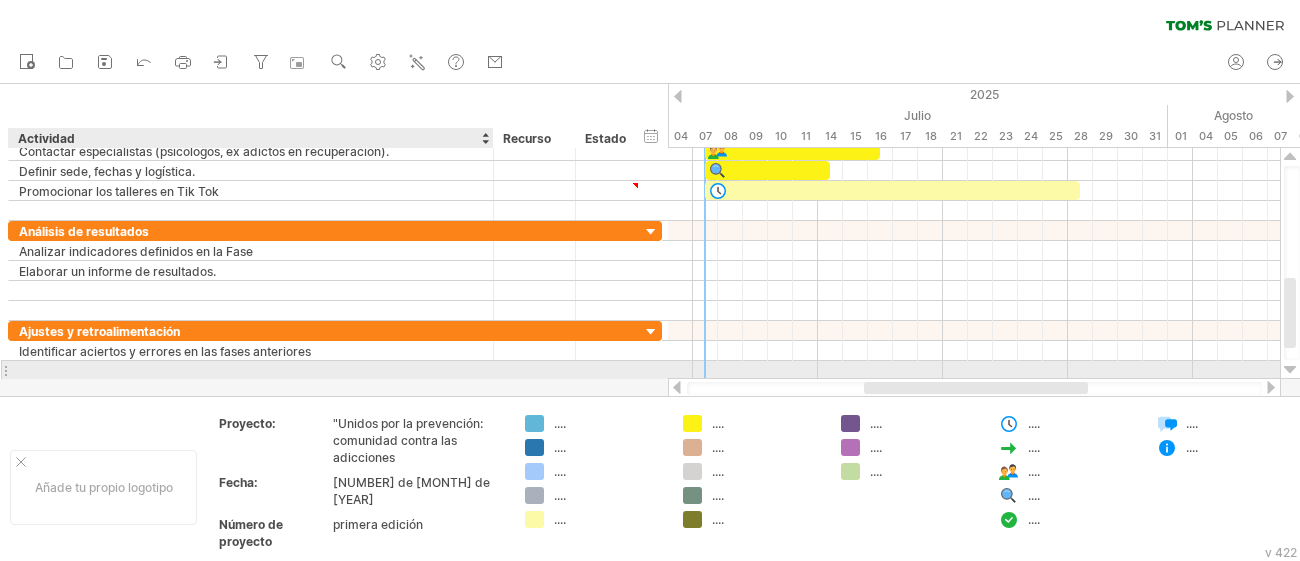 paste on "**********" 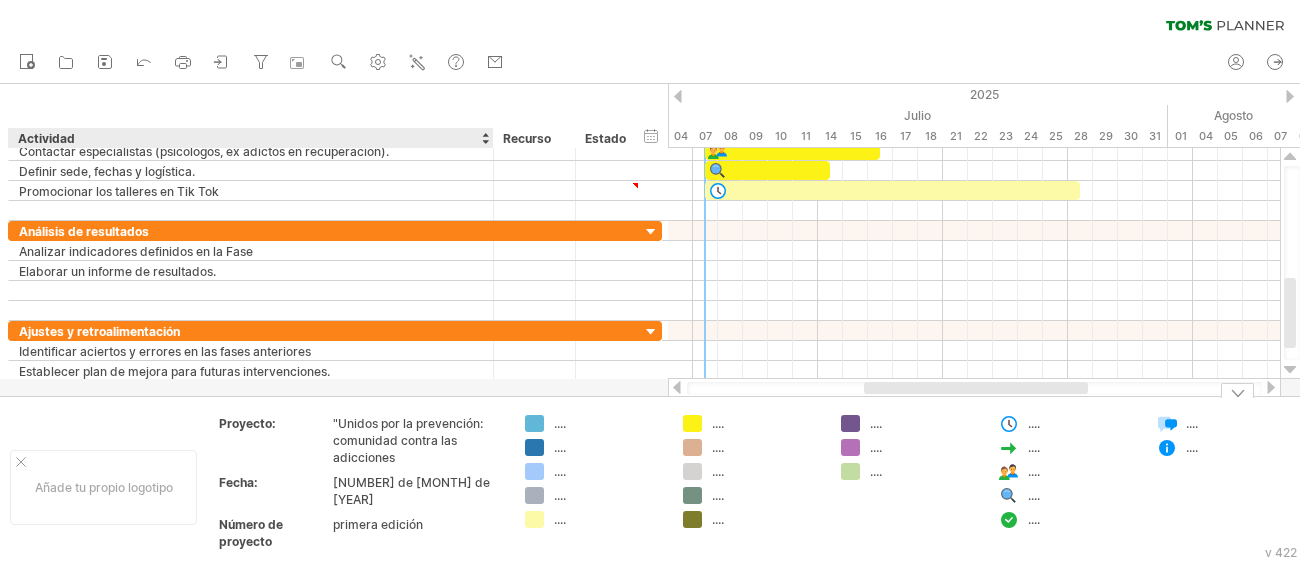 click on "Añade tu propio logotipo Proyecto: "Unidos por la prevención: comunidad contra las adicciones Fecha: 5 de julio de 2025 Número de proyecto primera edición ...." at bounding box center (650, 487) 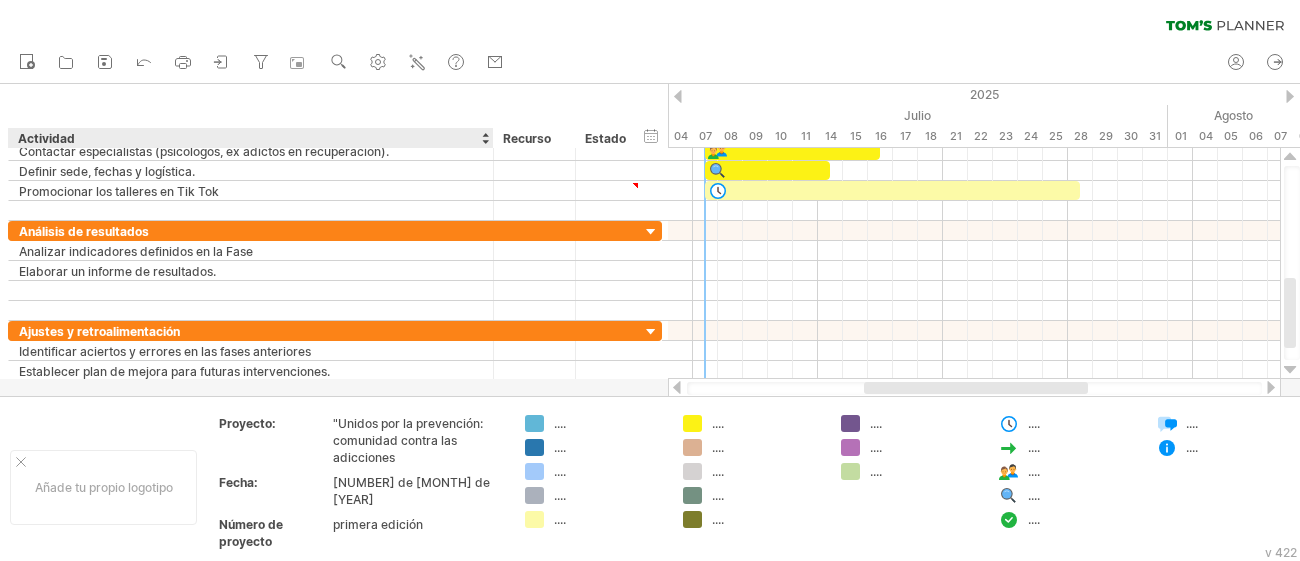 click at bounding box center (650, 240) 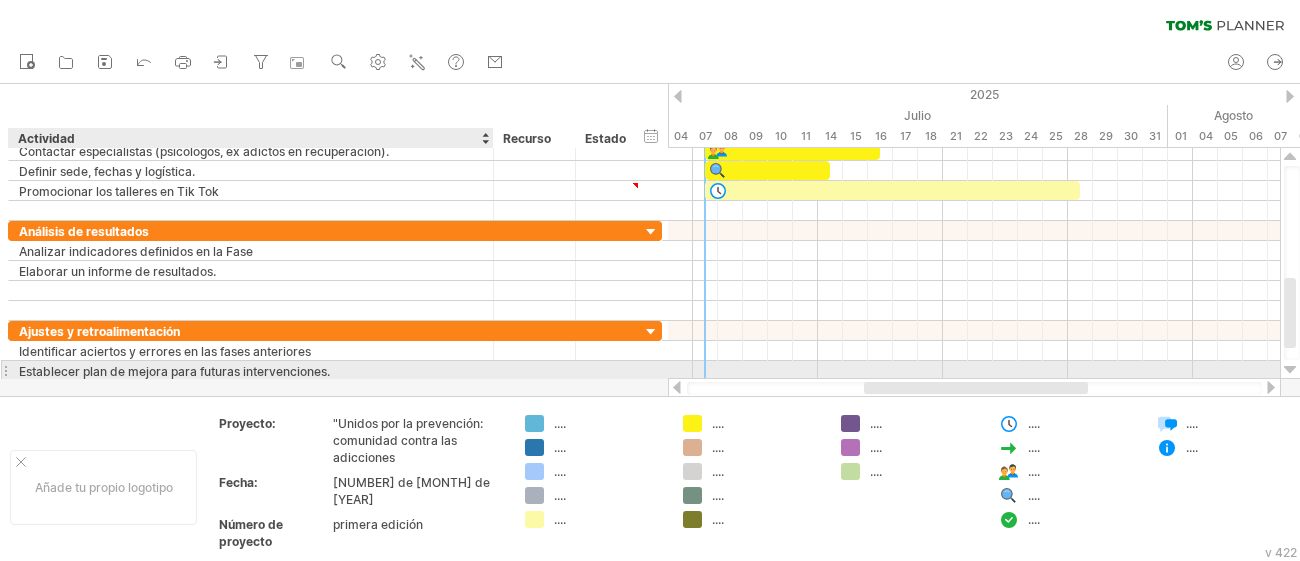 click at bounding box center [650, 240] 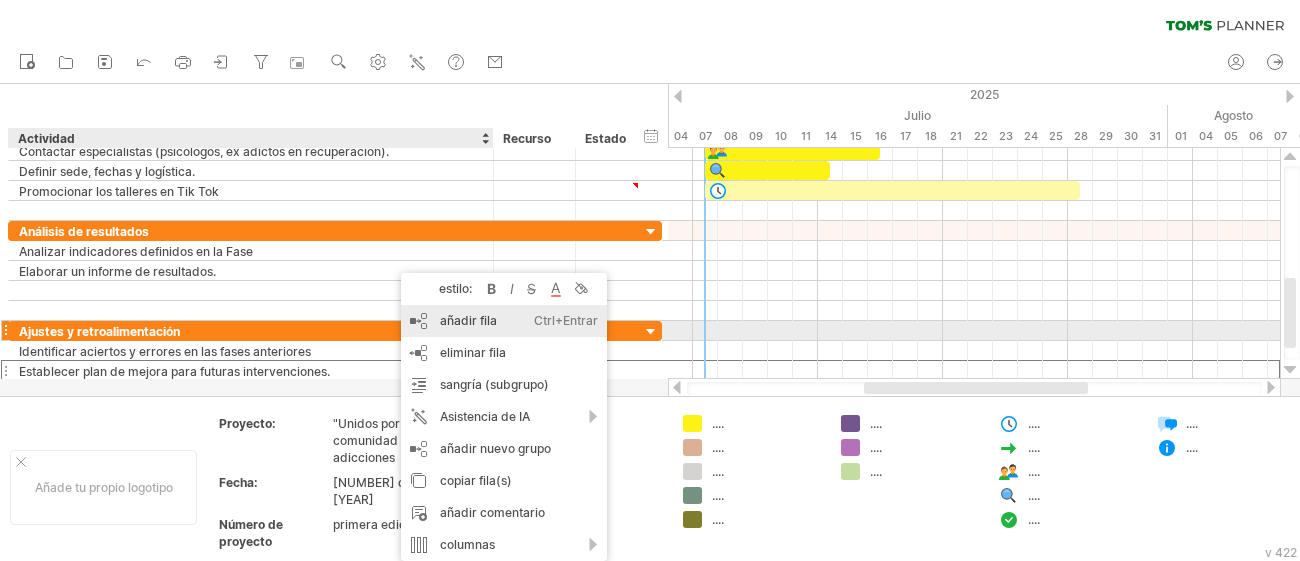 click on "añadir fila Ctrl+Entrar Cmd+Entrar" at bounding box center [504, 321] 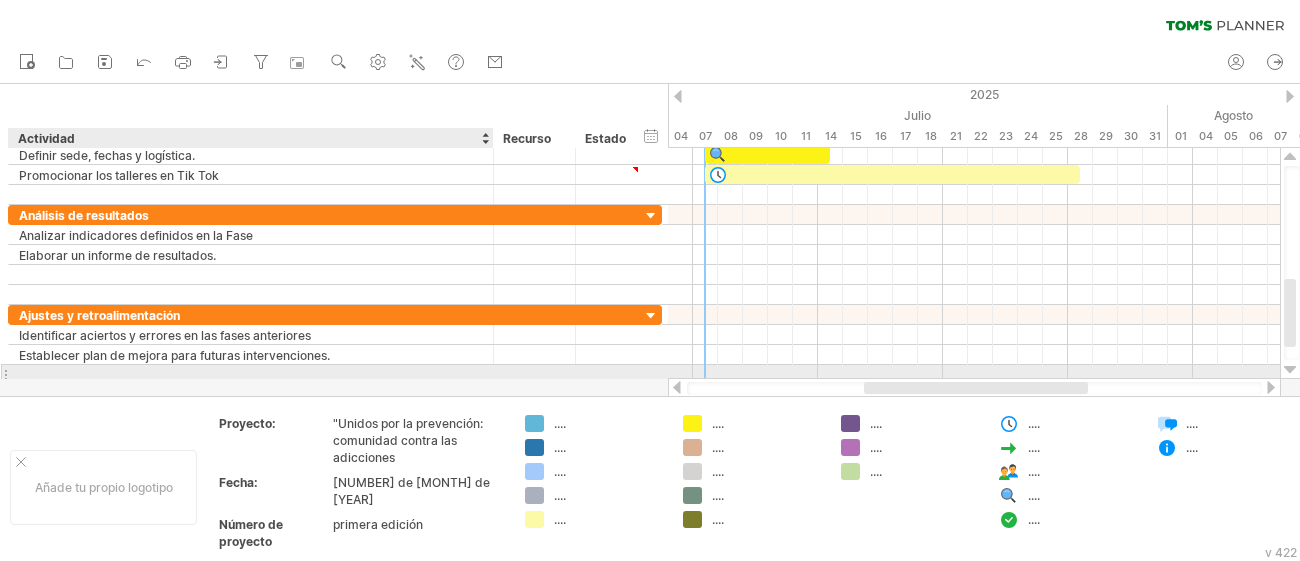 click at bounding box center (251, 374) 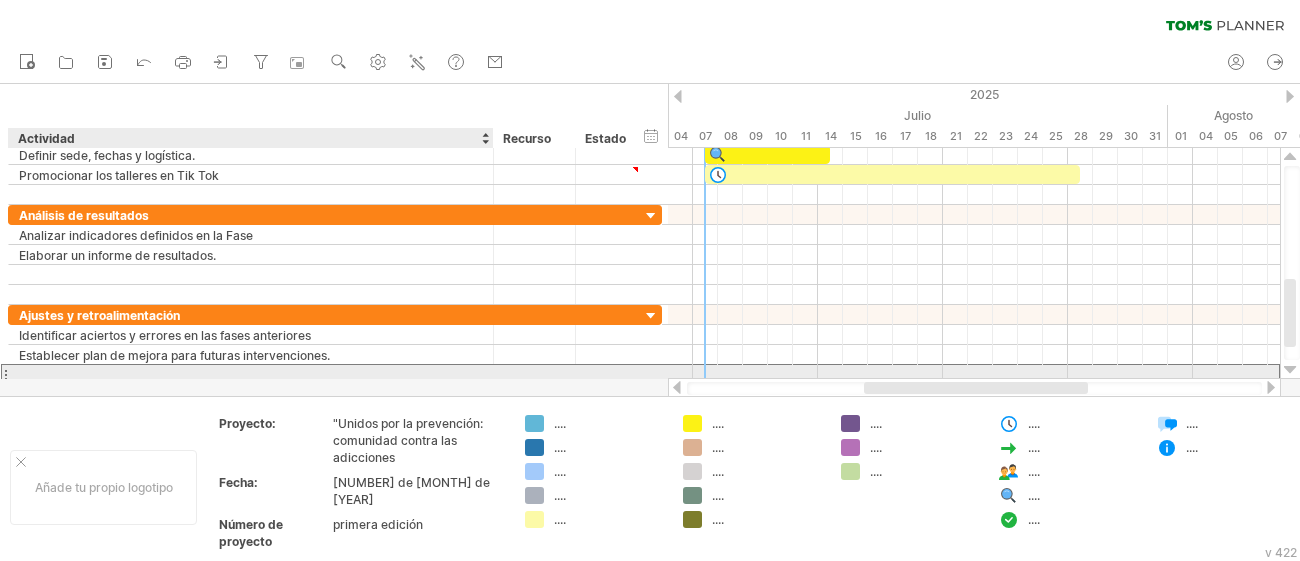 paste on "**********" 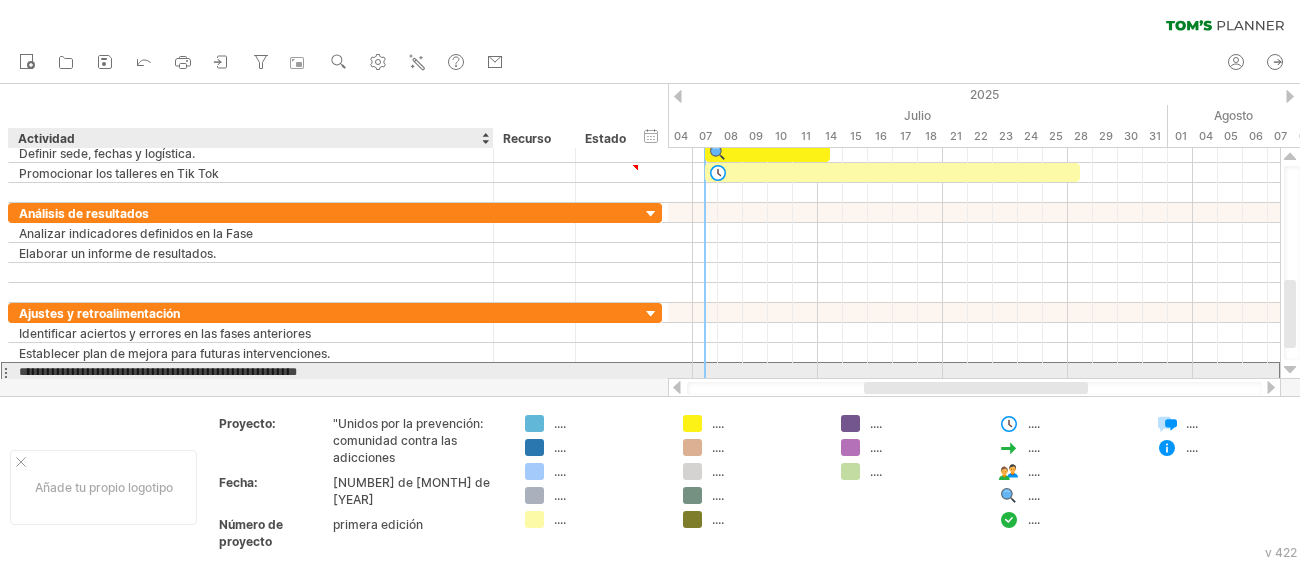 scroll, scrollTop: 0, scrollLeft: 0, axis: both 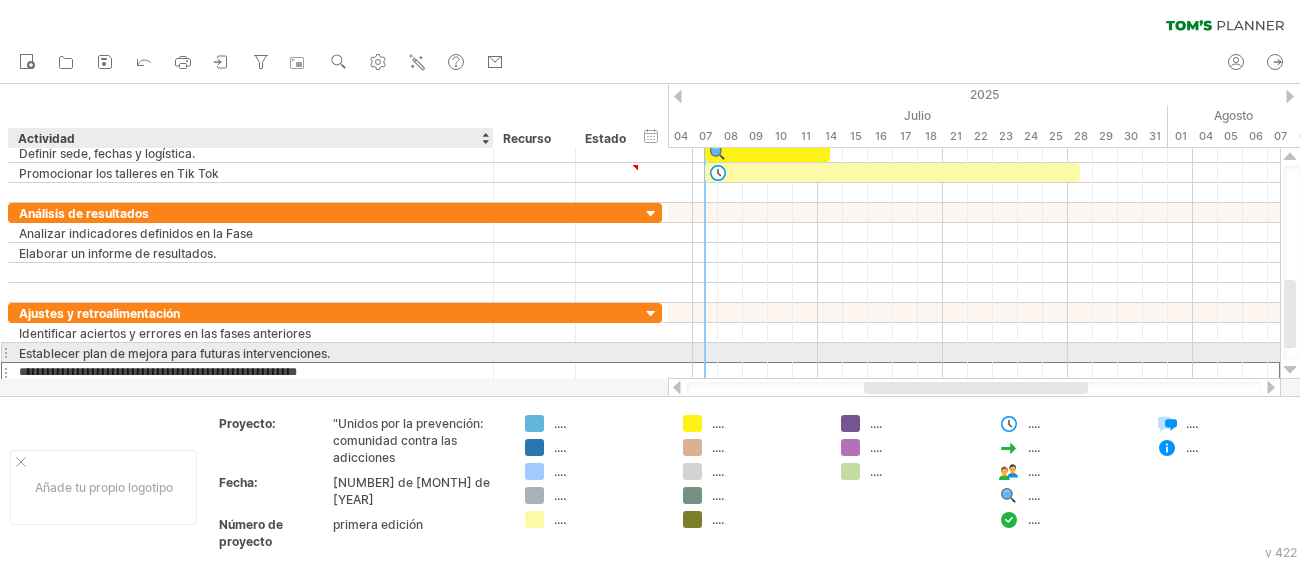 click on "Establecer plan de mejora para futuras intervenciones." at bounding box center [251, 352] 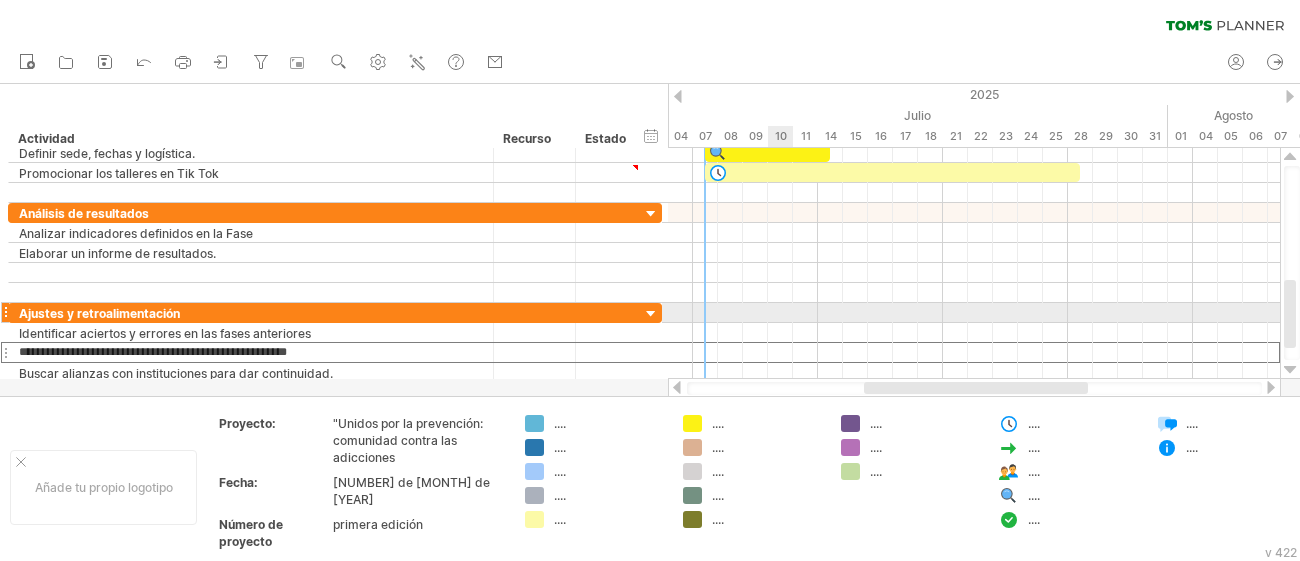 click at bounding box center (974, 313) 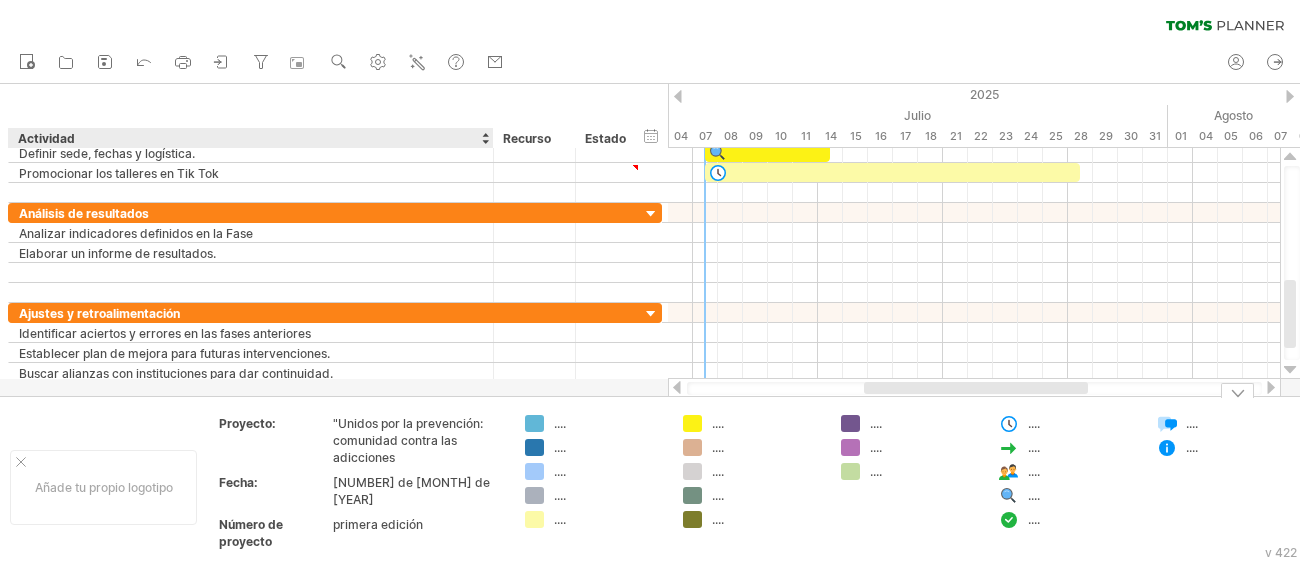 click on "Añade tu propio logotipo" at bounding box center (103, 487) 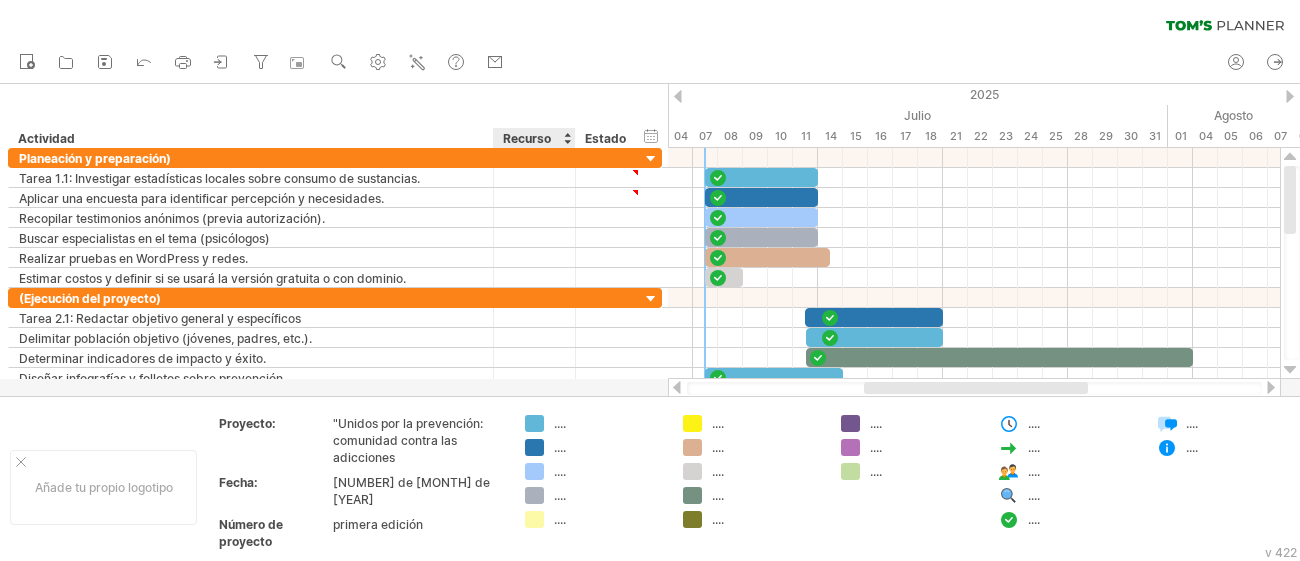 click on "Recurso" at bounding box center [527, 138] 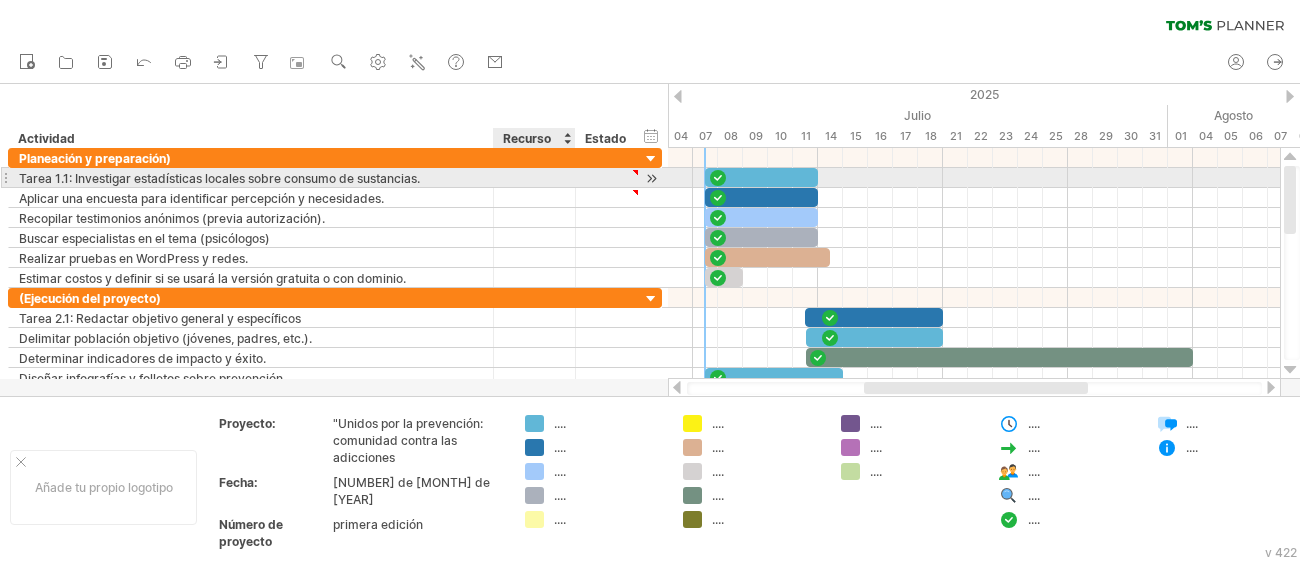 click at bounding box center [251, 177] 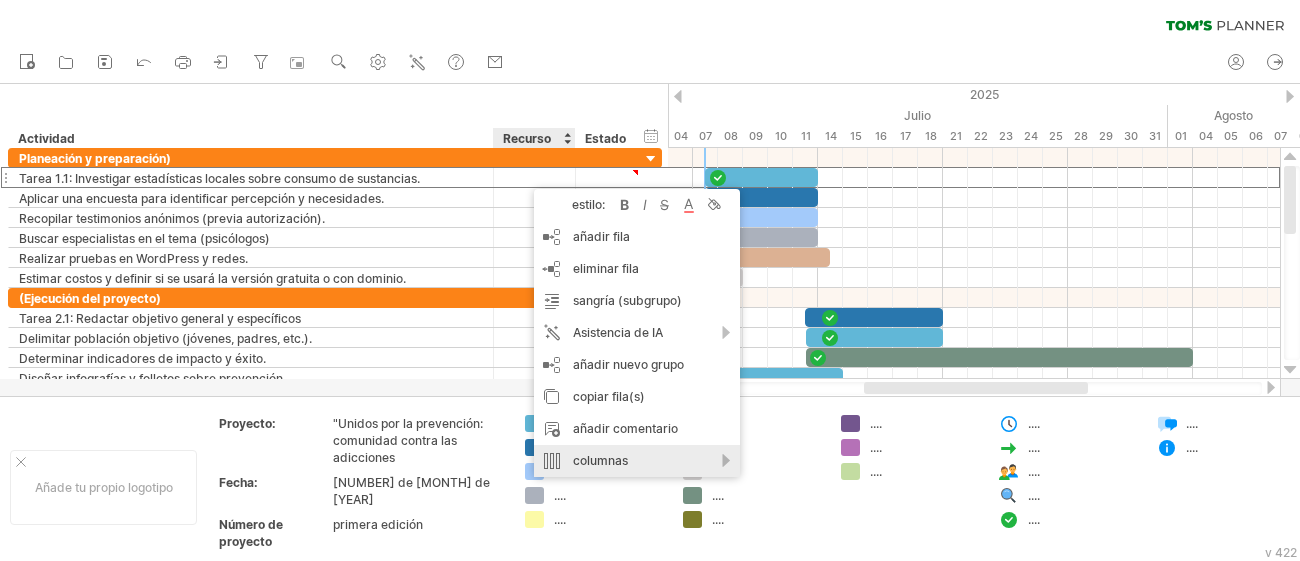 click on "columnas" at bounding box center (637, 461) 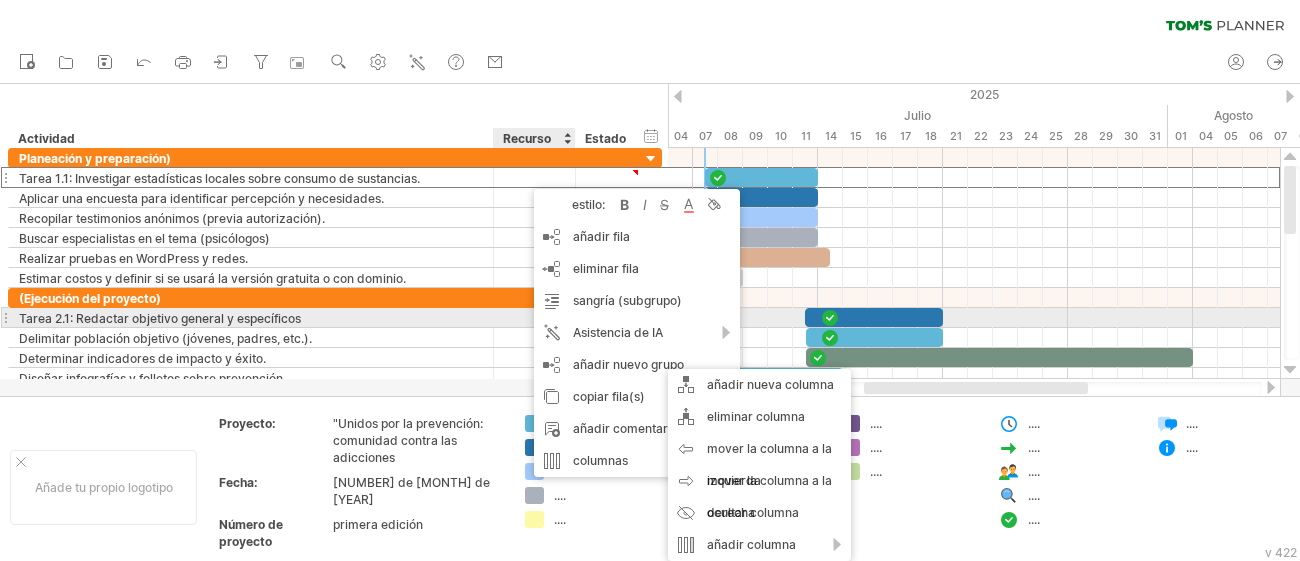 click on "Tarea 2.1: Redactar objetivo general y específicos" at bounding box center [251, 317] 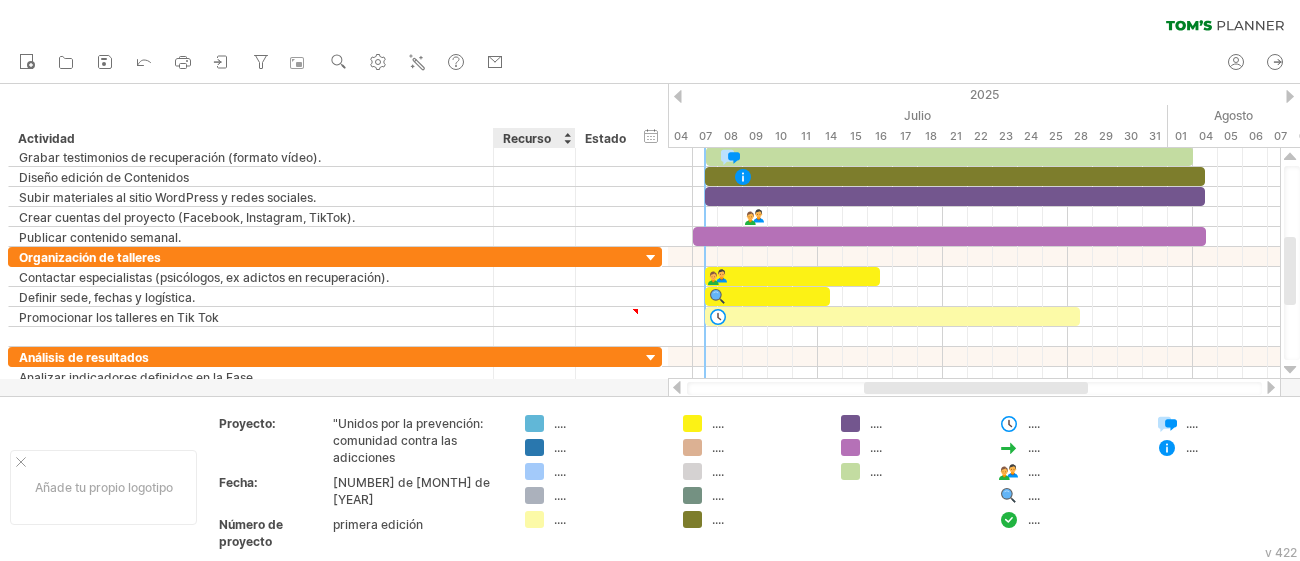 click on "Promocionar los talleres en Tik Tok" at bounding box center (251, 316) 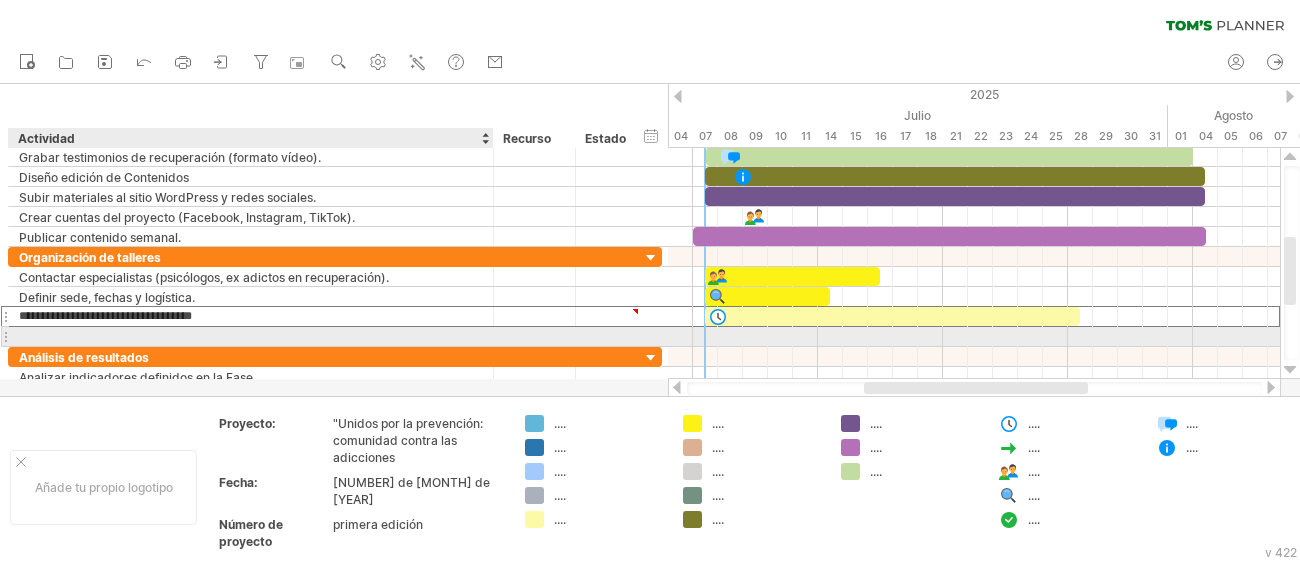 click at bounding box center (251, 336) 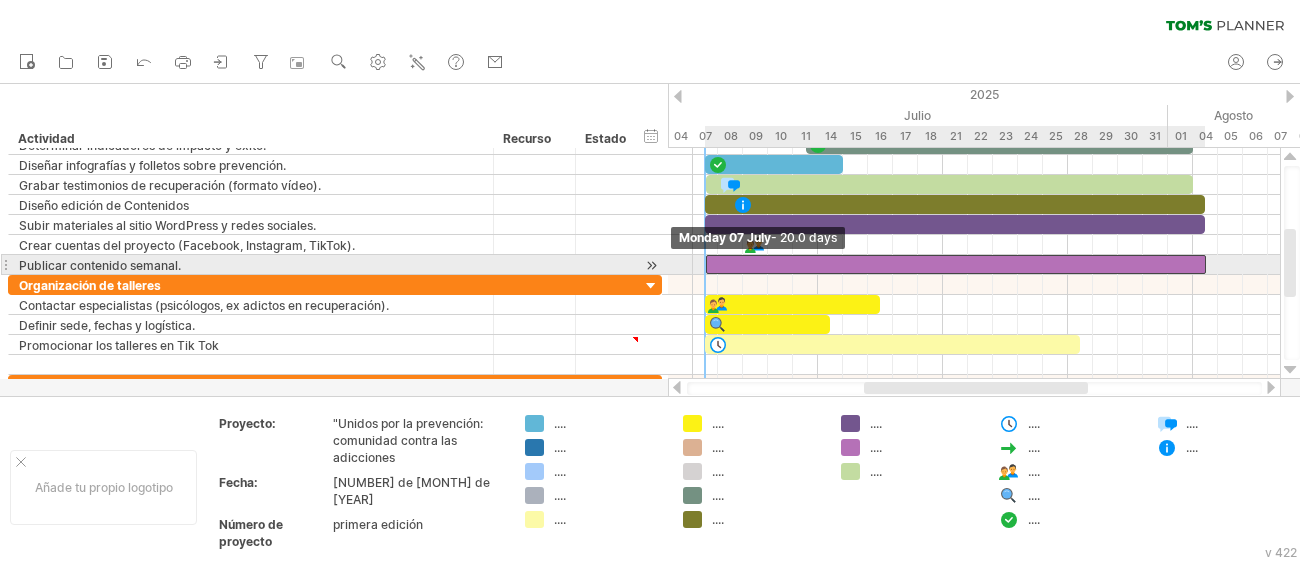 drag, startPoint x: 694, startPoint y: 261, endPoint x: 708, endPoint y: 260, distance: 14.035668 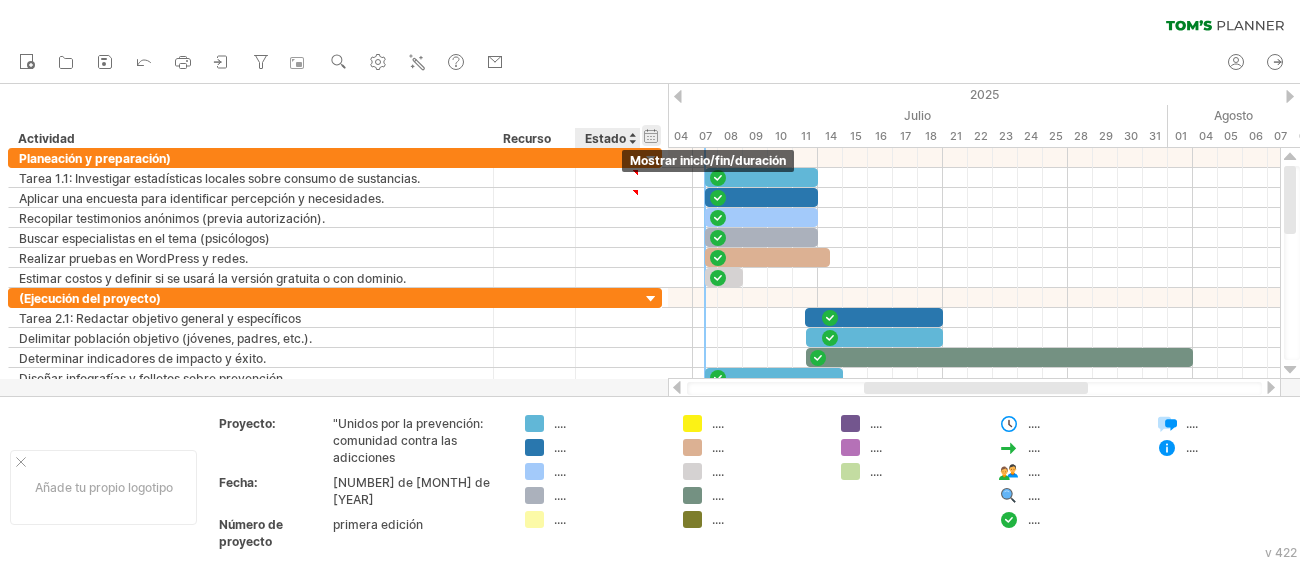 click on "ocultar inicio/fin/duración mostrar inicio/fin/duración" at bounding box center [651, 135] 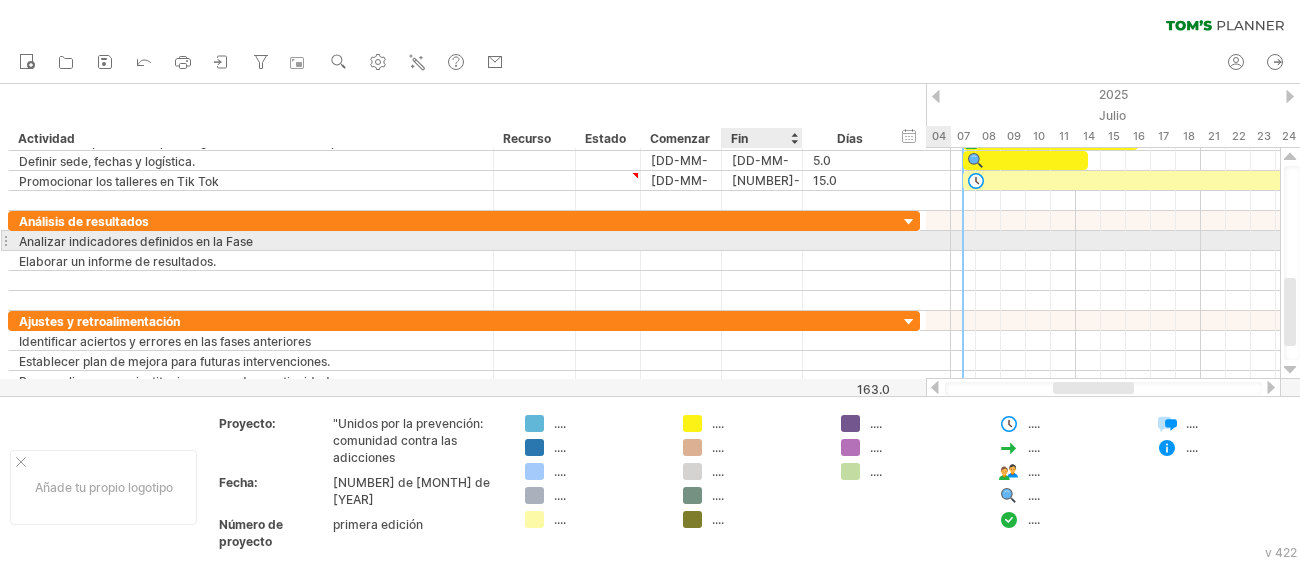 click at bounding box center [762, 240] 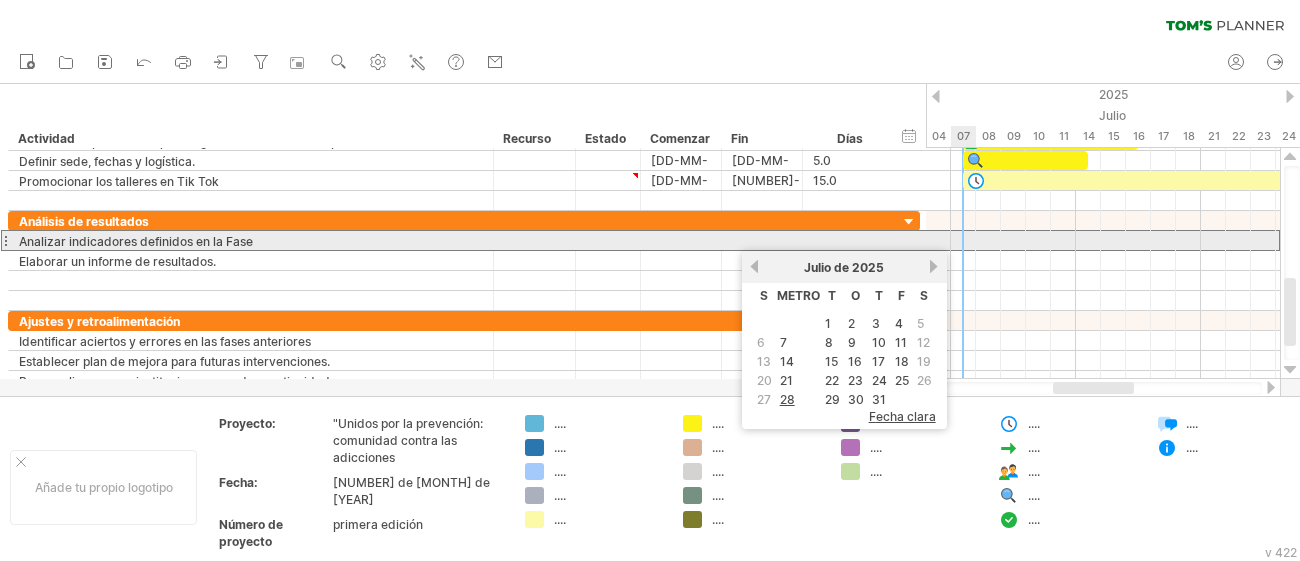 click at bounding box center (1103, 240) 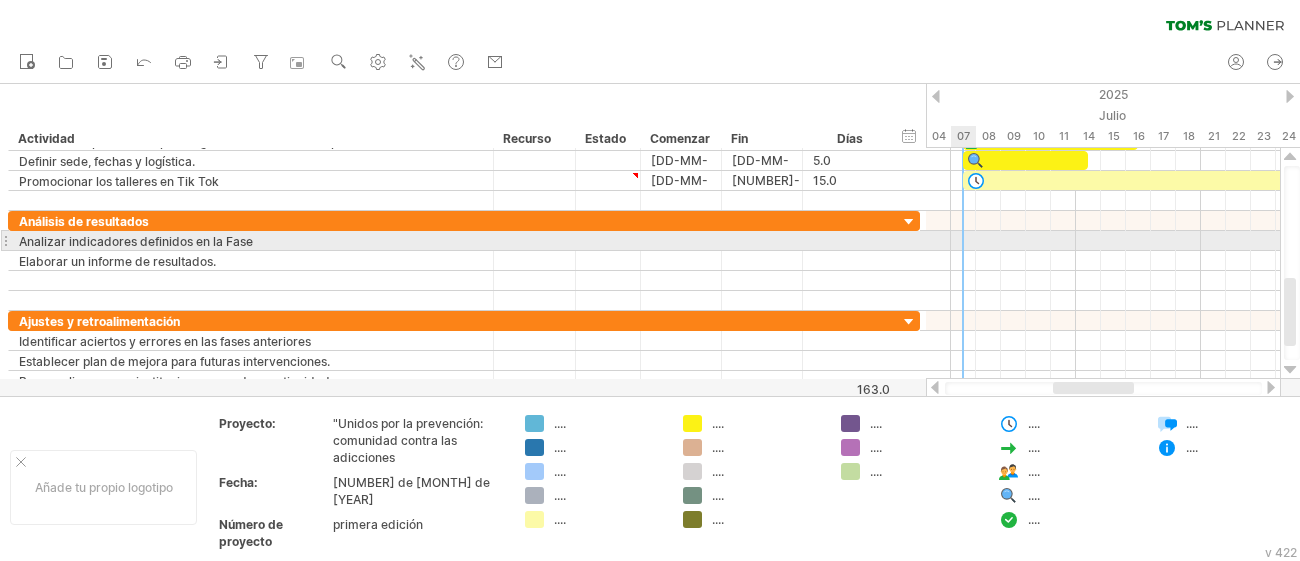 click at bounding box center (1103, 241) 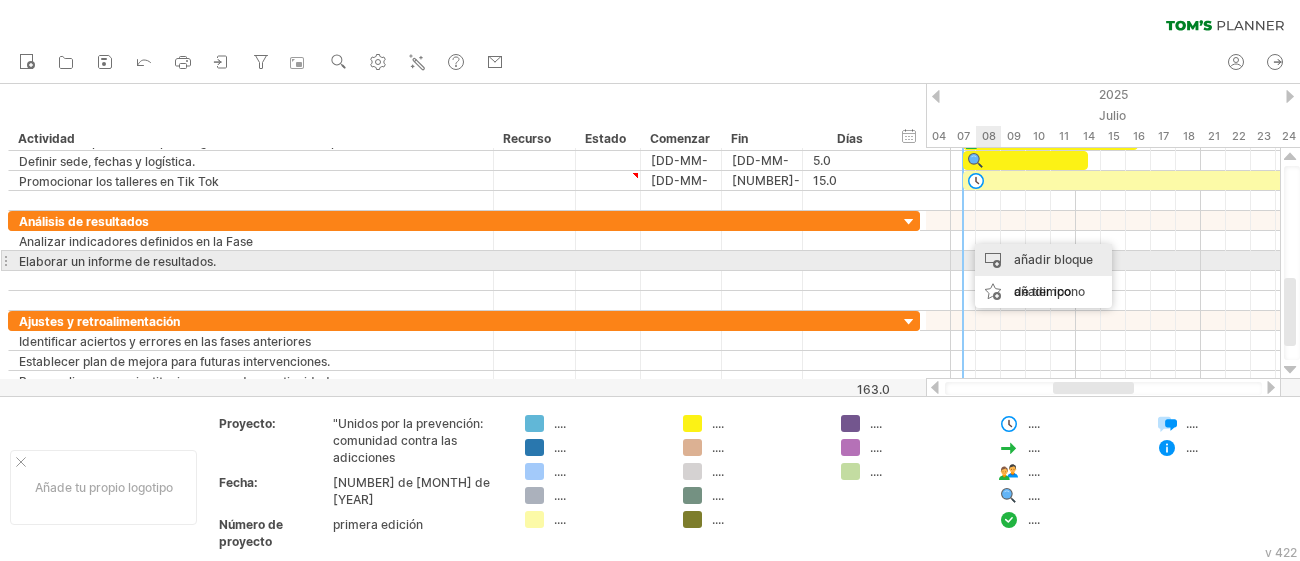 click on "añadir bloque de tiempo" at bounding box center [1043, 276] 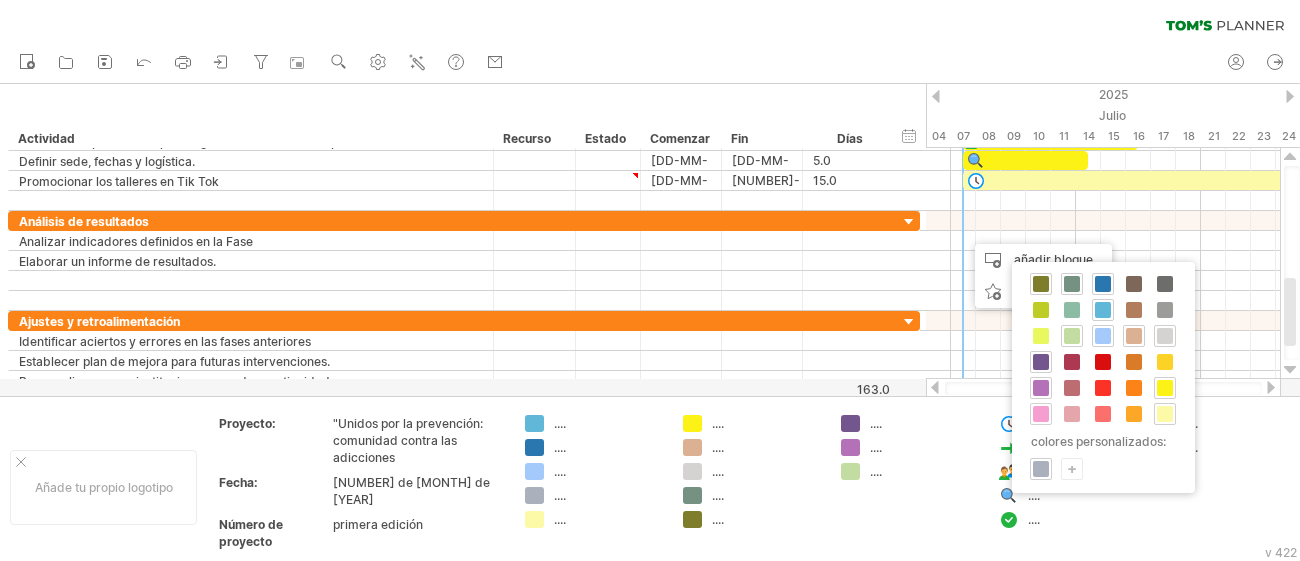 click at bounding box center (1041, 414) 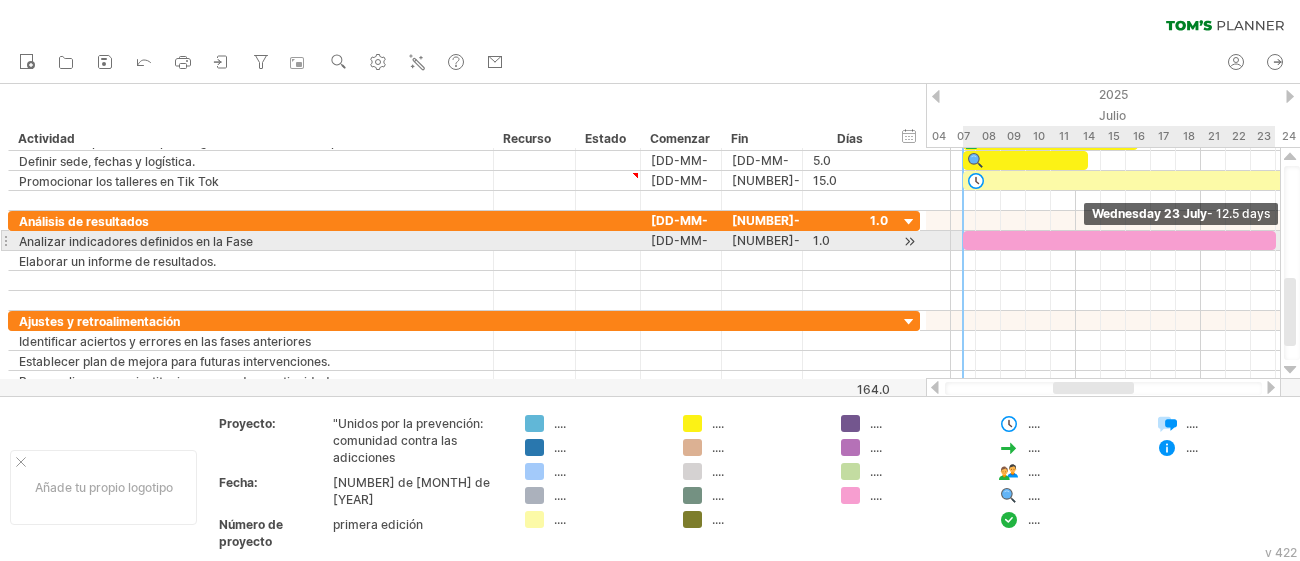 drag, startPoint x: 986, startPoint y: 243, endPoint x: 1281, endPoint y: 243, distance: 295 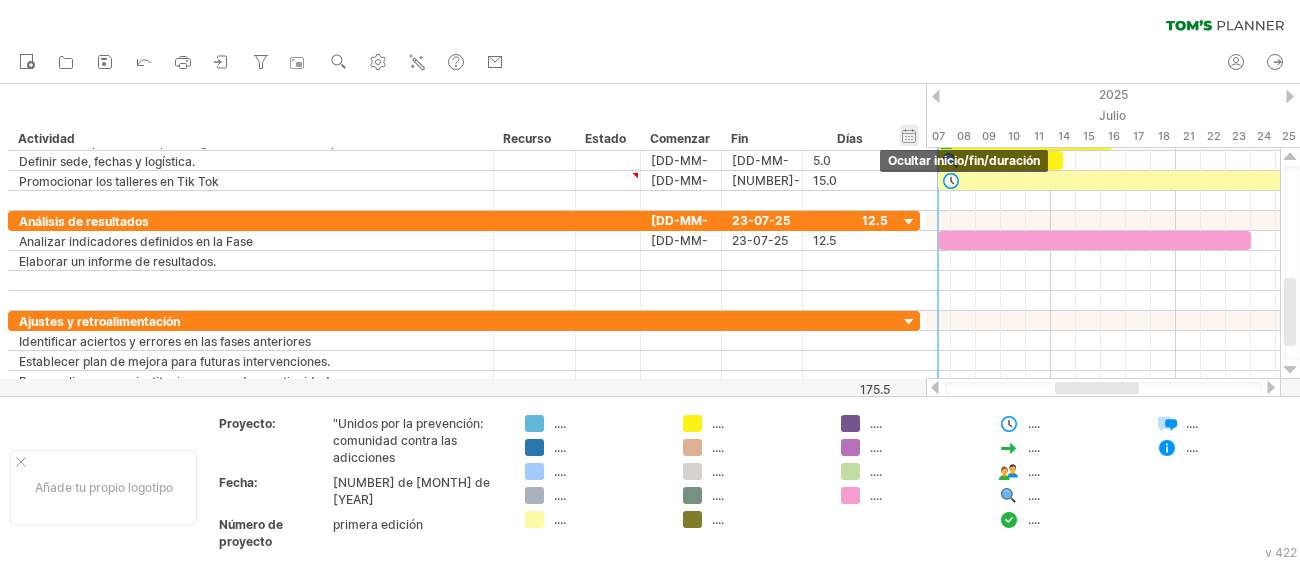 click on "ocultar inicio/fin/duración mostrar inicio/fin/duración" at bounding box center [909, 135] 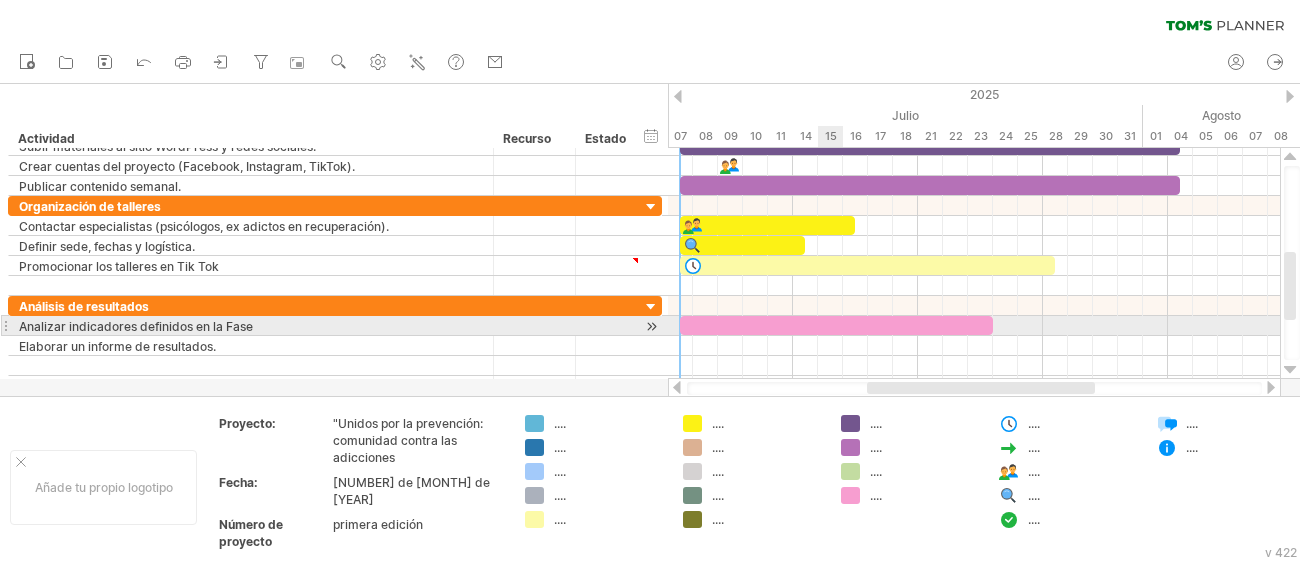 click at bounding box center (836, 325) 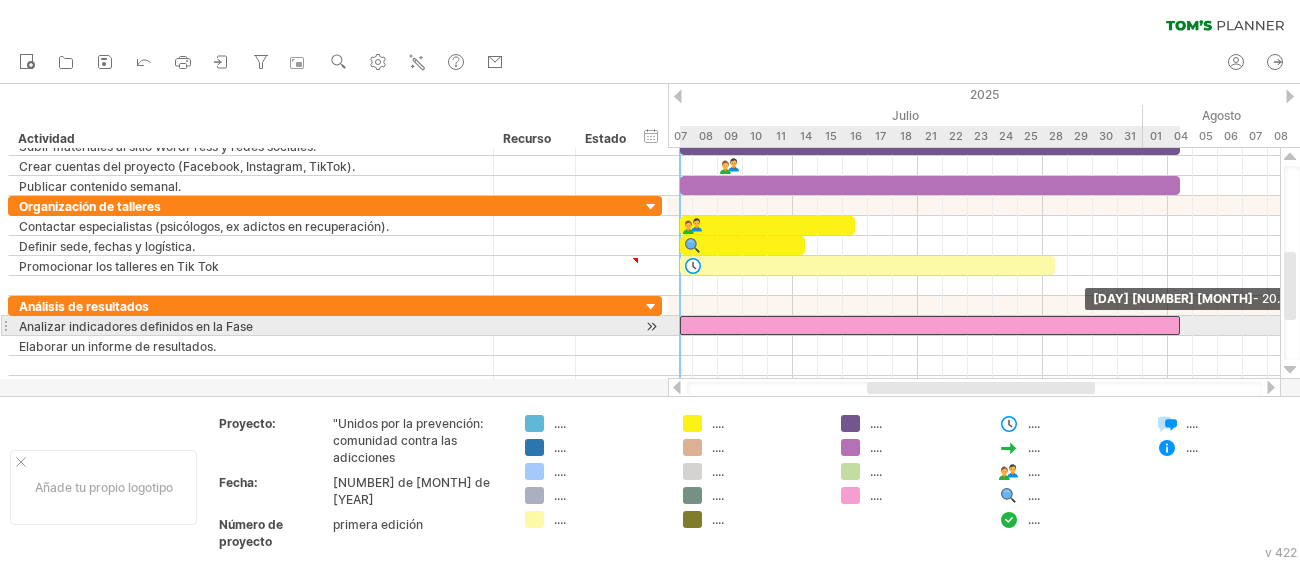 drag, startPoint x: 993, startPoint y: 327, endPoint x: 1176, endPoint y: 336, distance: 183.22118 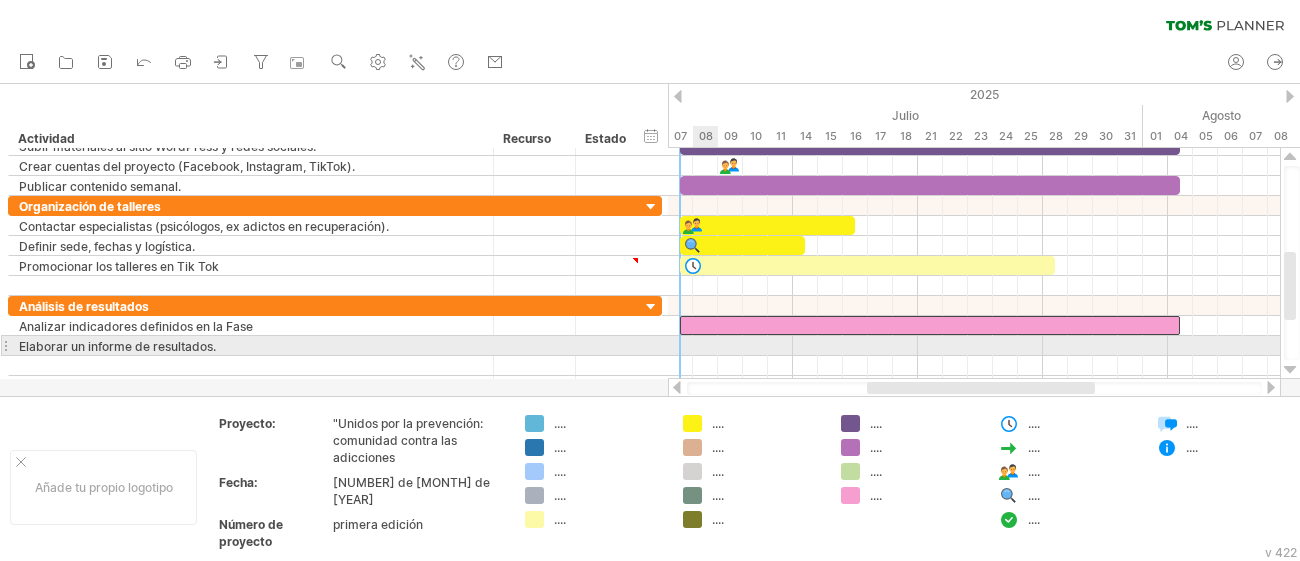 click at bounding box center [974, 346] 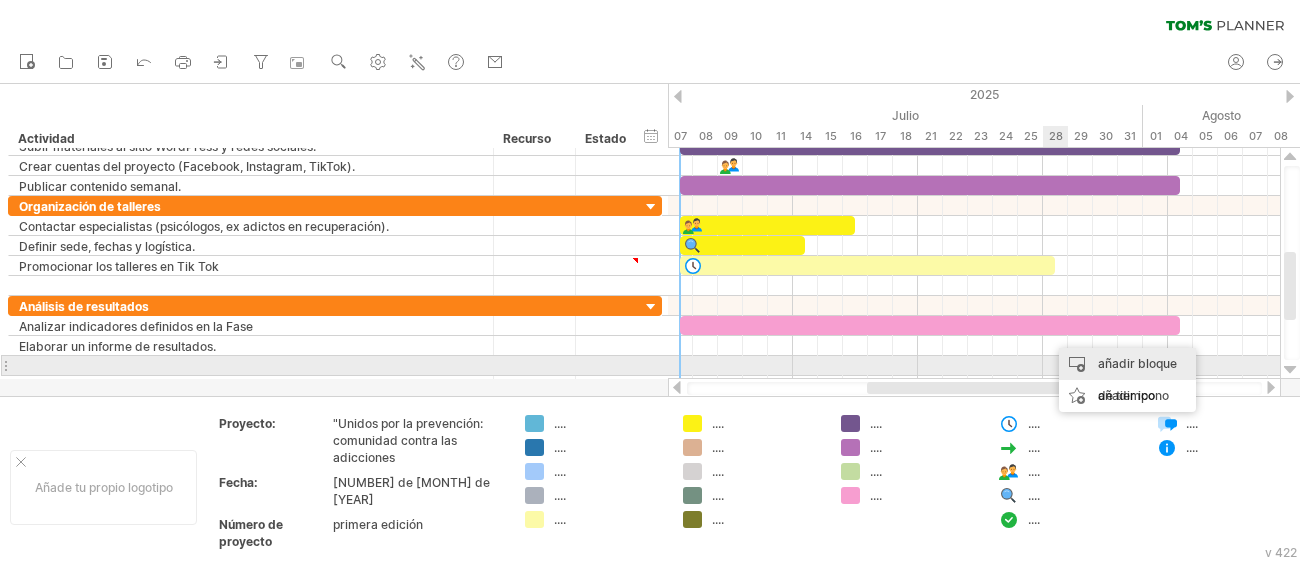 click on "añadir bloque de tiempo" at bounding box center [1127, 380] 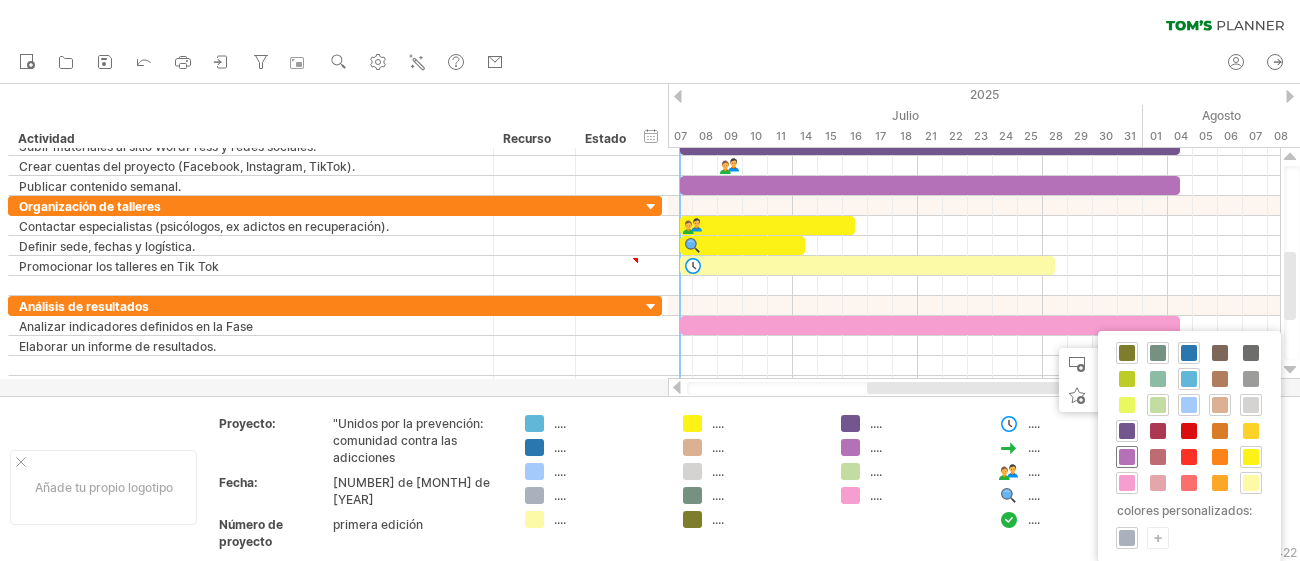 click at bounding box center (1127, 457) 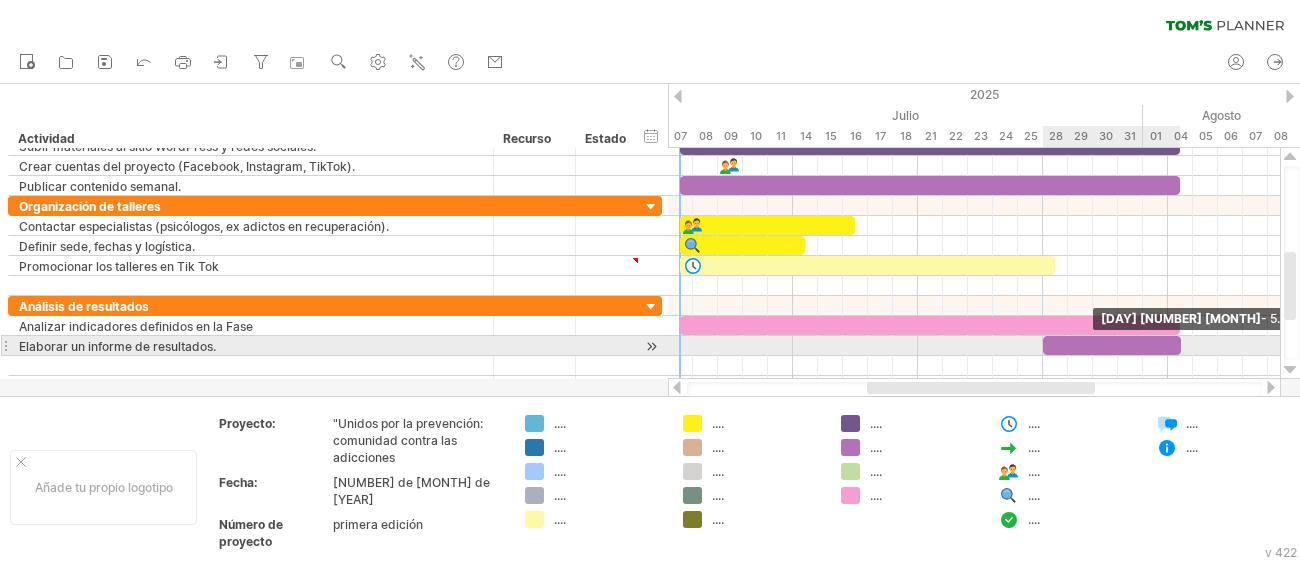 drag, startPoint x: 1066, startPoint y: 344, endPoint x: 1179, endPoint y: 353, distance: 113.35784 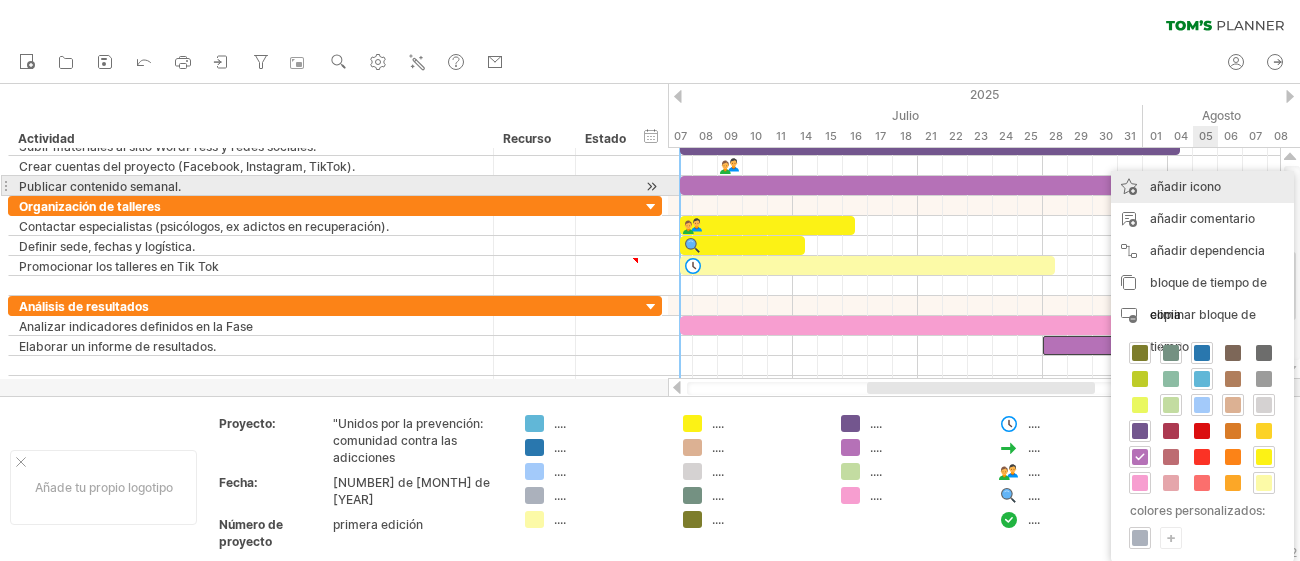 click on "añadir icono" at bounding box center (1185, 186) 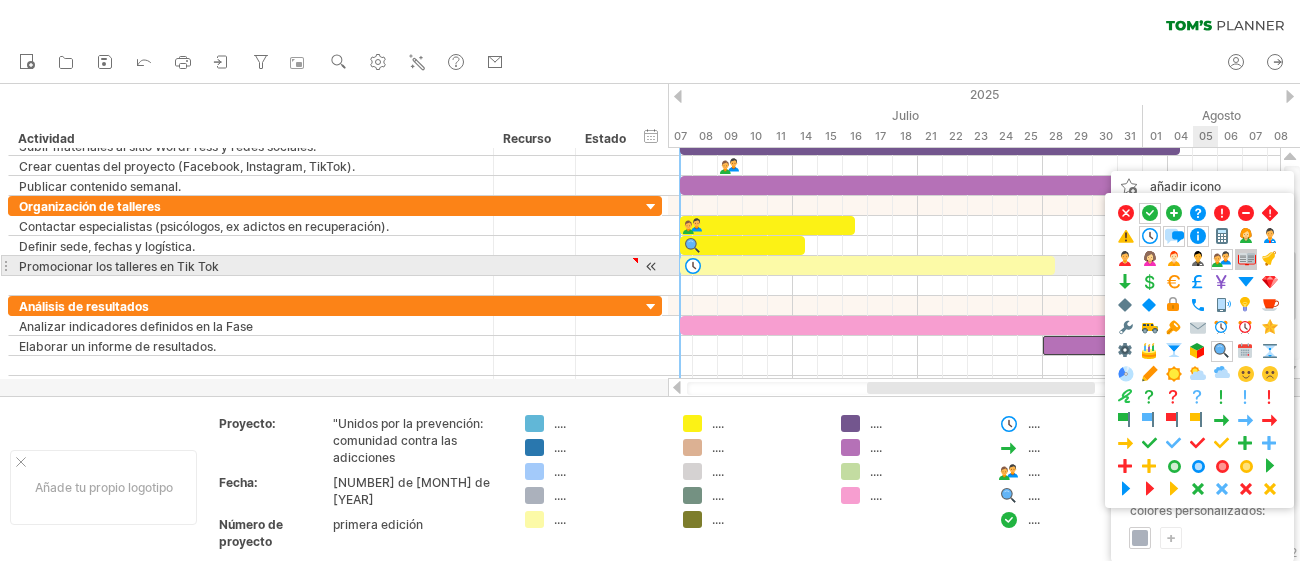 click at bounding box center (1246, 259) 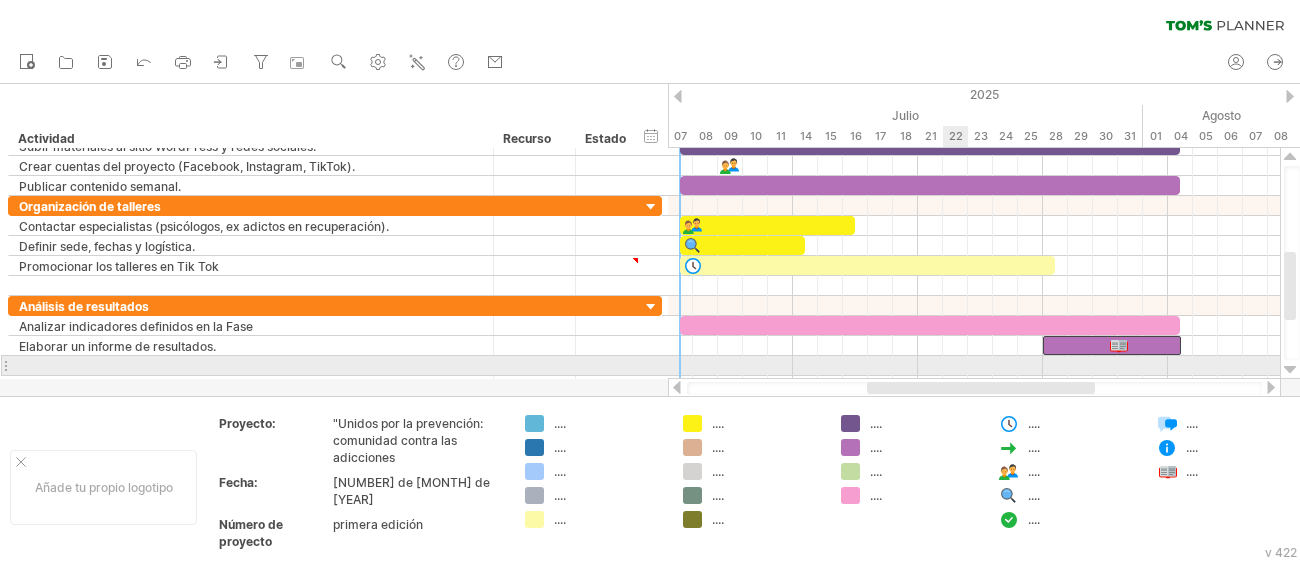 click at bounding box center (974, 366) 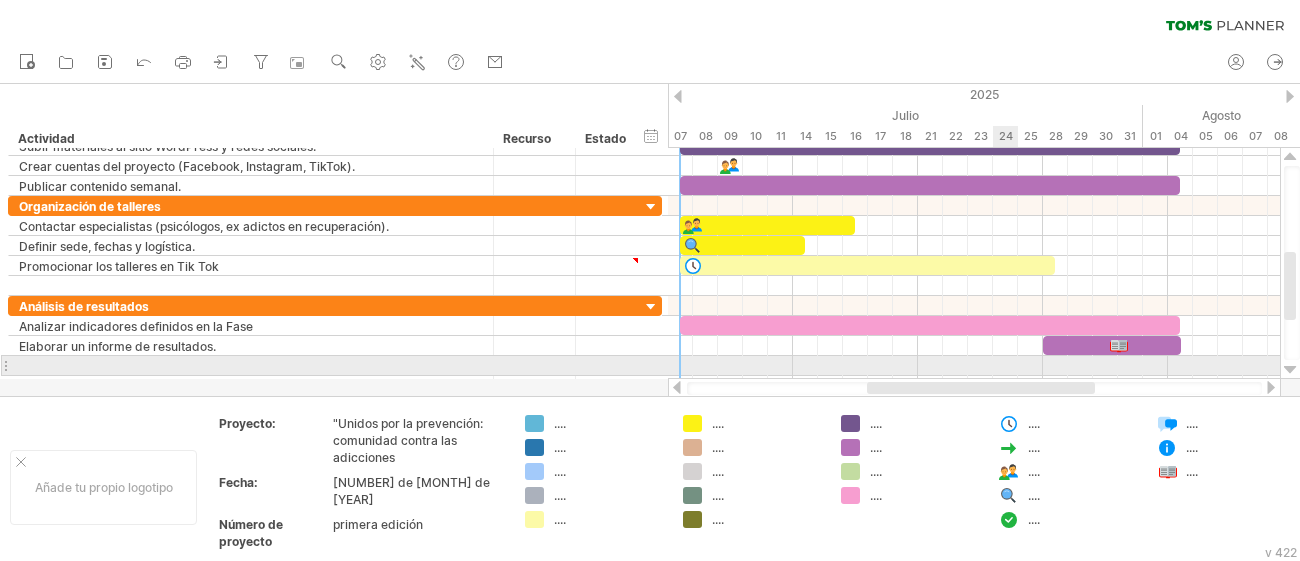click at bounding box center (974, 366) 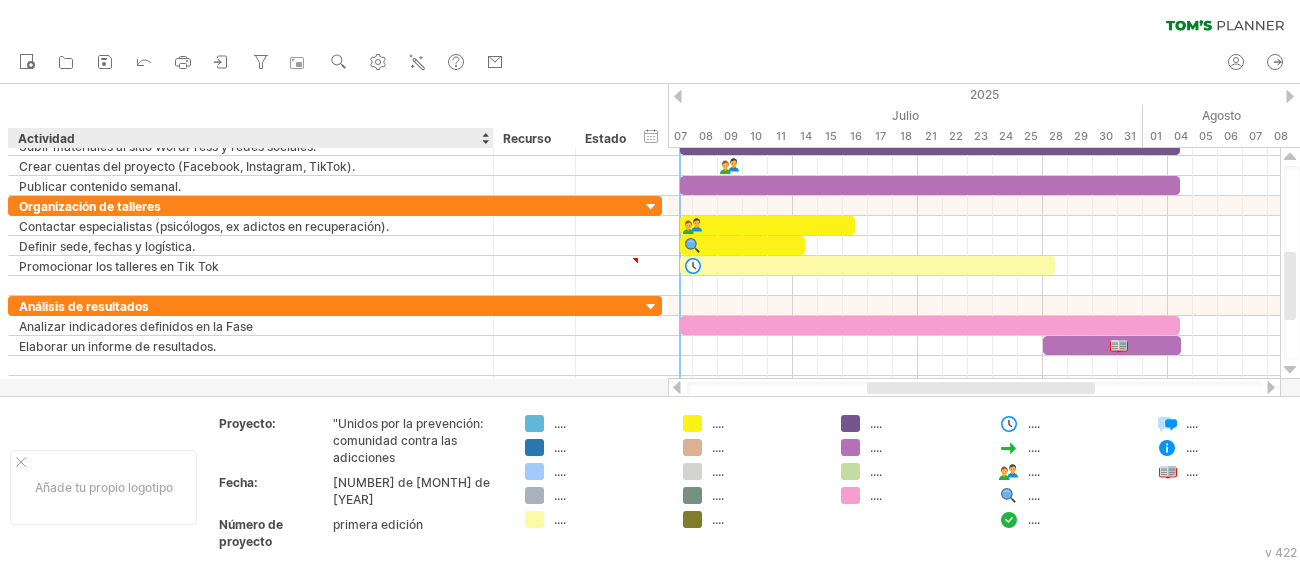 click on "Añade tu propio logotipo Proyecto: "Unidos por la prevención: comunidad contra las adicciones Fecha: 5 de julio de 2025 Número de proyecto primera edición .... .... .... .... .... .... .... .... .... .... .... .... .... .... .... .... .... .... .... .... ...." at bounding box center [650, 487] 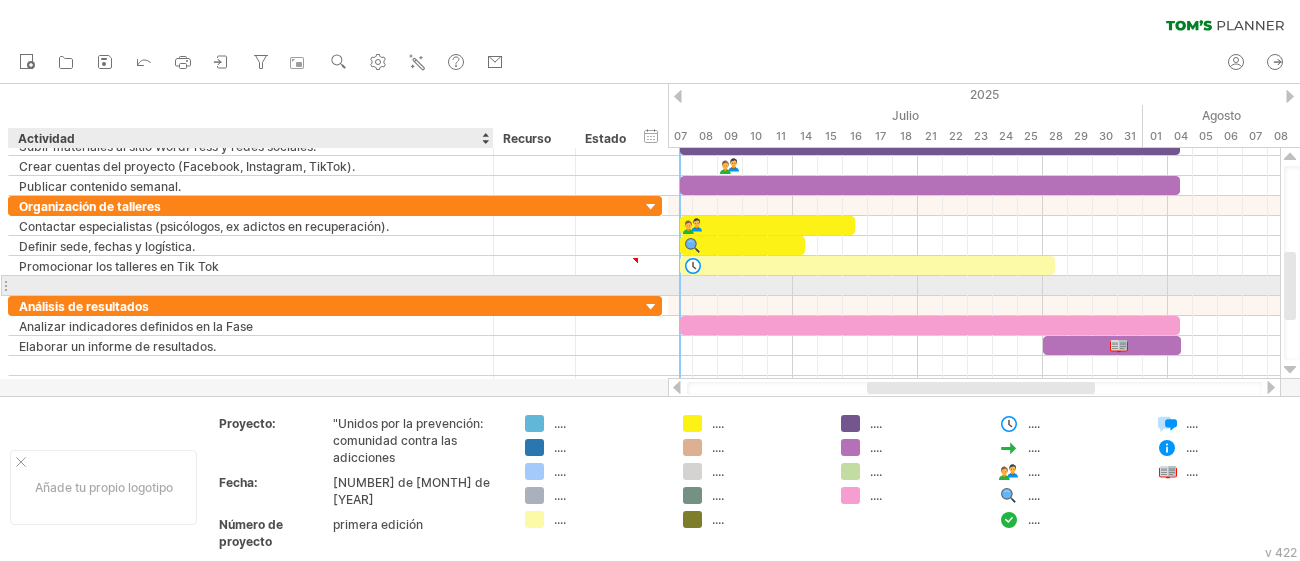 click at bounding box center [251, 285] 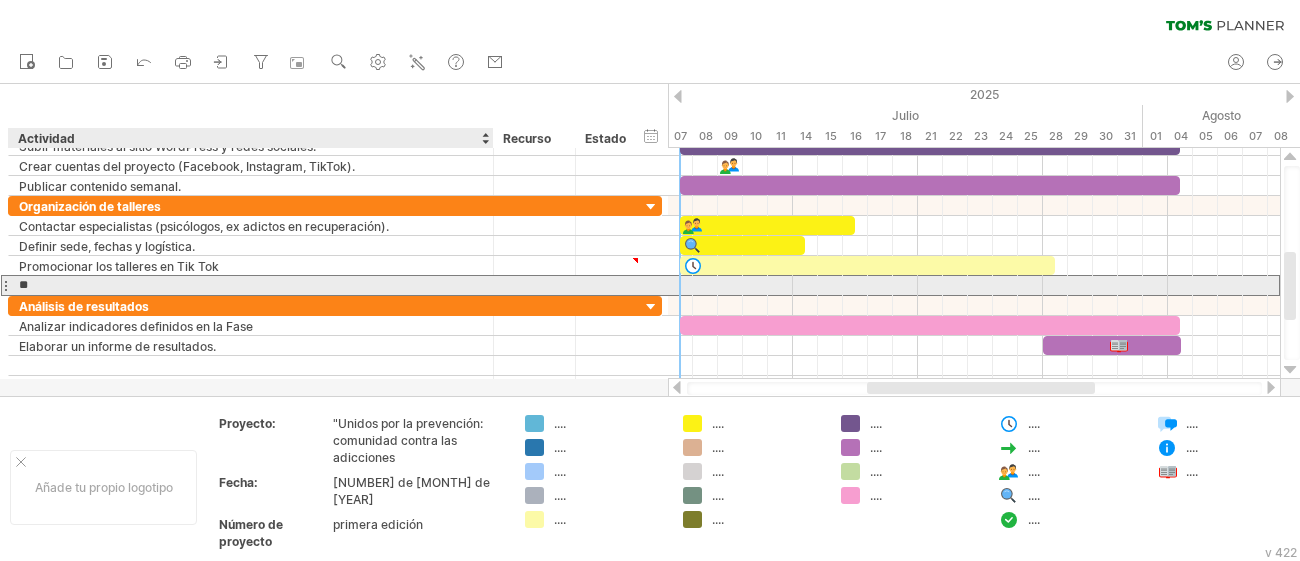 type on "*" 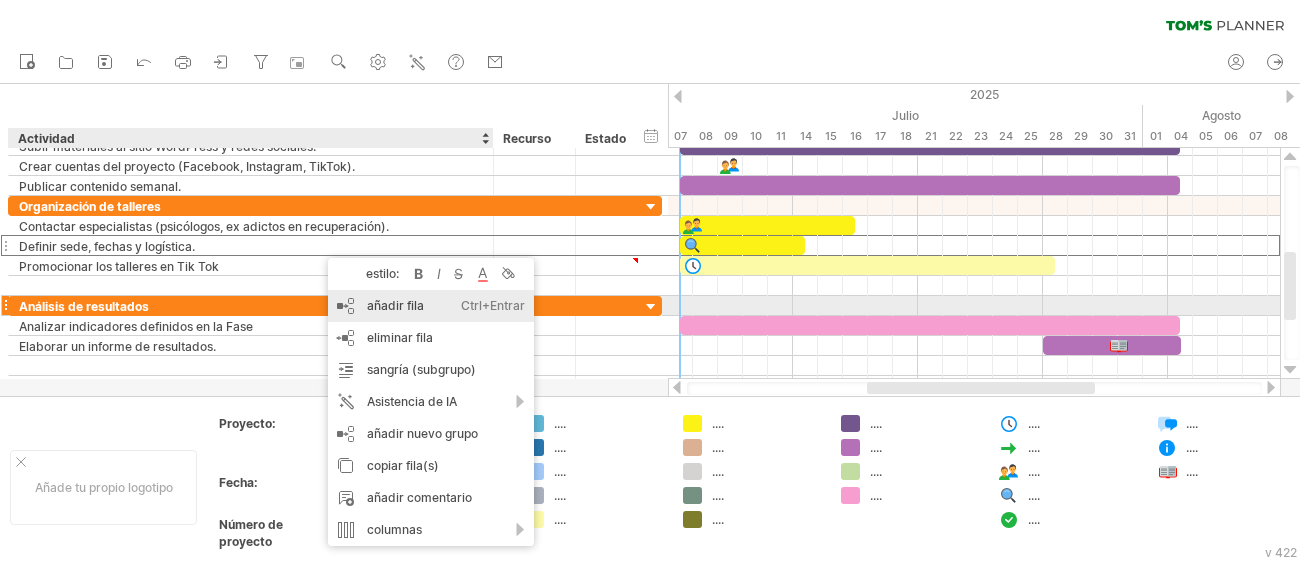 click on "añadir fila" at bounding box center (395, 305) 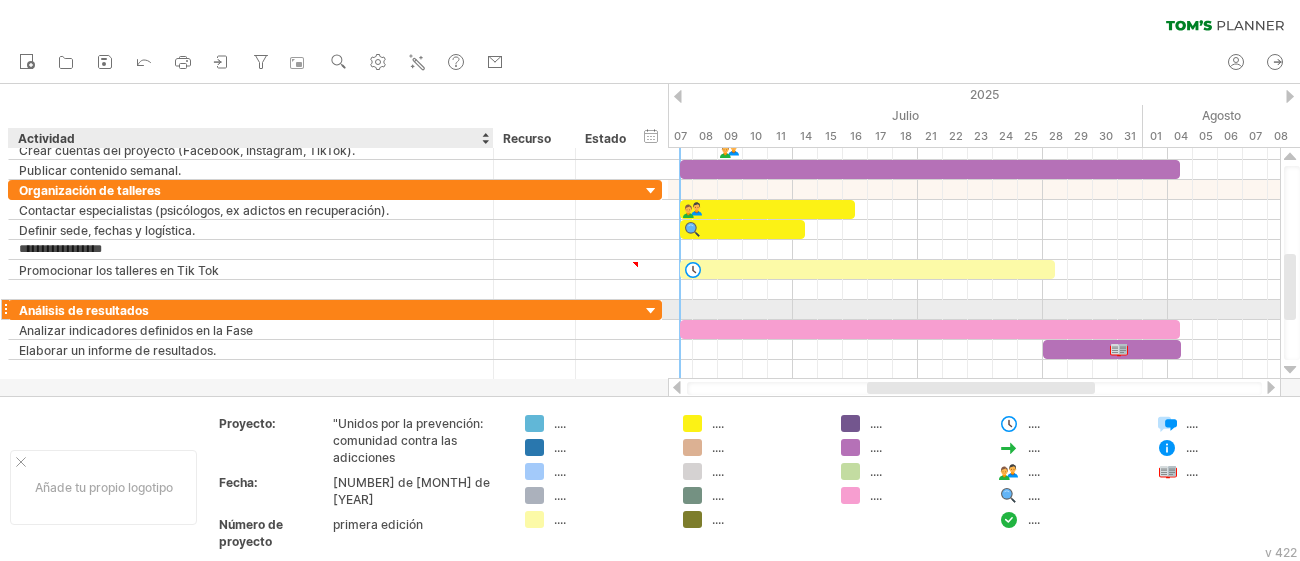 type on "**********" 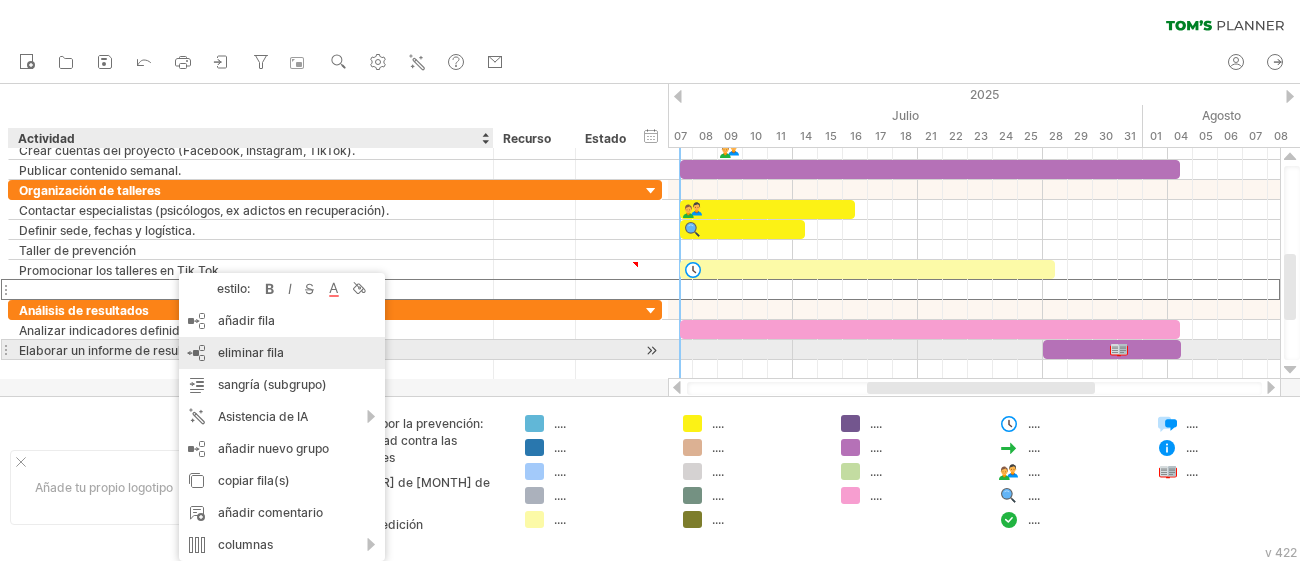 click on "eliminar fila" at bounding box center (251, 352) 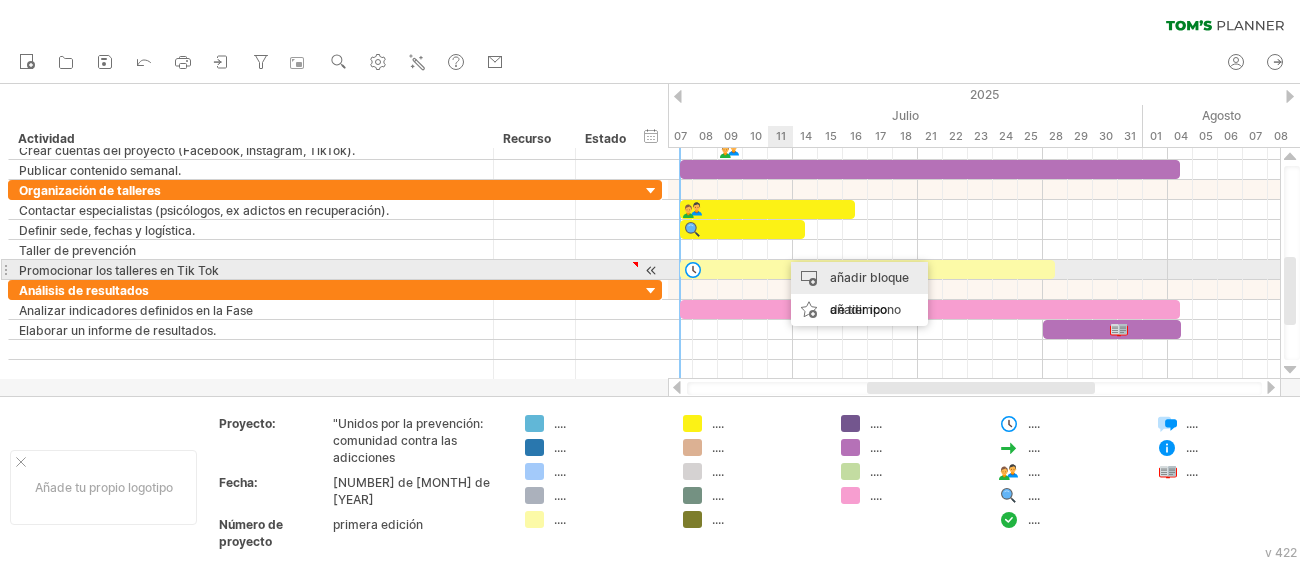 click on "añadir bloque de tiempo" at bounding box center (869, 293) 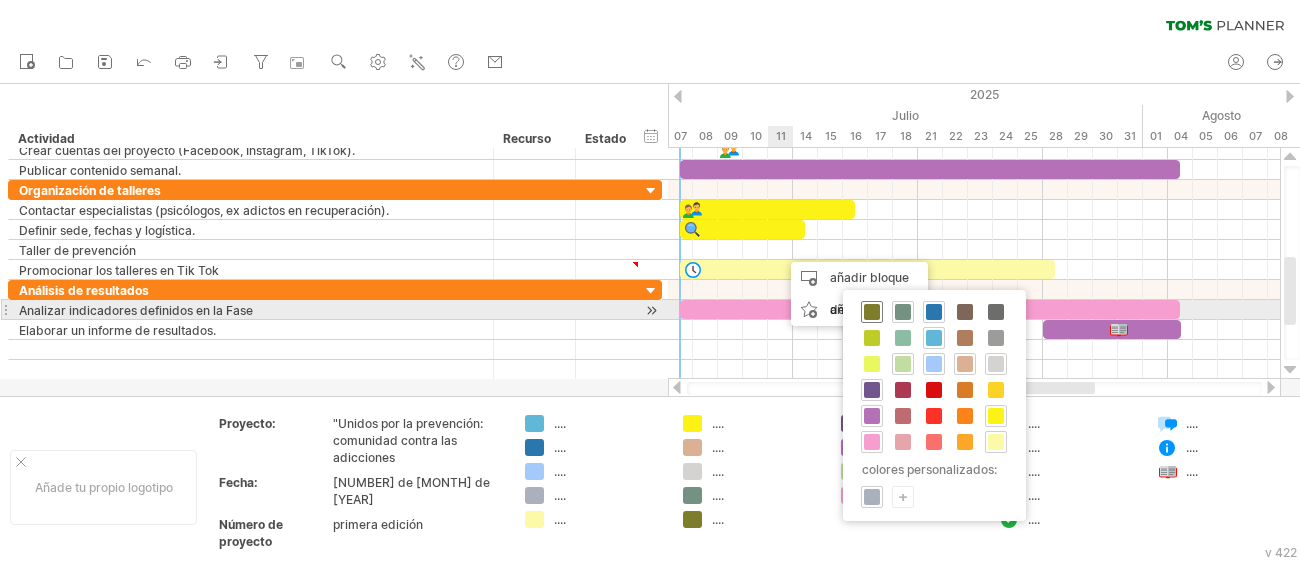 click at bounding box center [872, 312] 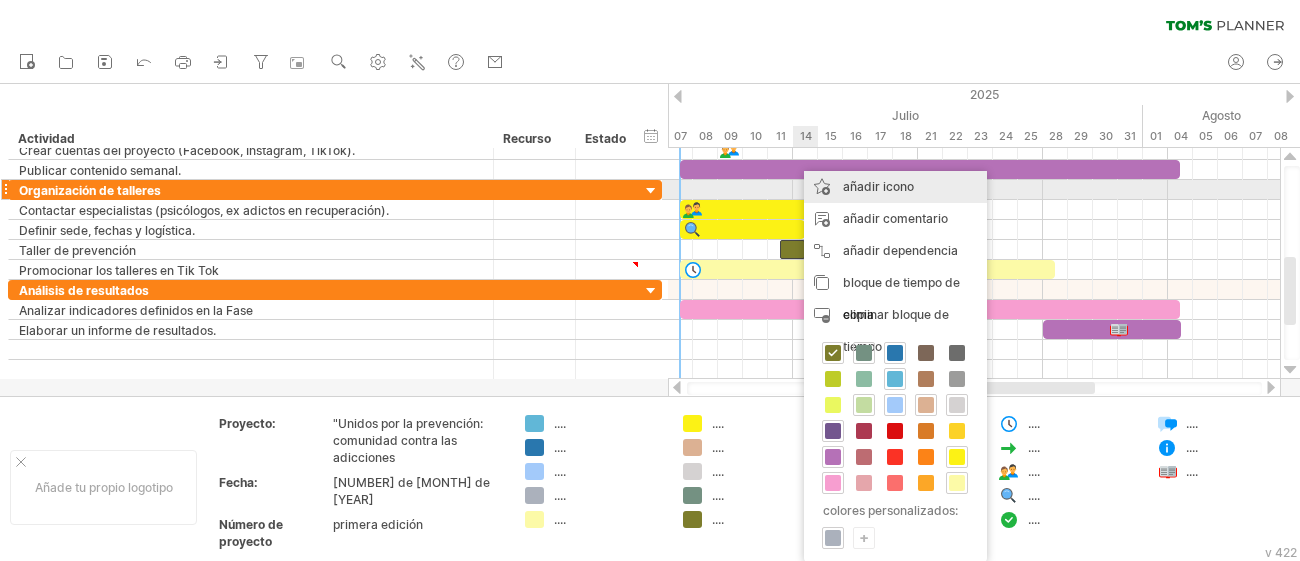 click on "añadir icono" at bounding box center [895, 187] 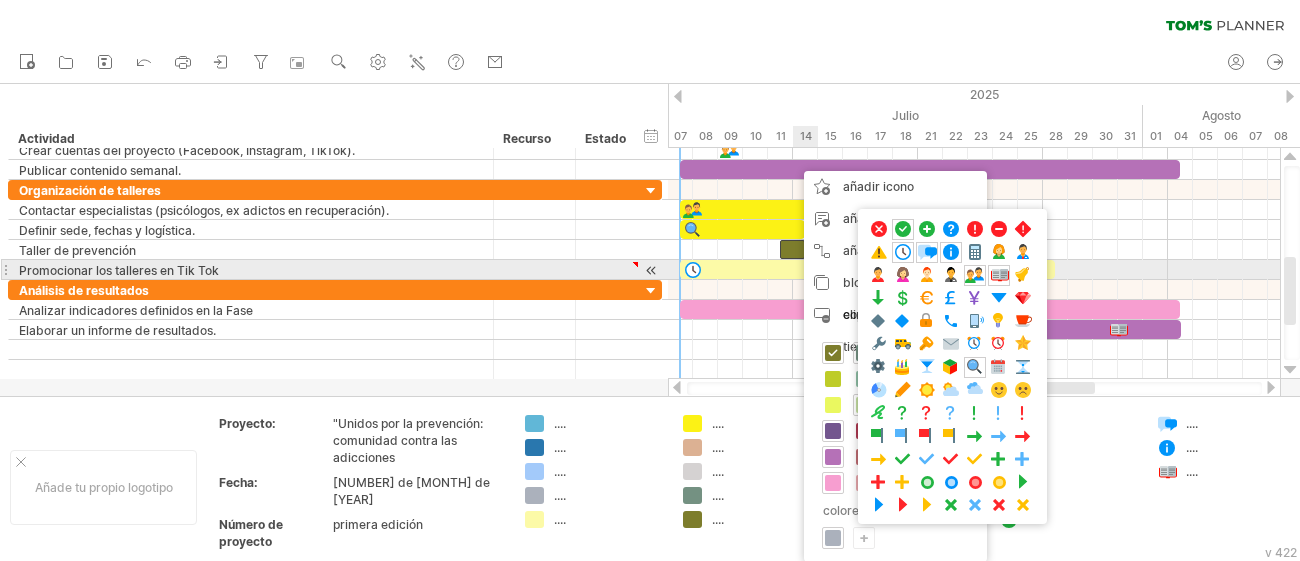 click on ".... .... .... .... .... .... .... ...." at bounding box center [952, 366] 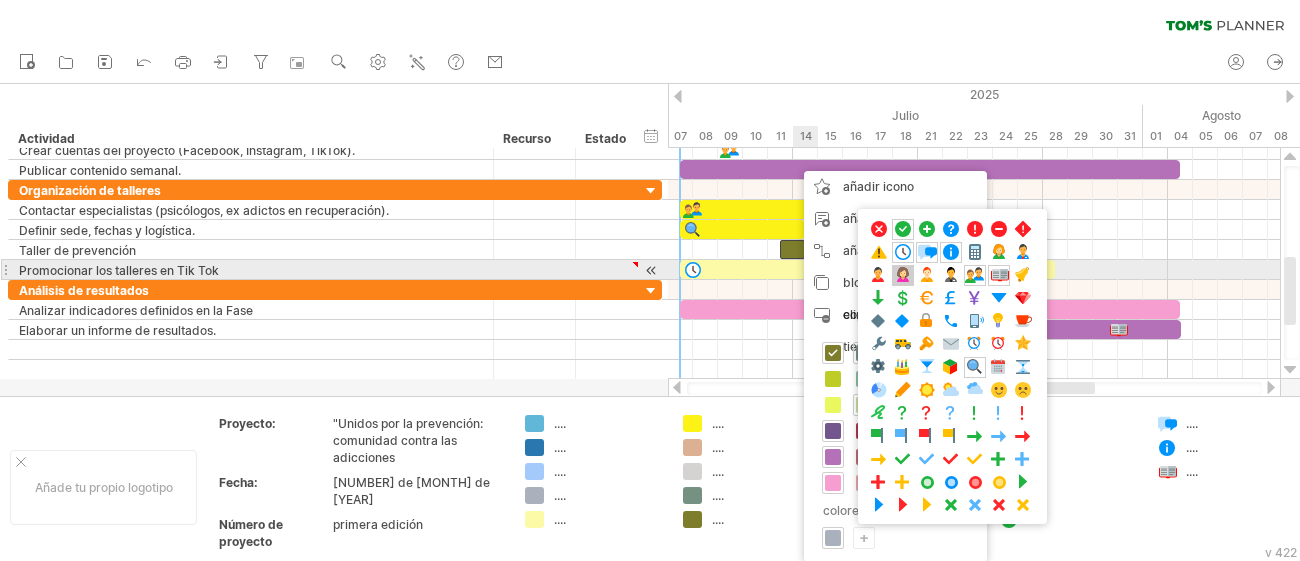 click at bounding box center (903, 275) 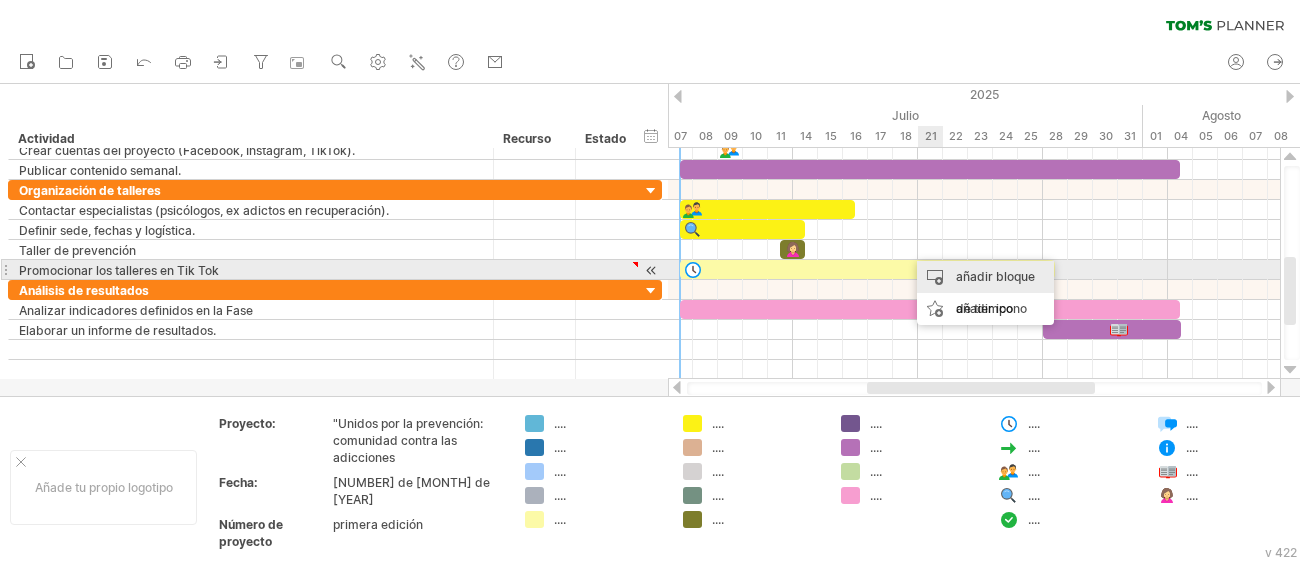 click on "añadir bloque de tiempo" at bounding box center (985, 293) 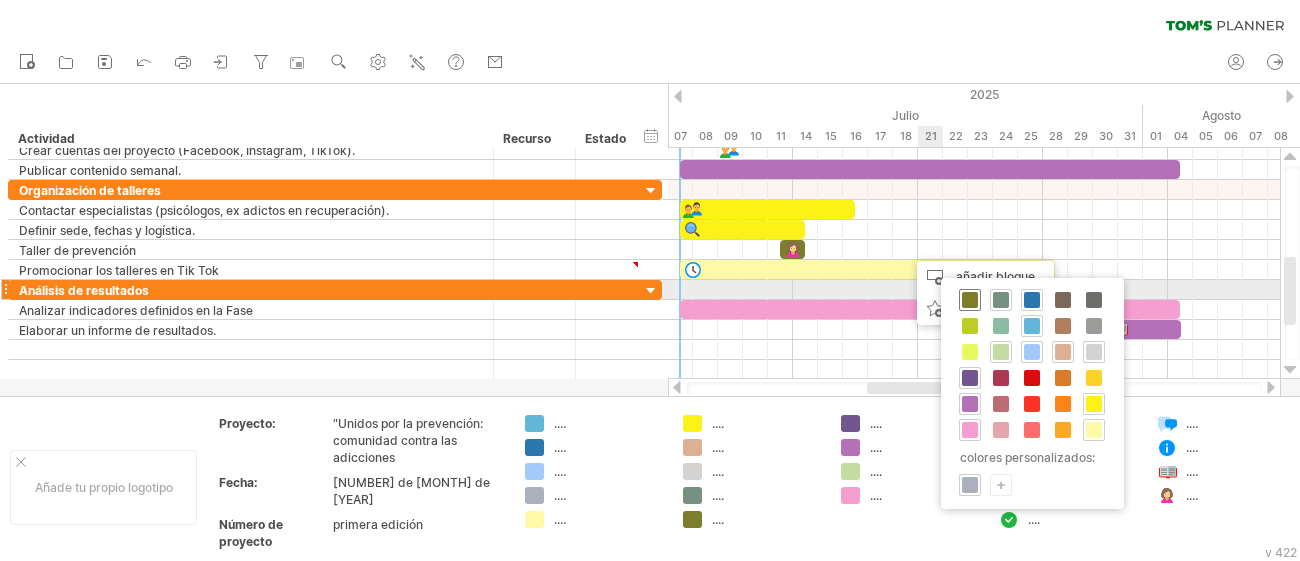 click at bounding box center (970, 300) 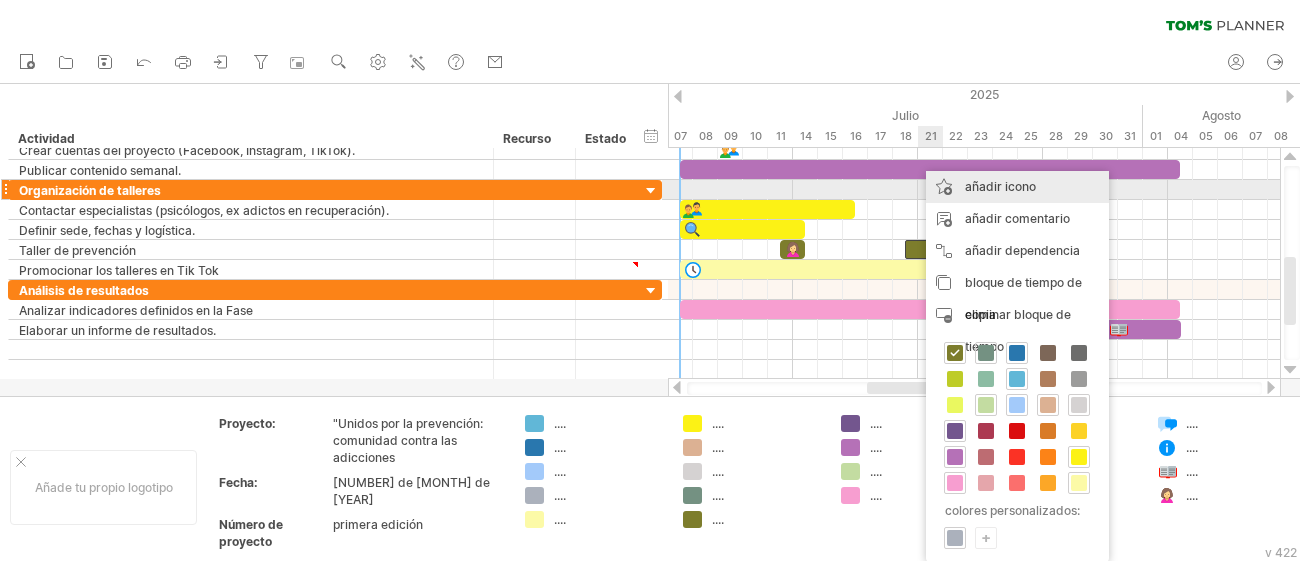 click on "añadir icono" at bounding box center (1017, 187) 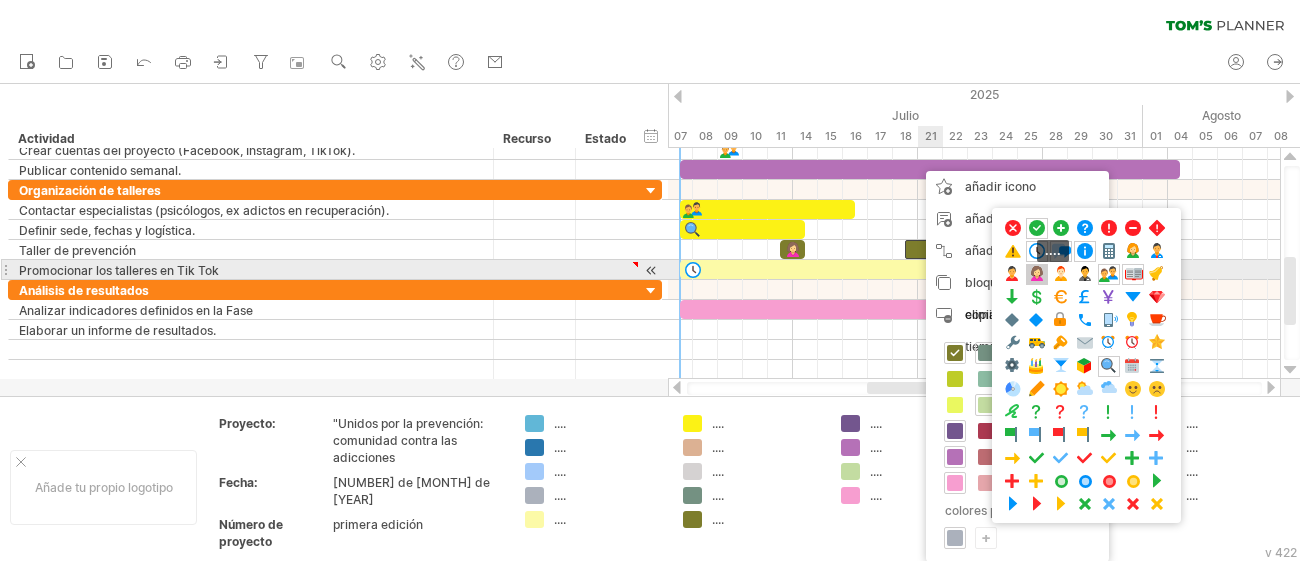 click at bounding box center [1037, 274] 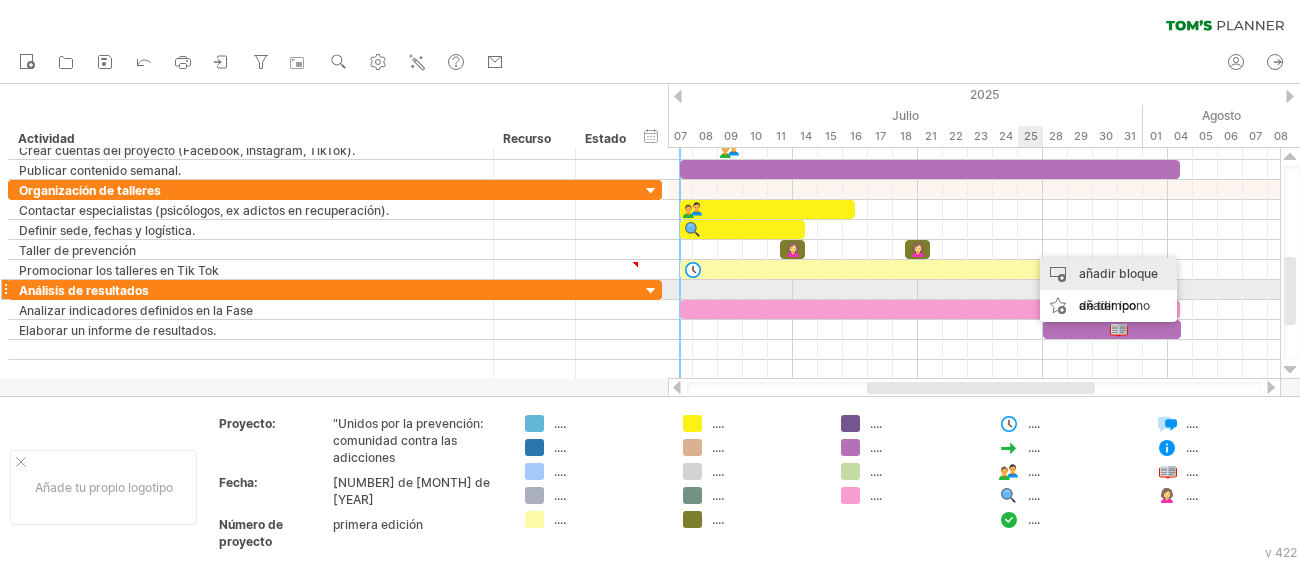 click on "añadir bloque de tiempo" at bounding box center (1108, 290) 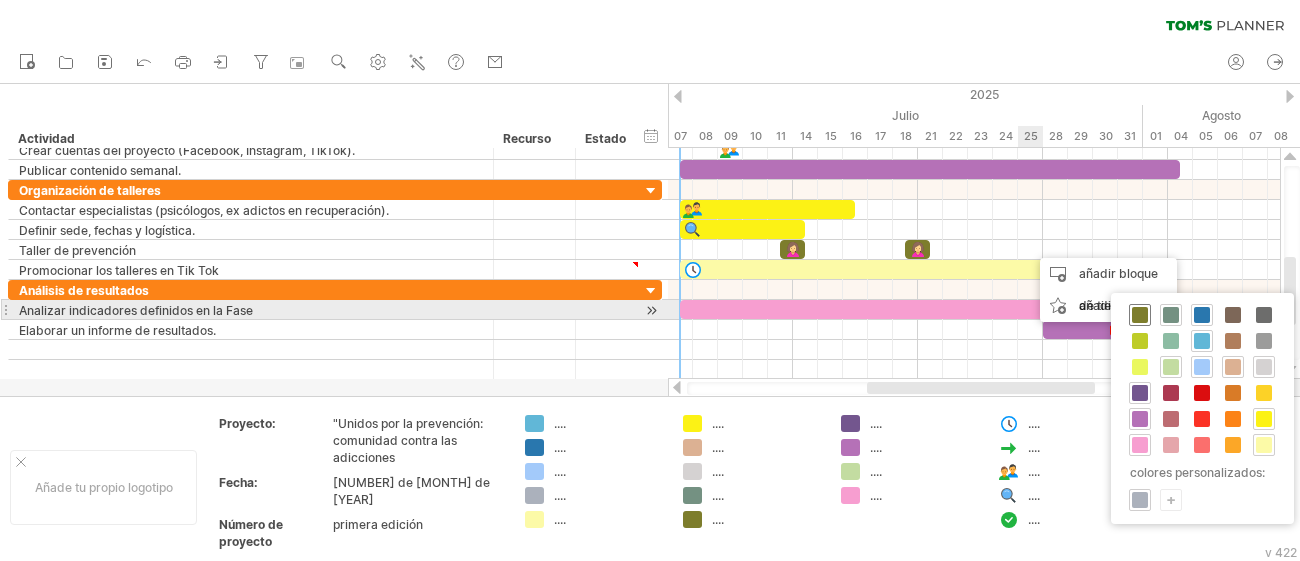 click at bounding box center (1140, 315) 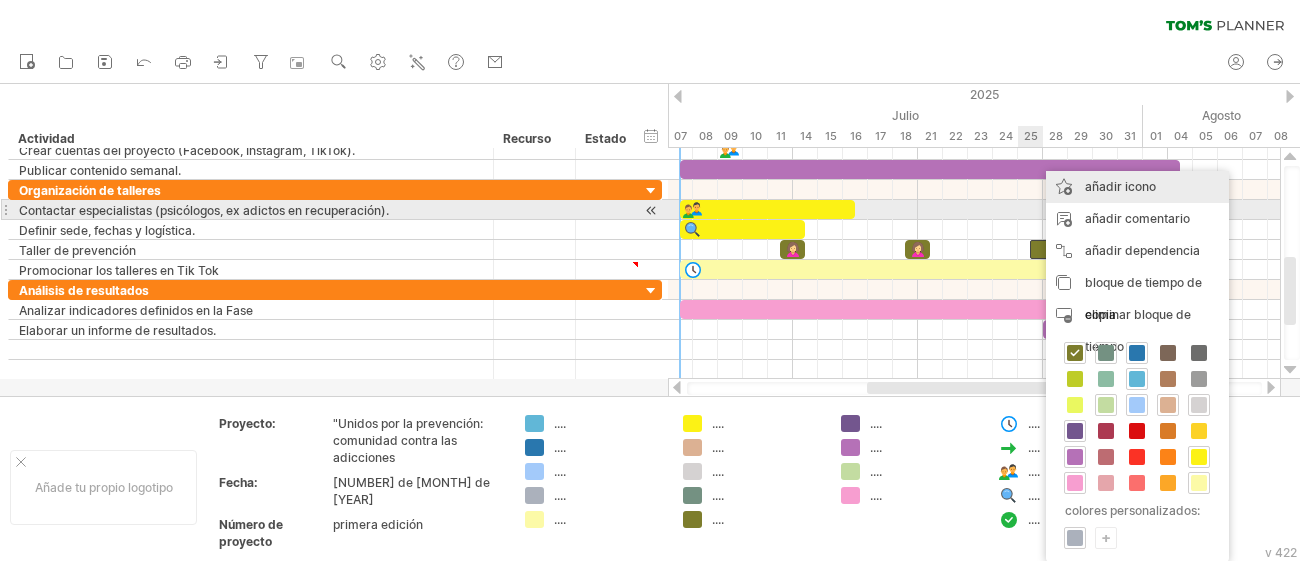 click on "añadir icono" at bounding box center (1137, 187) 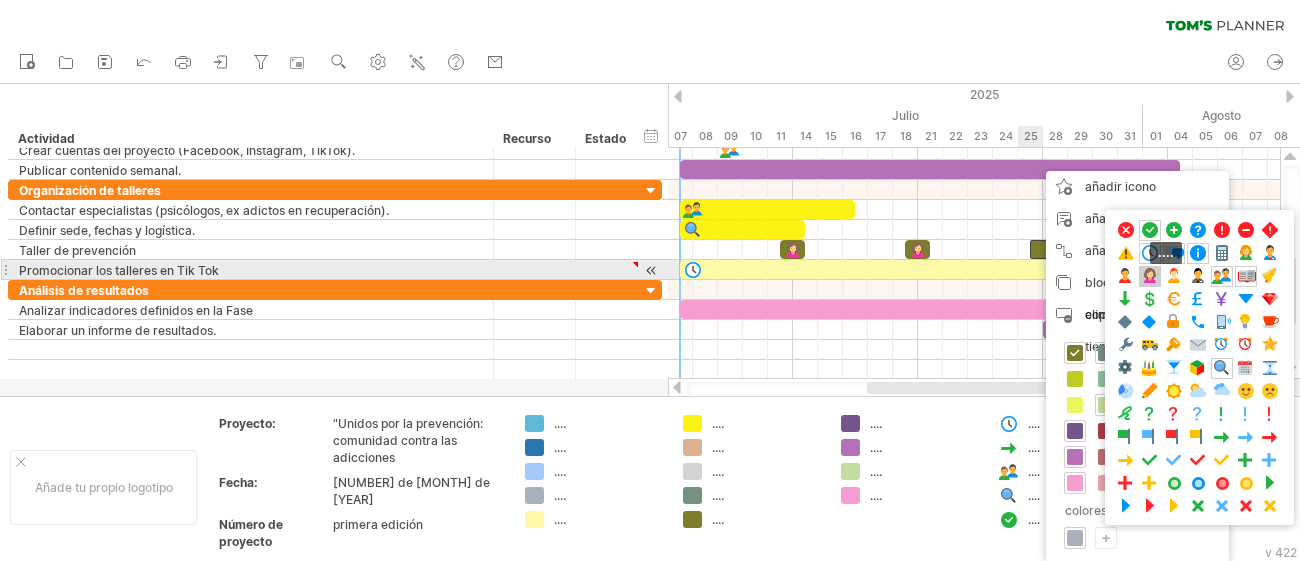 click at bounding box center [1150, 276] 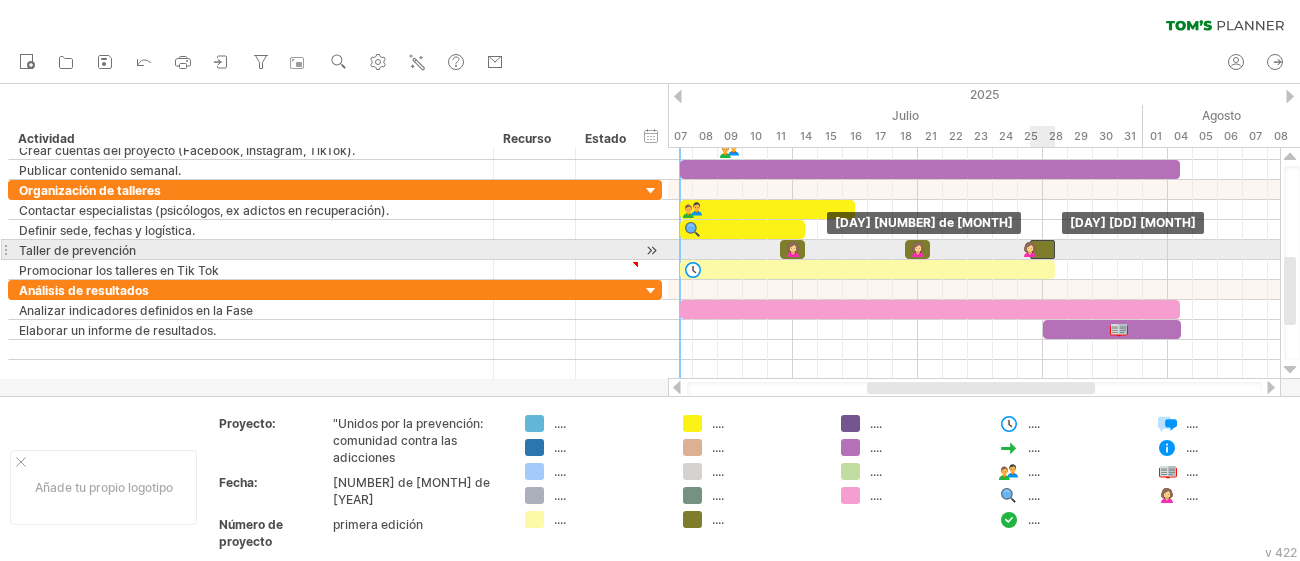 click at bounding box center (0, 0) 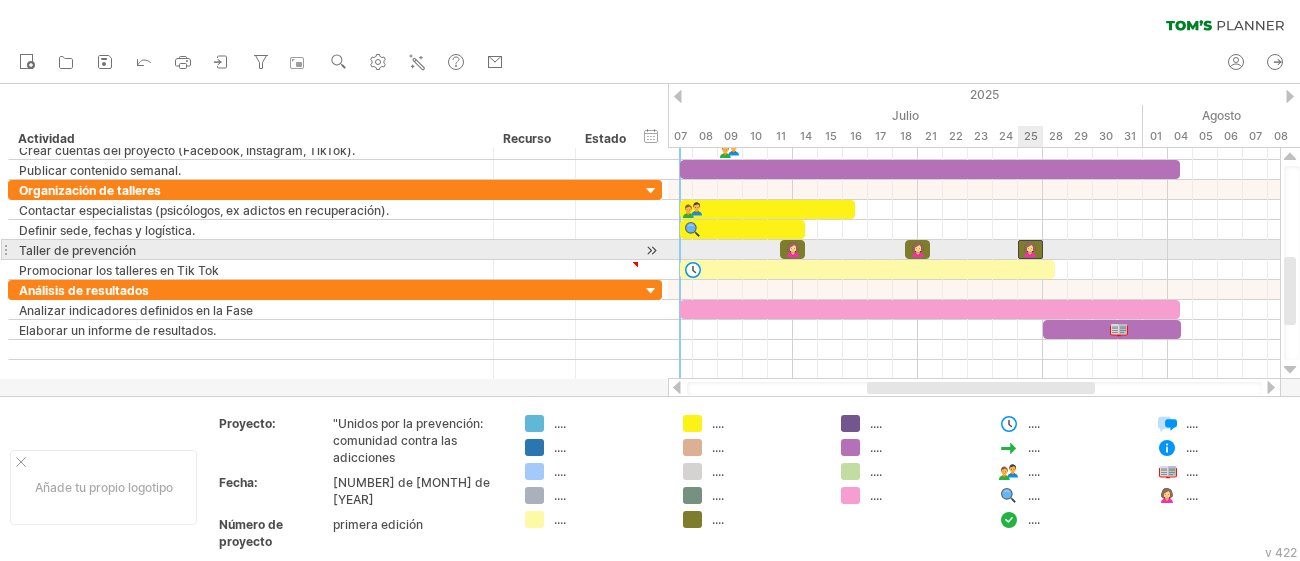 click at bounding box center [1030, 249] 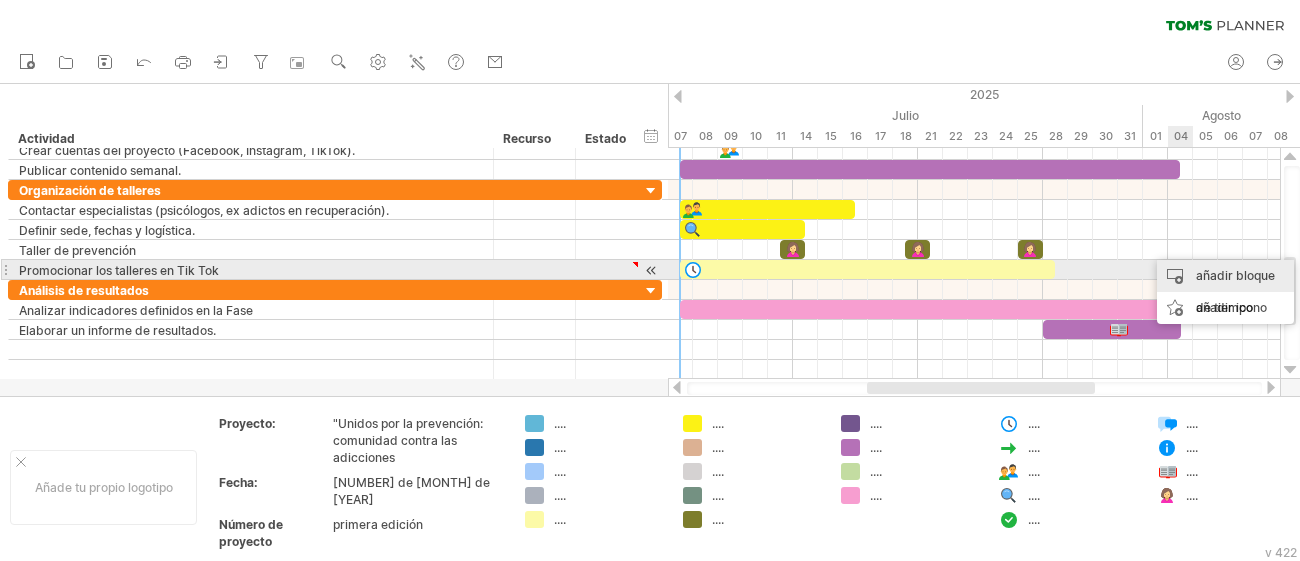 click on "añadir bloque de tiempo" at bounding box center (1225, 292) 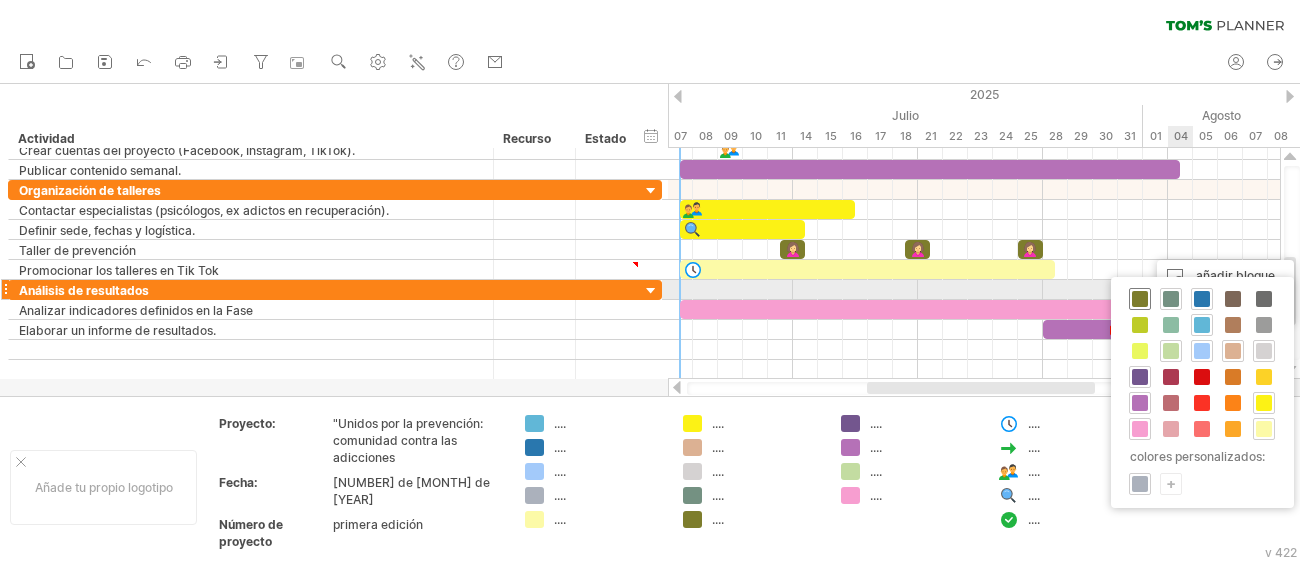 click at bounding box center [1140, 299] 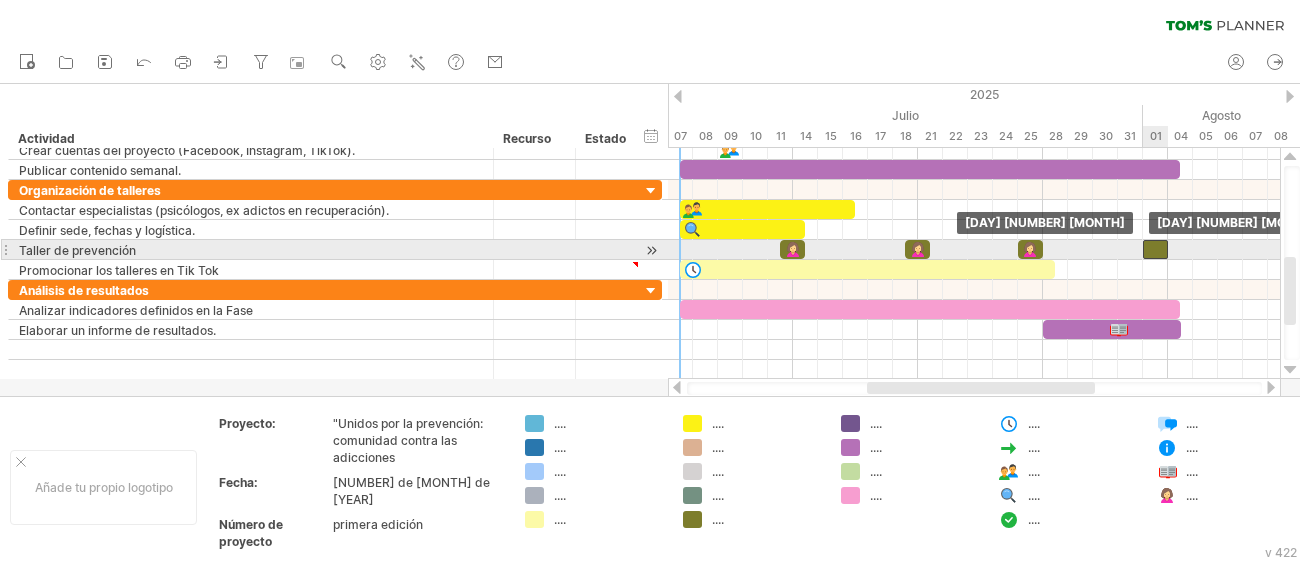 click at bounding box center (1155, 249) 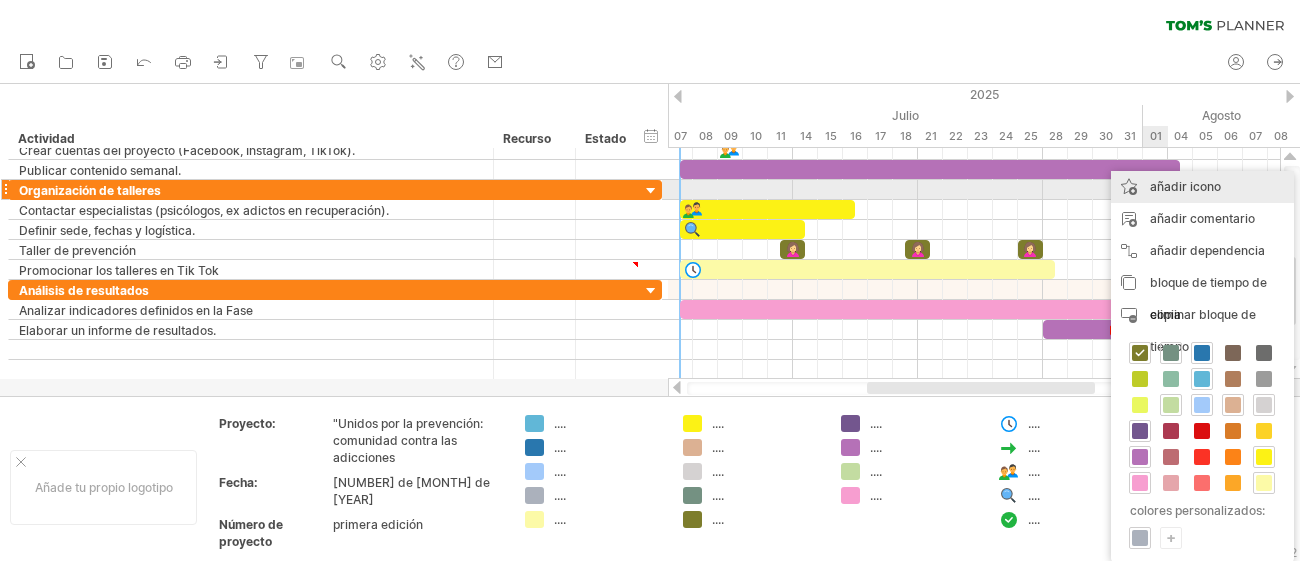 click on "añadir icono" at bounding box center (1202, 187) 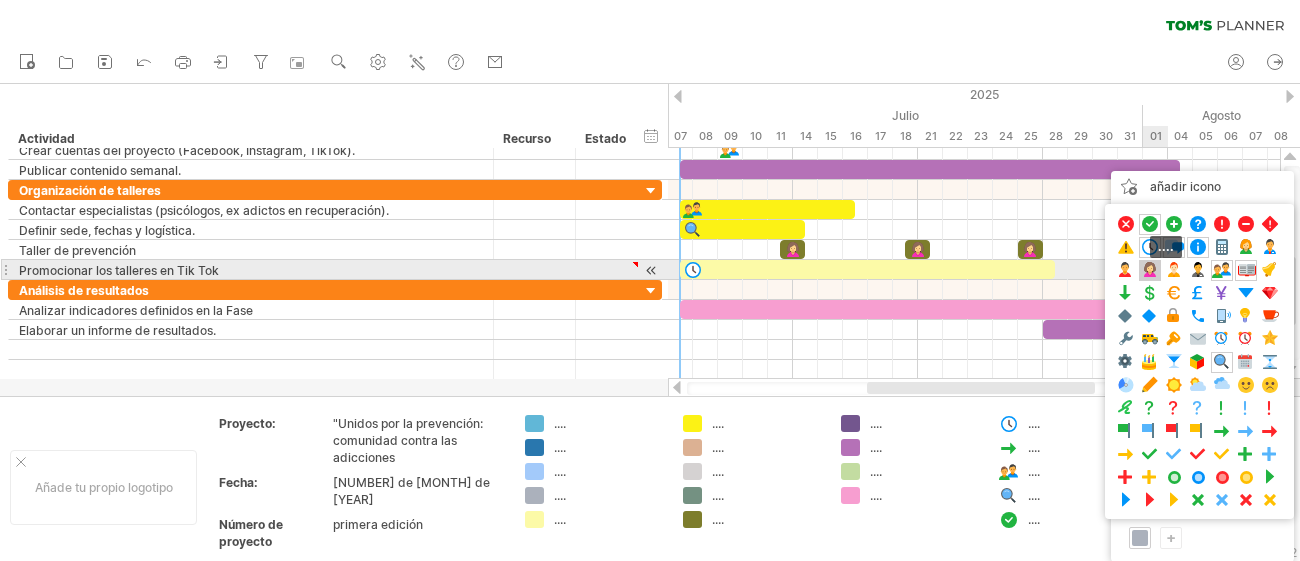 click at bounding box center [1150, 270] 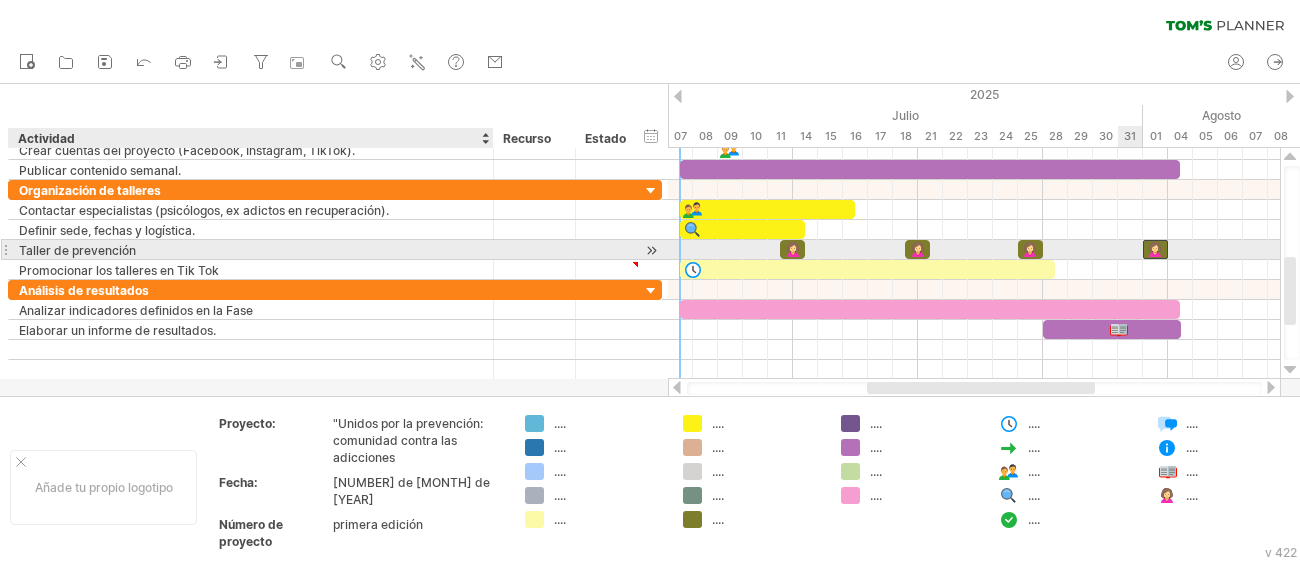 click on "Taller de prevención" at bounding box center (77, 250) 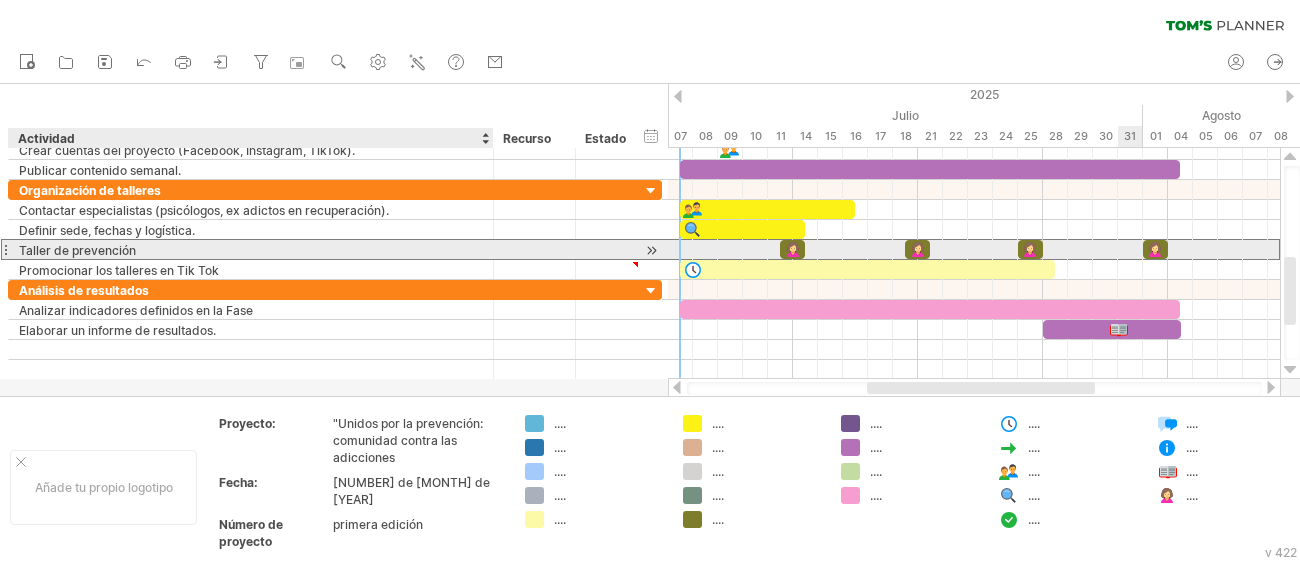 click on "Taller de prevención" at bounding box center (77, 250) 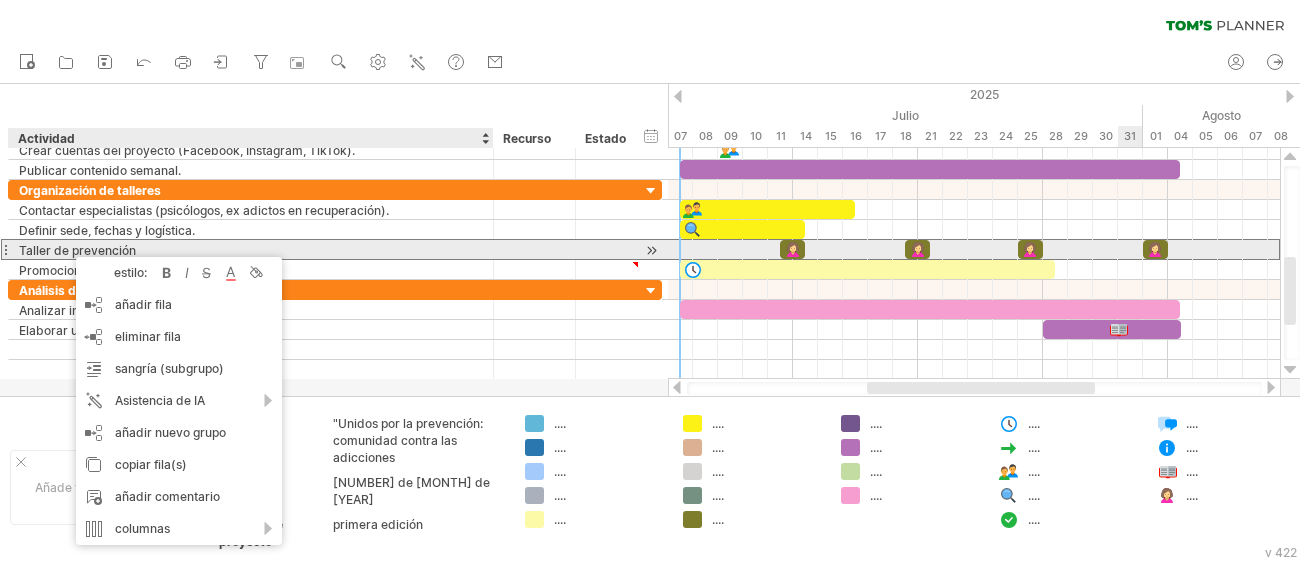 click on "Taller de prevención" at bounding box center [77, 250] 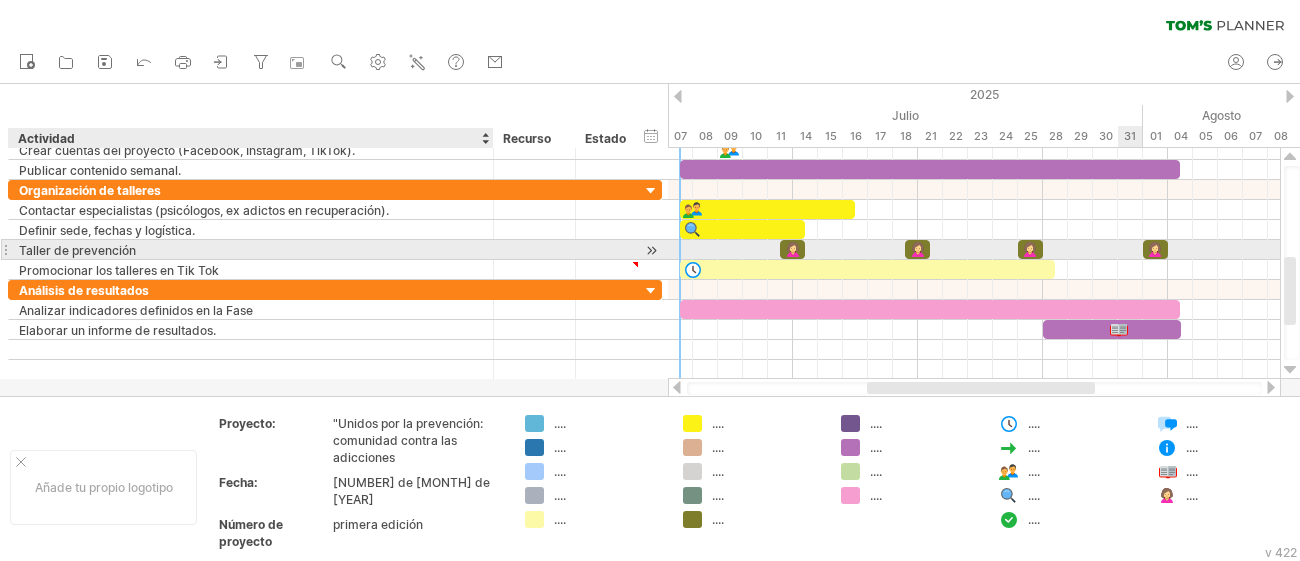 click on "Taller de prevención" at bounding box center [77, 250] 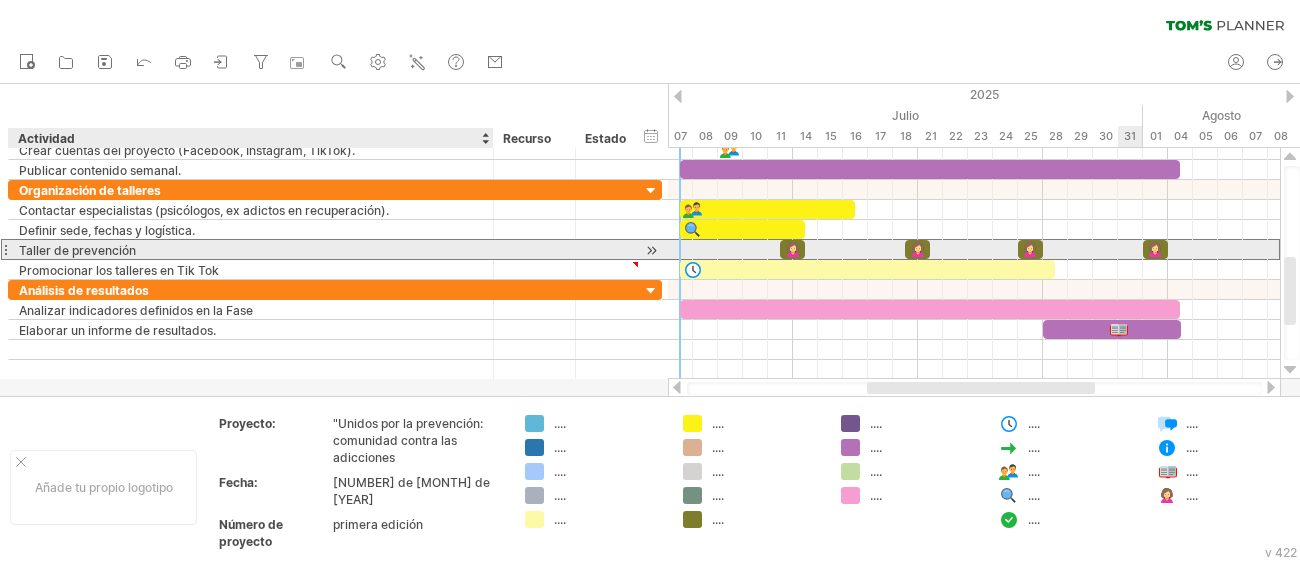 click on "Taller de prevención" at bounding box center (77, 250) 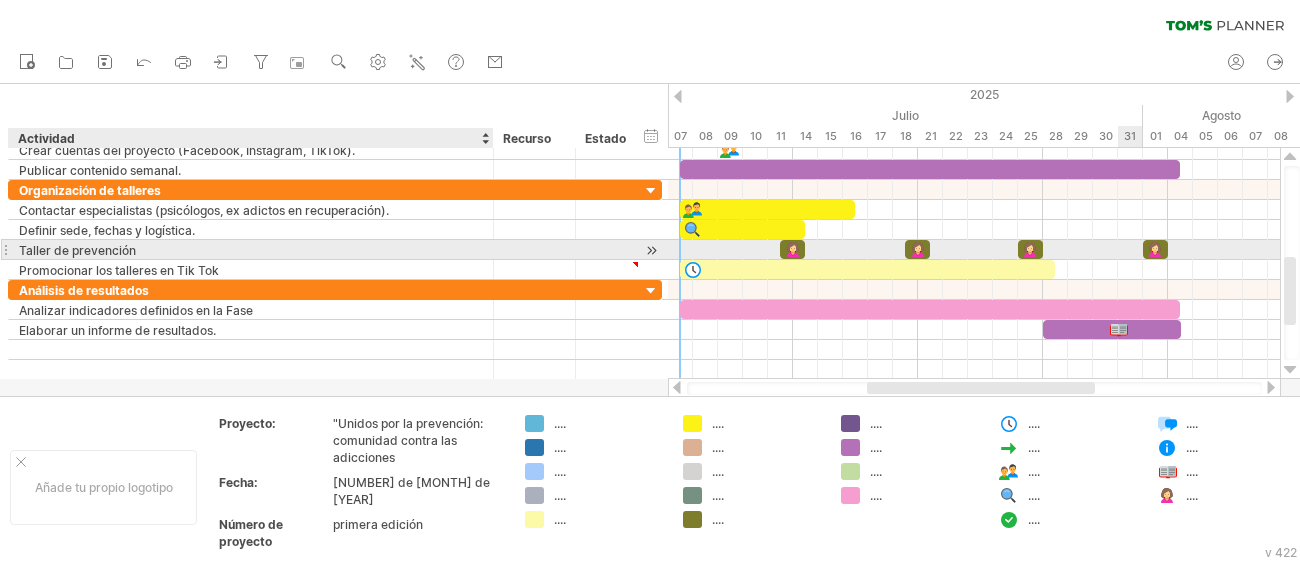 click on "Taller de prevención" at bounding box center [77, 250] 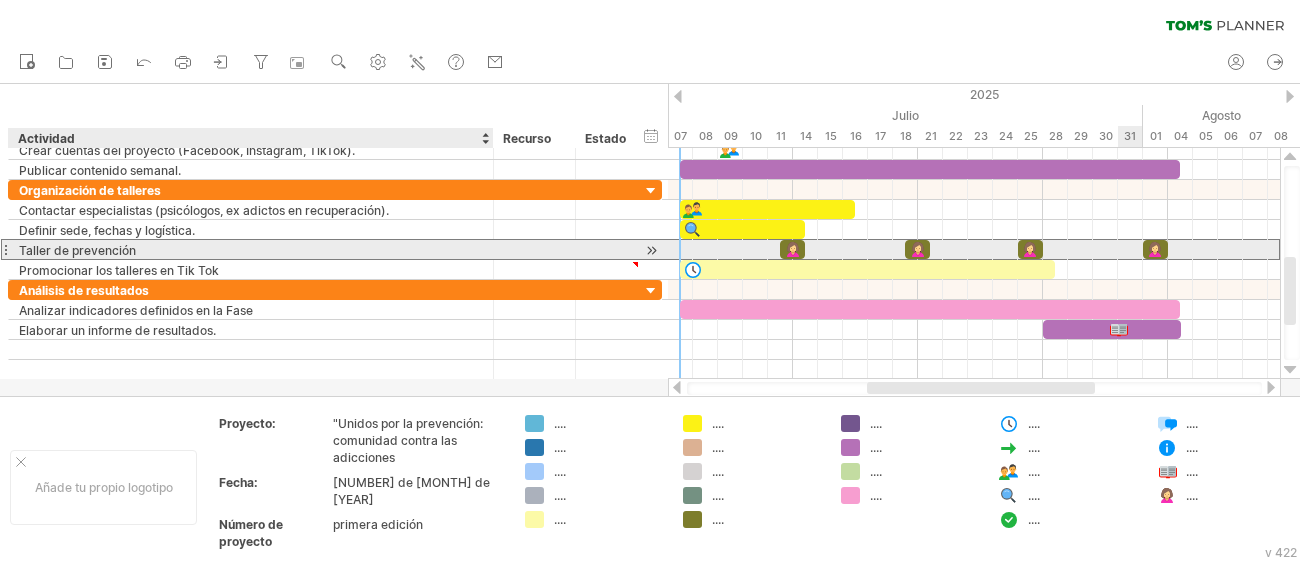 click on "Taller de prevención" at bounding box center [77, 250] 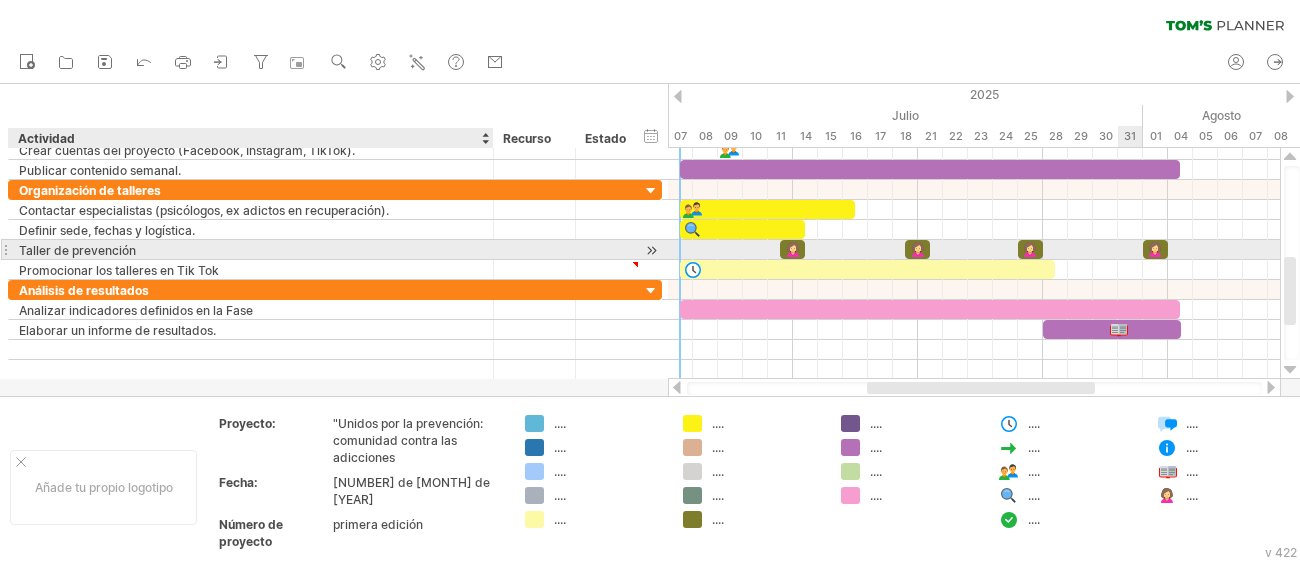 click on "Taller de prevención" at bounding box center (77, 250) 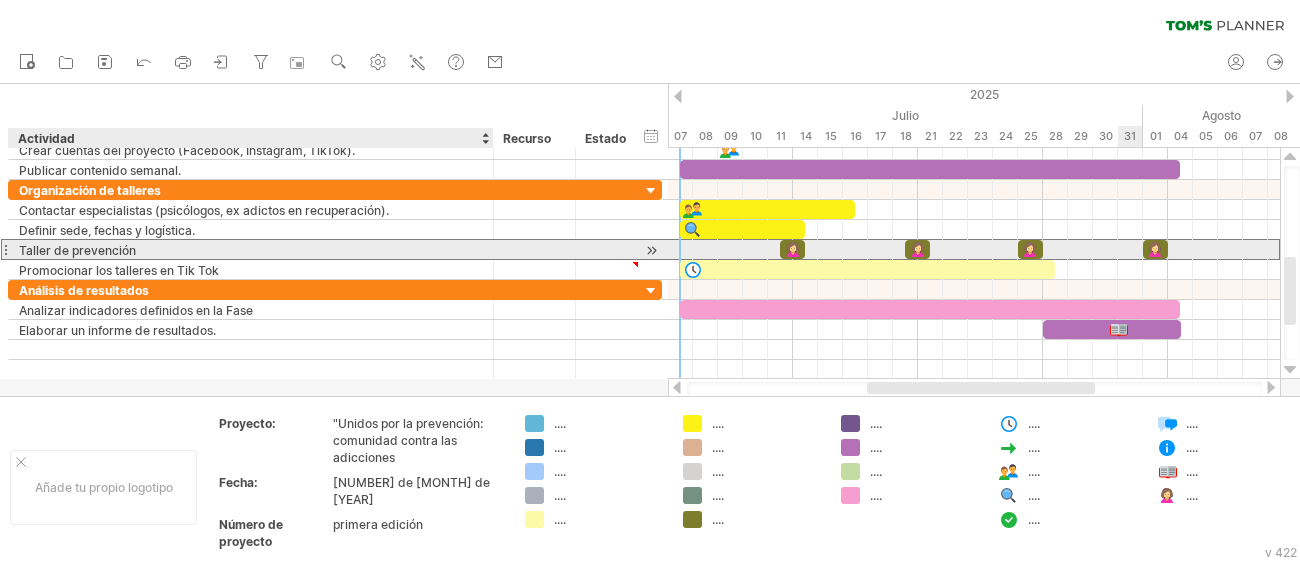 click on "Taller de prevención" at bounding box center (77, 250) 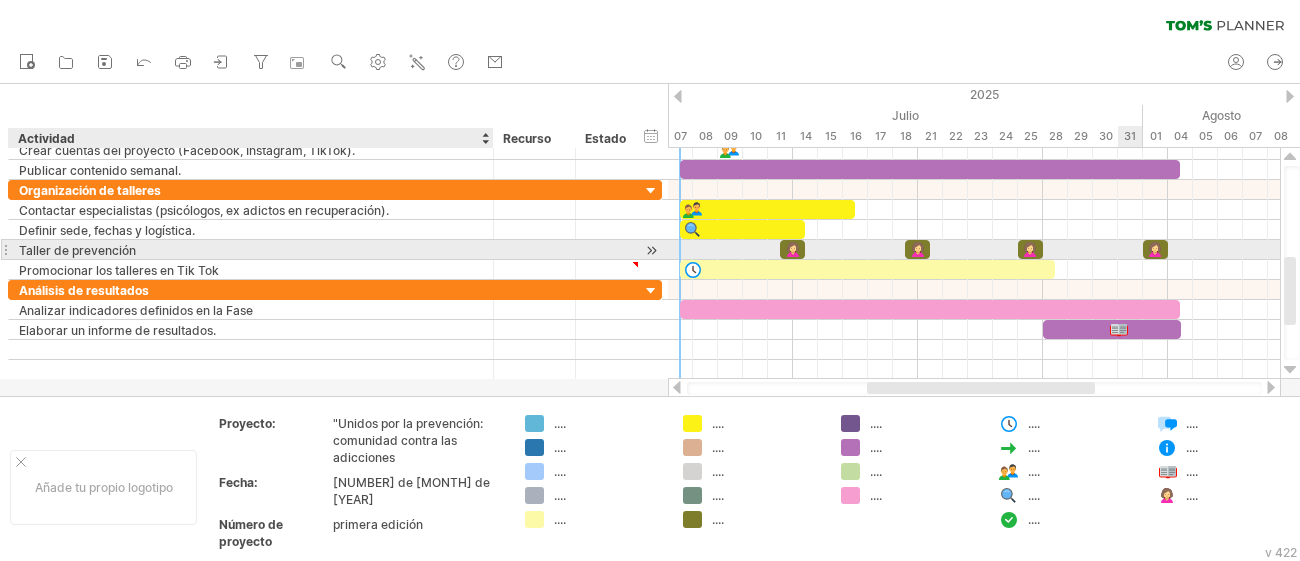 click on "Taller de prevención" at bounding box center (77, 250) 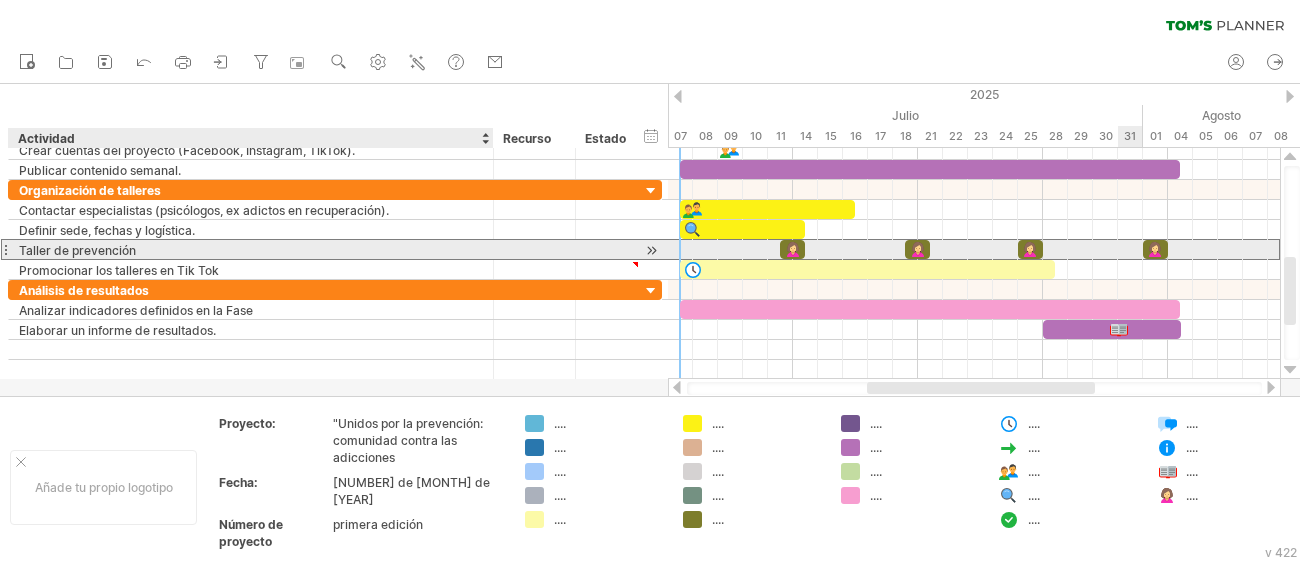 click on "Taller de prevención" at bounding box center [77, 250] 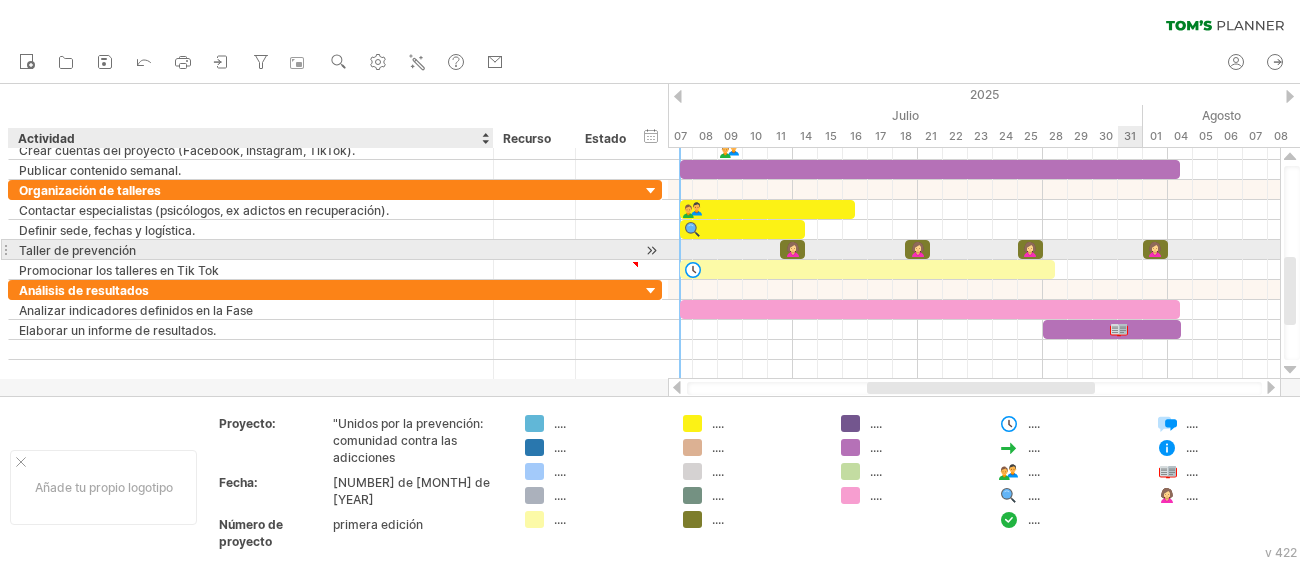 click on "Taller de prevención" at bounding box center (77, 250) 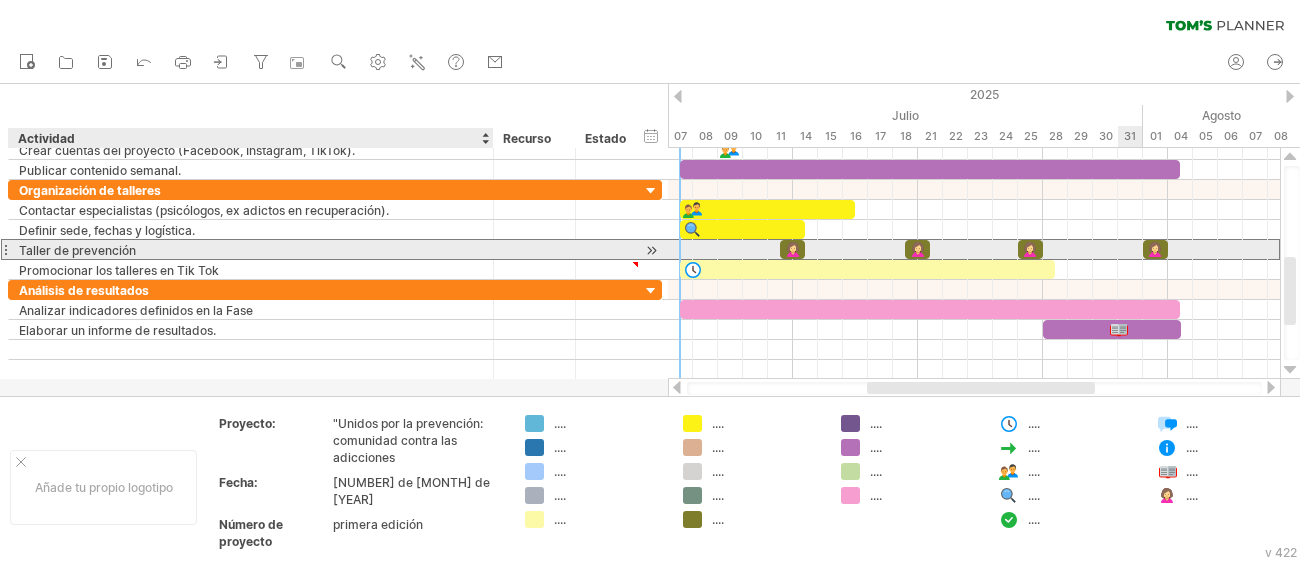 click on "Taller de prevención" at bounding box center [77, 250] 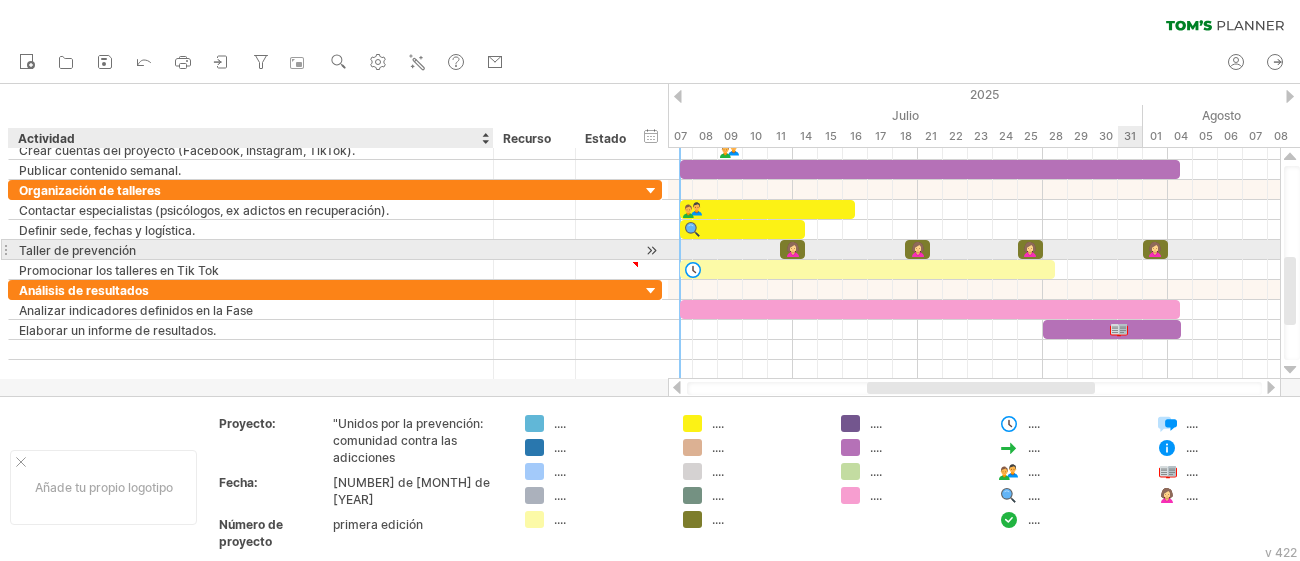 click on "Taller de prevención" at bounding box center [77, 250] 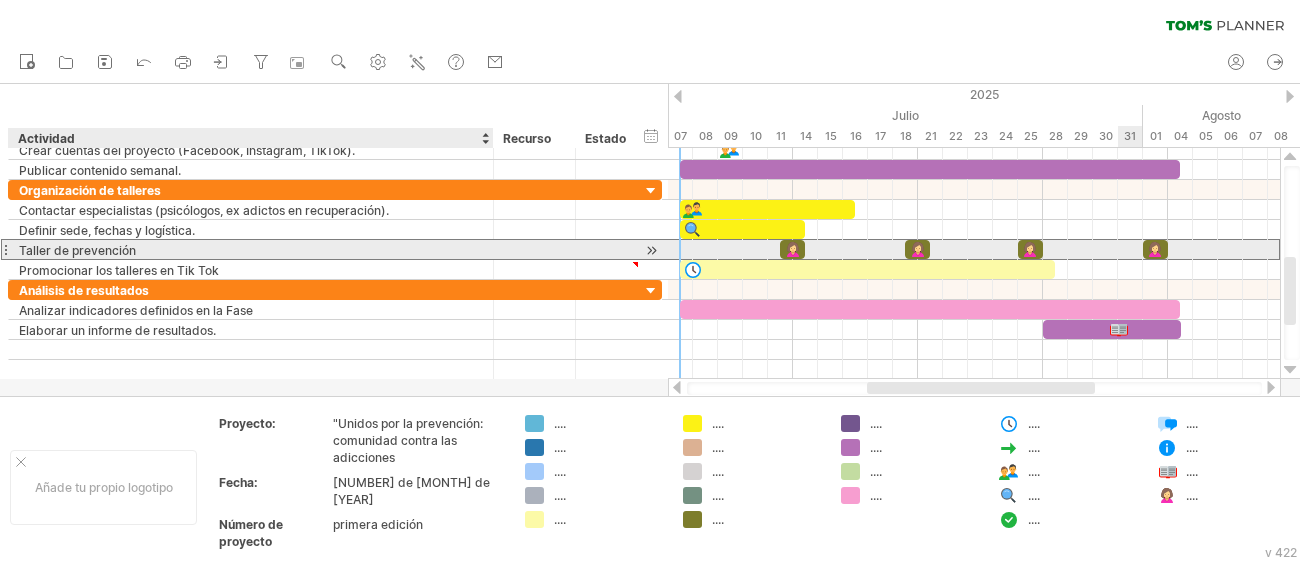 click on "Taller de prevención" at bounding box center (77, 250) 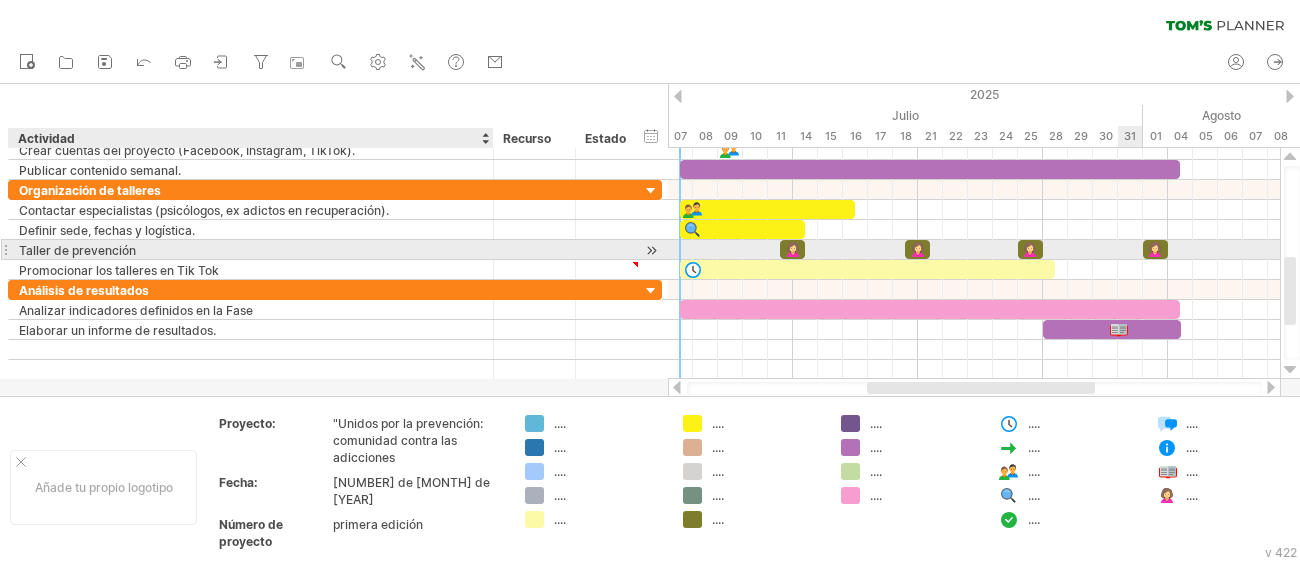 click on "Taller de prevención" at bounding box center (77, 250) 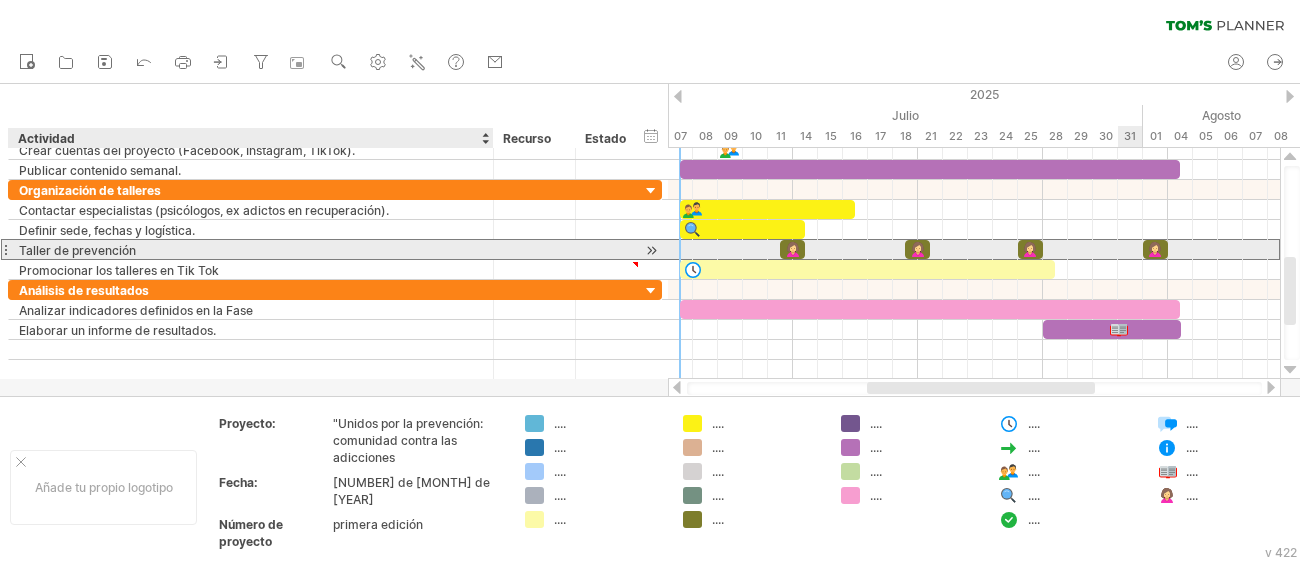 click on "Taller de prevención" at bounding box center [77, 250] 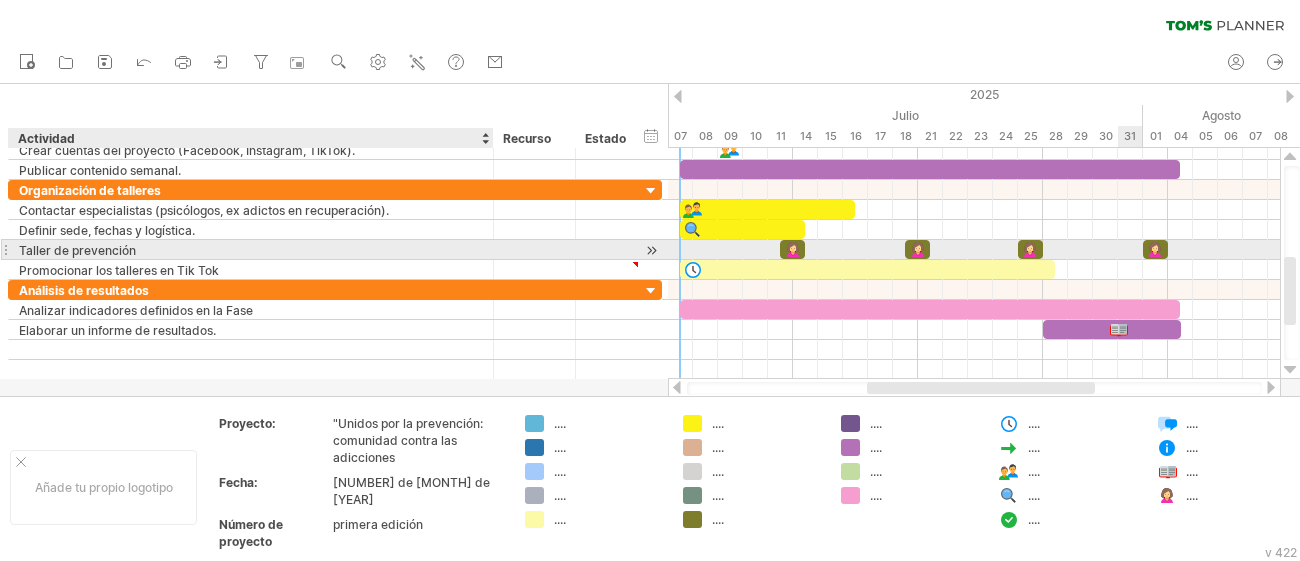 click on "Taller de prevención" at bounding box center [77, 250] 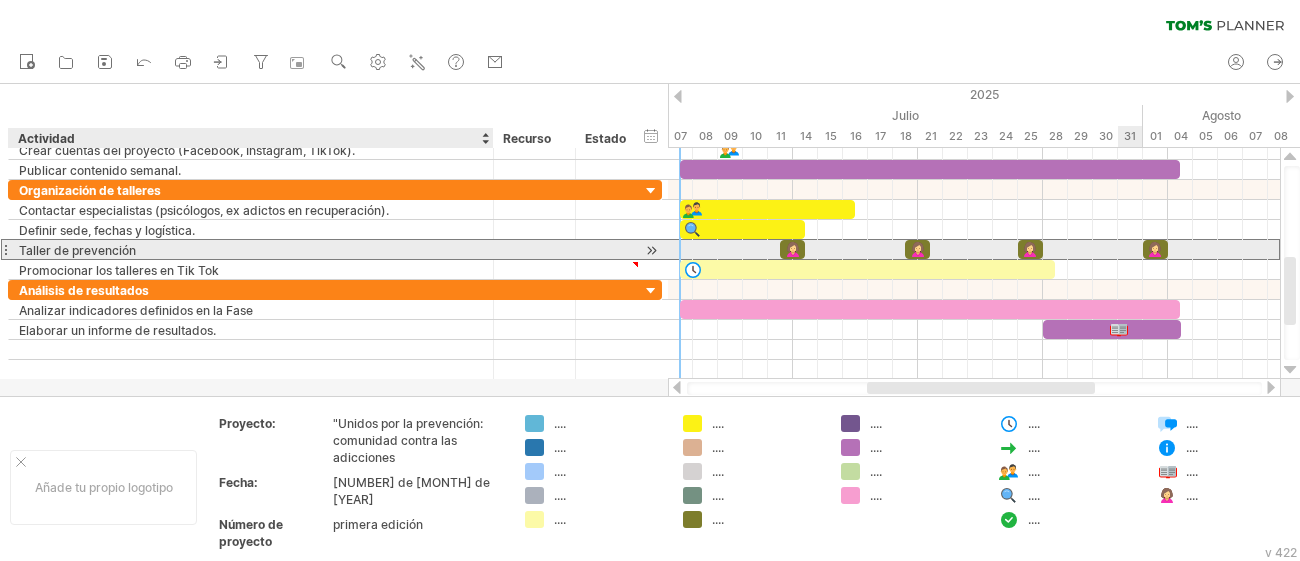 click on "Taller de prevención" at bounding box center [77, 250] 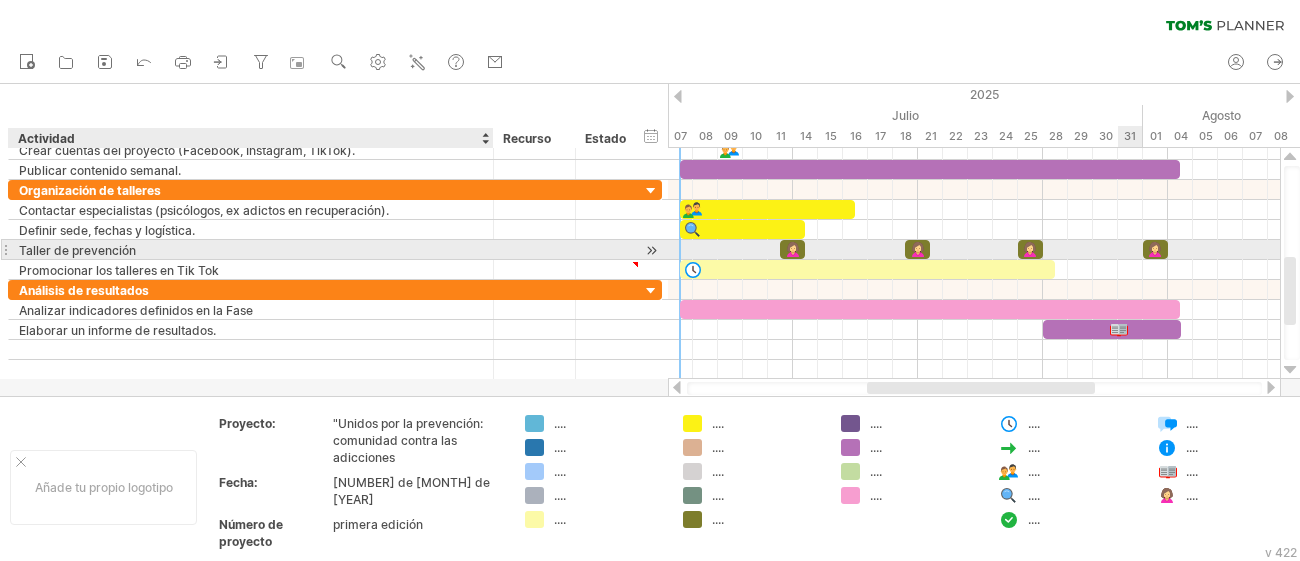 click on "Taller de prevención" at bounding box center [77, 250] 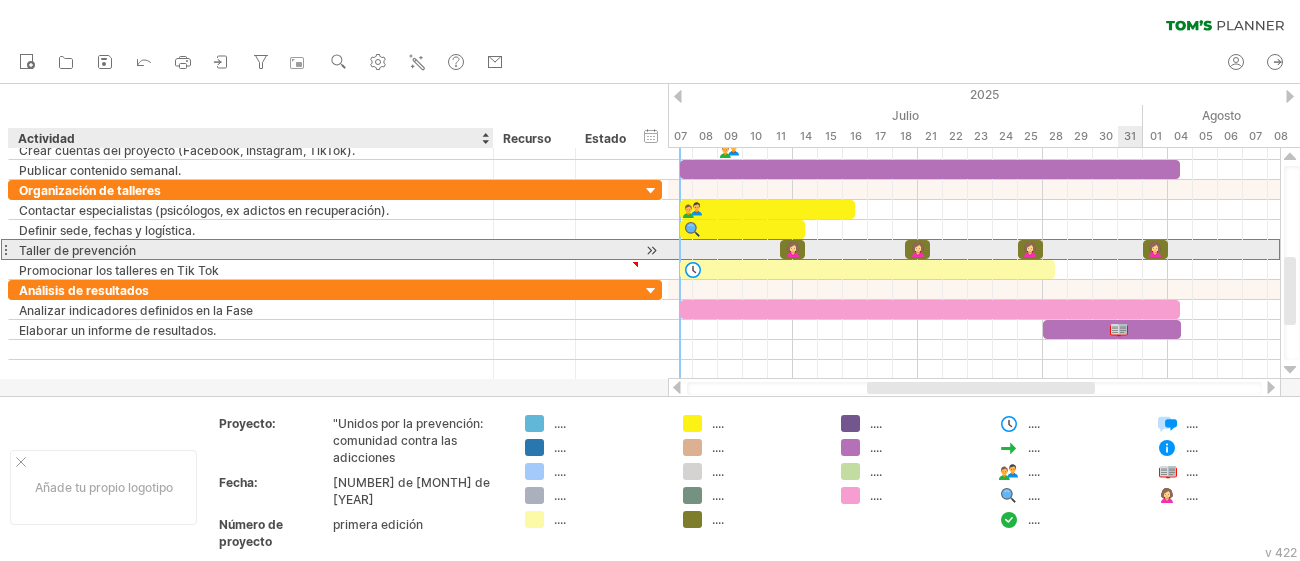 click on "Taller de prevención" at bounding box center (77, 250) 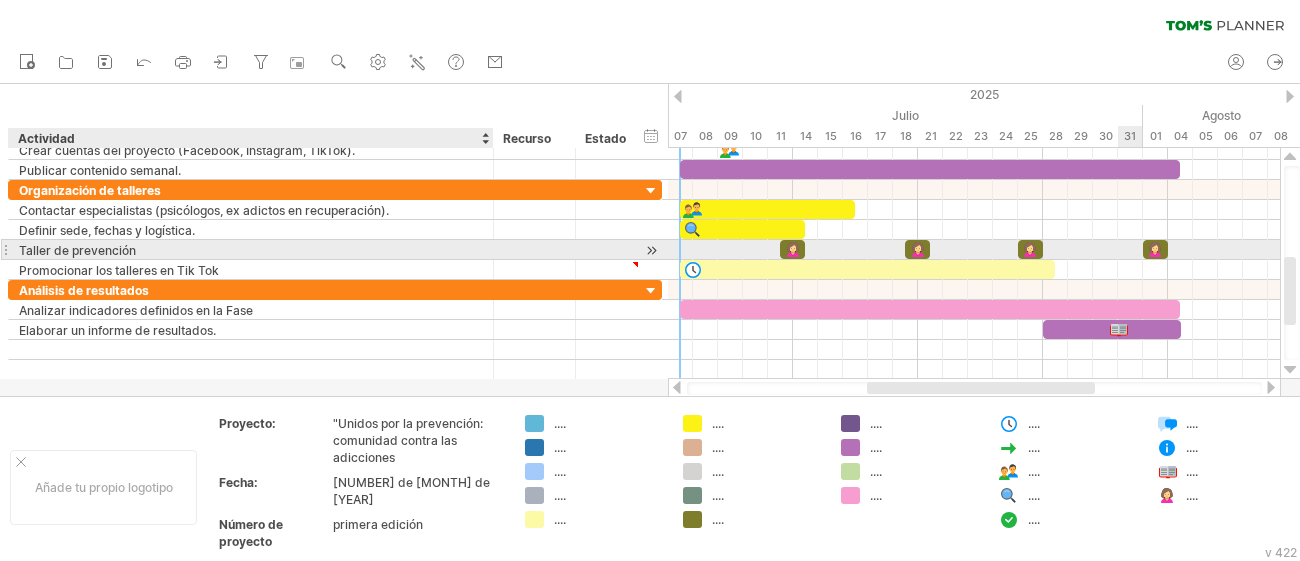click on "Taller de prevención" at bounding box center (77, 250) 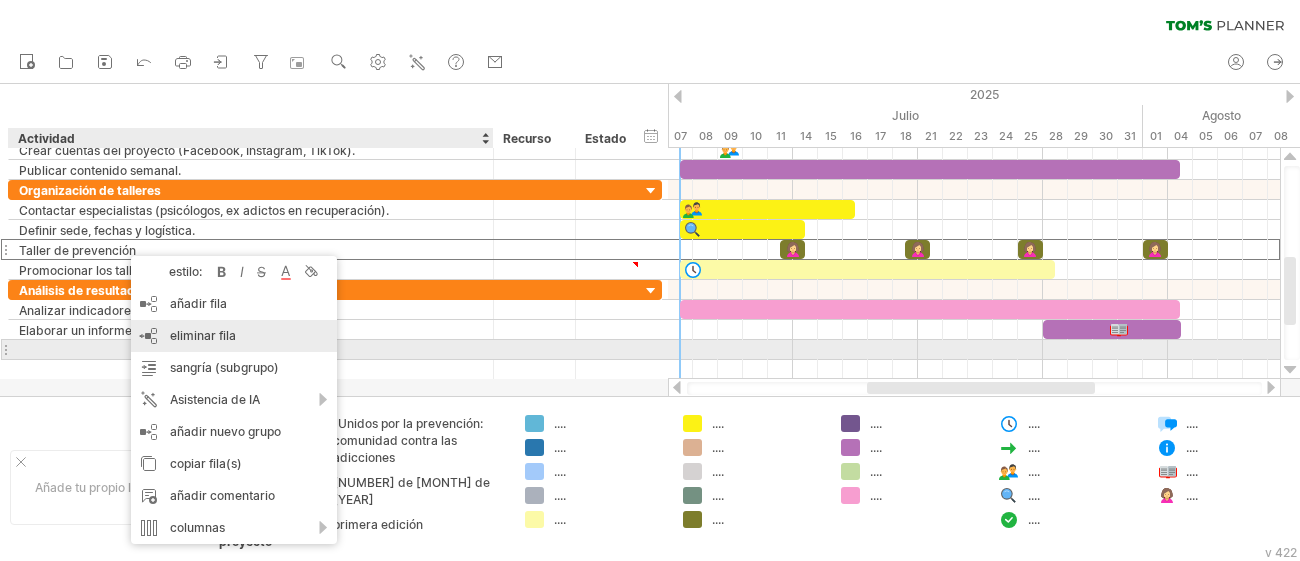 click on "eliminar fila eliminar filas seleccionadas" at bounding box center (234, 336) 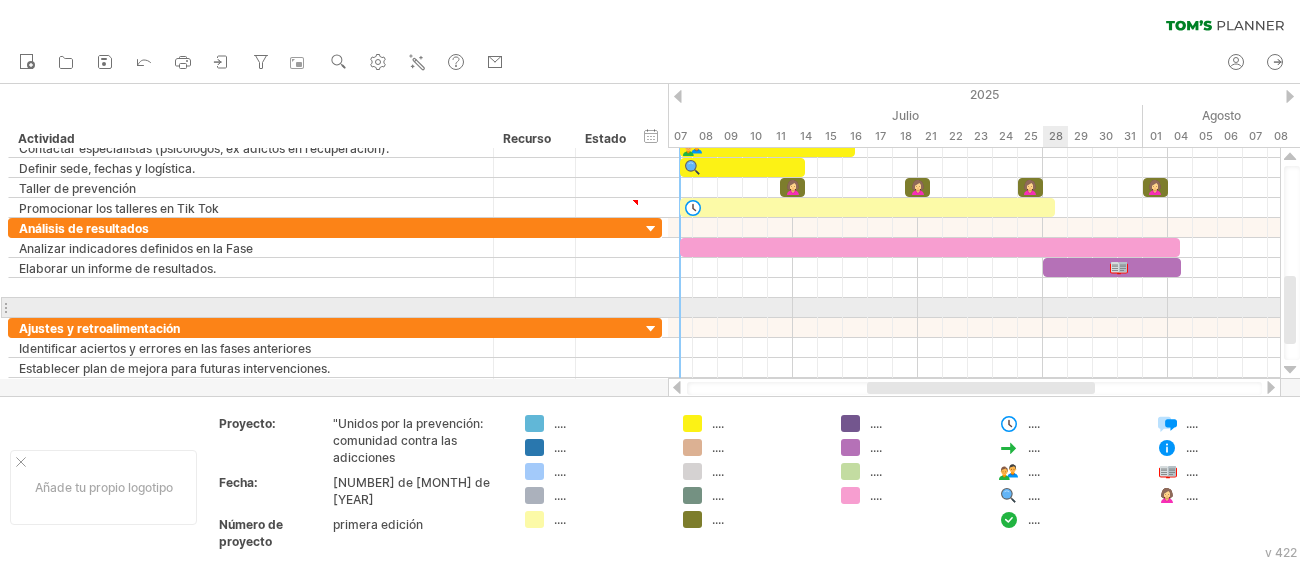 click at bounding box center [974, 308] 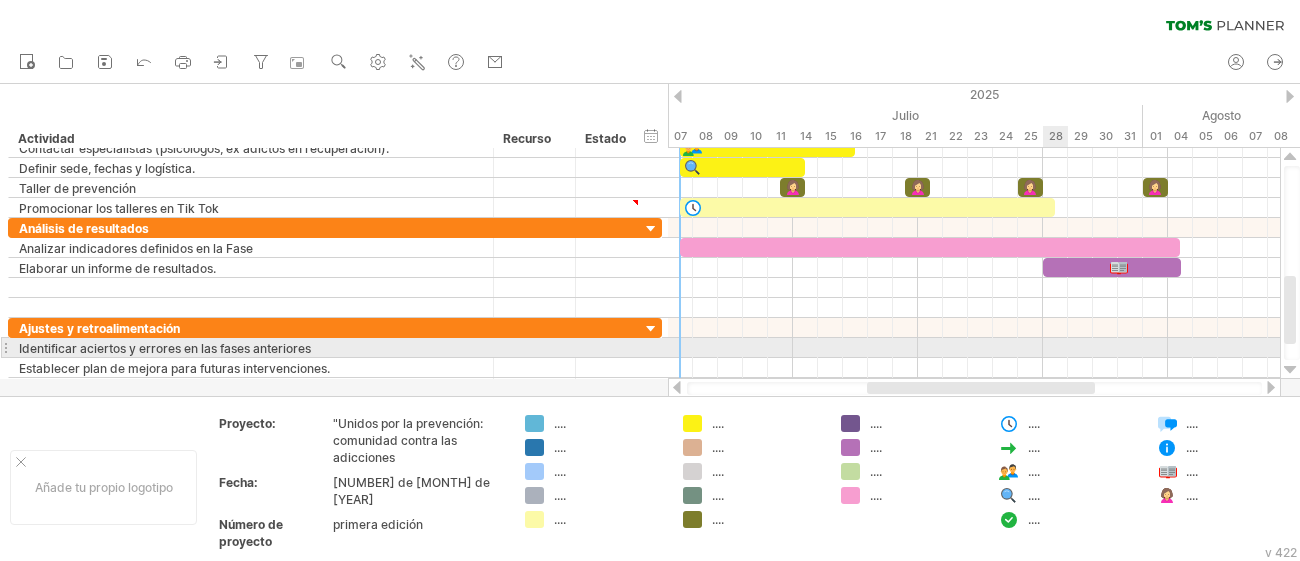 click at bounding box center (974, 348) 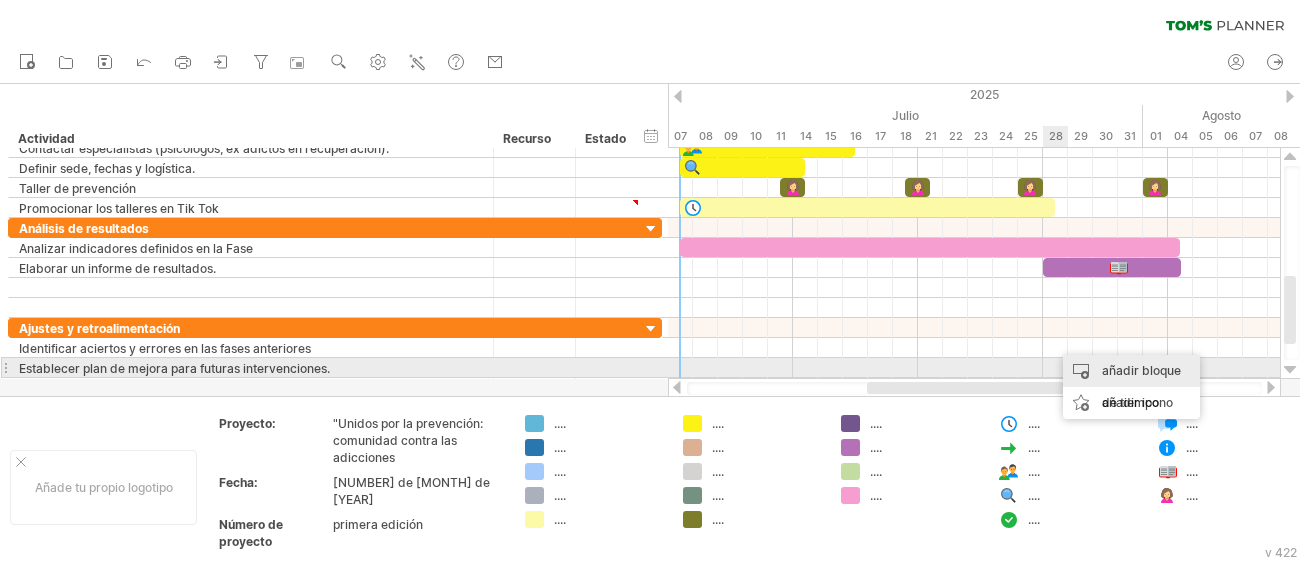 click on "añadir bloque de tiempo" at bounding box center (1141, 386) 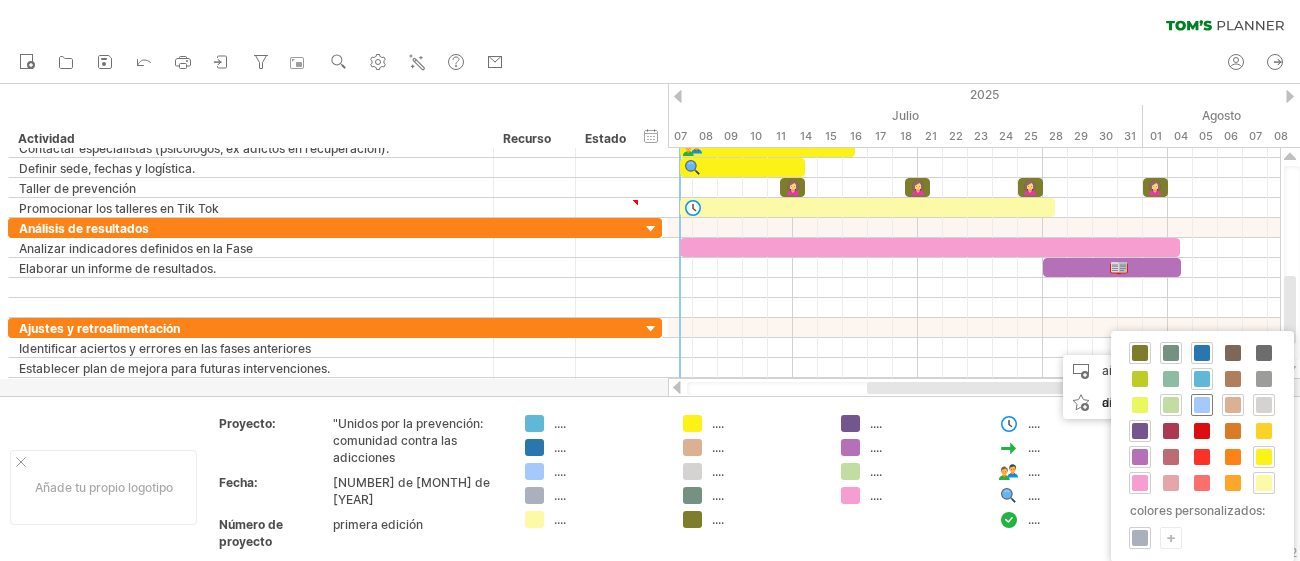 click at bounding box center [1202, 405] 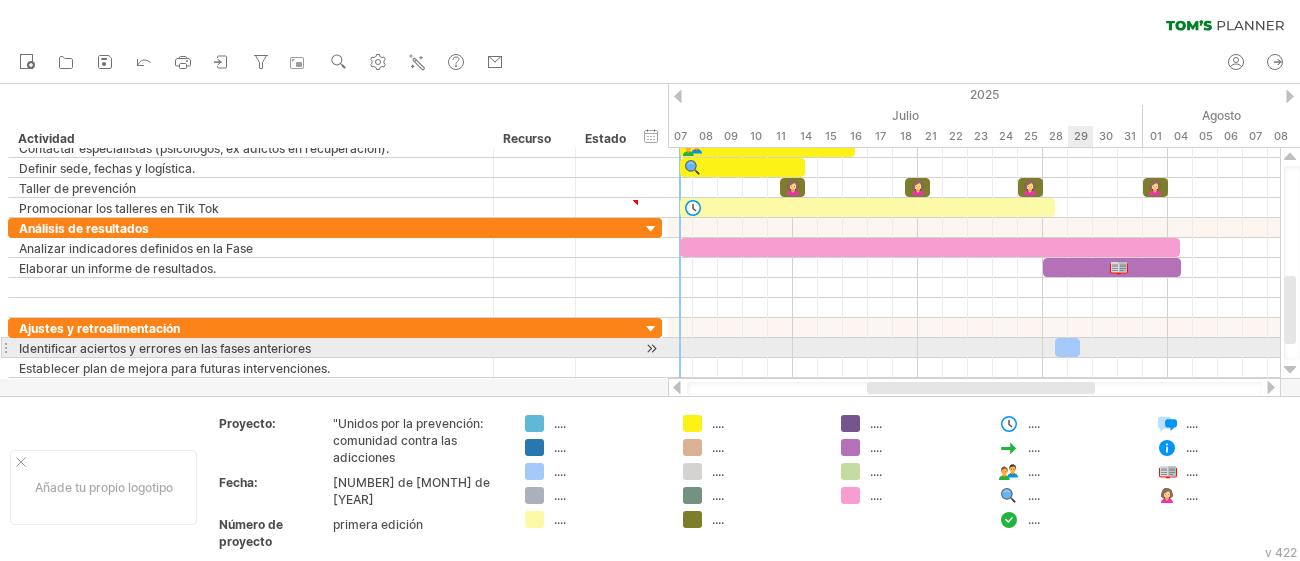 click at bounding box center (1067, 347) 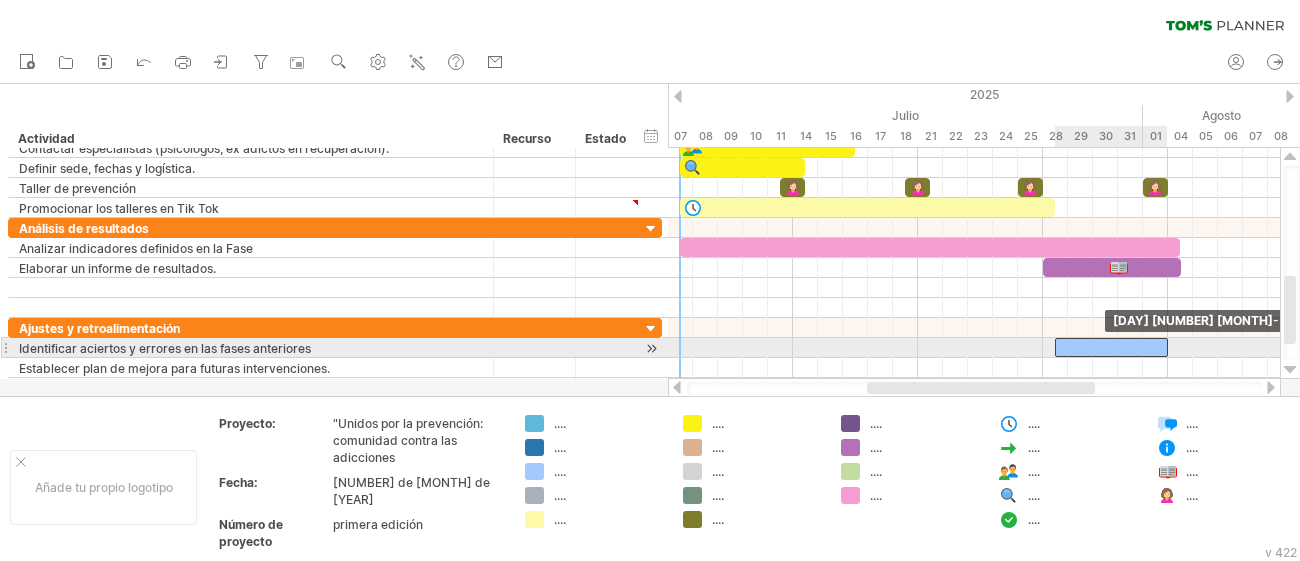 drag, startPoint x: 1080, startPoint y: 346, endPoint x: 1171, endPoint y: 346, distance: 91 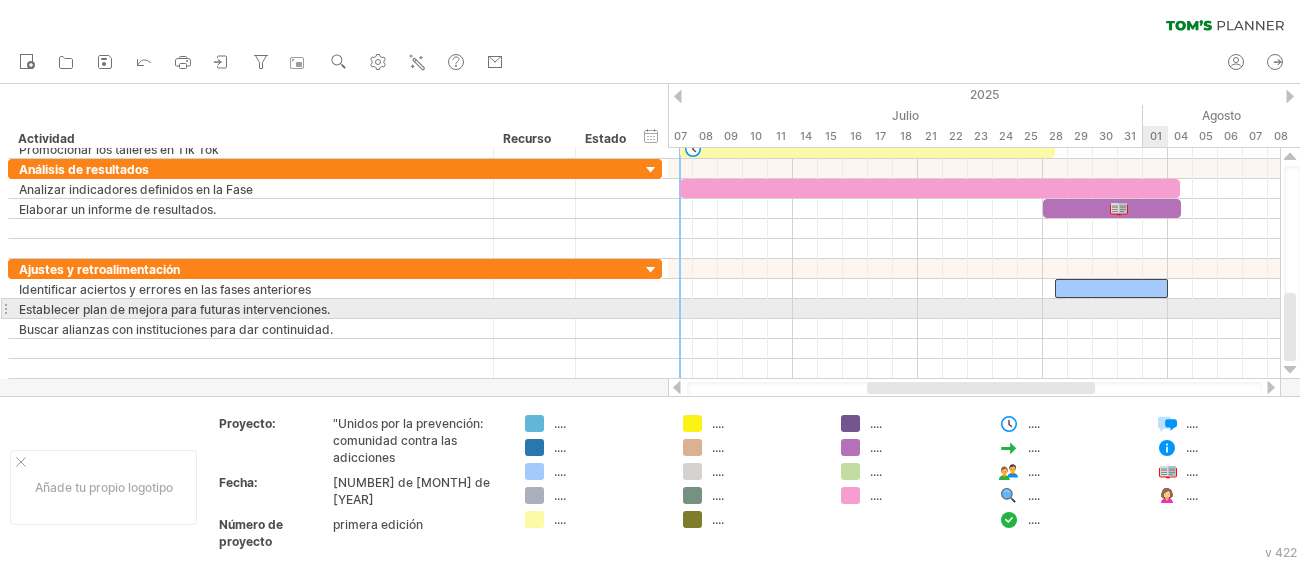 click at bounding box center (974, 309) 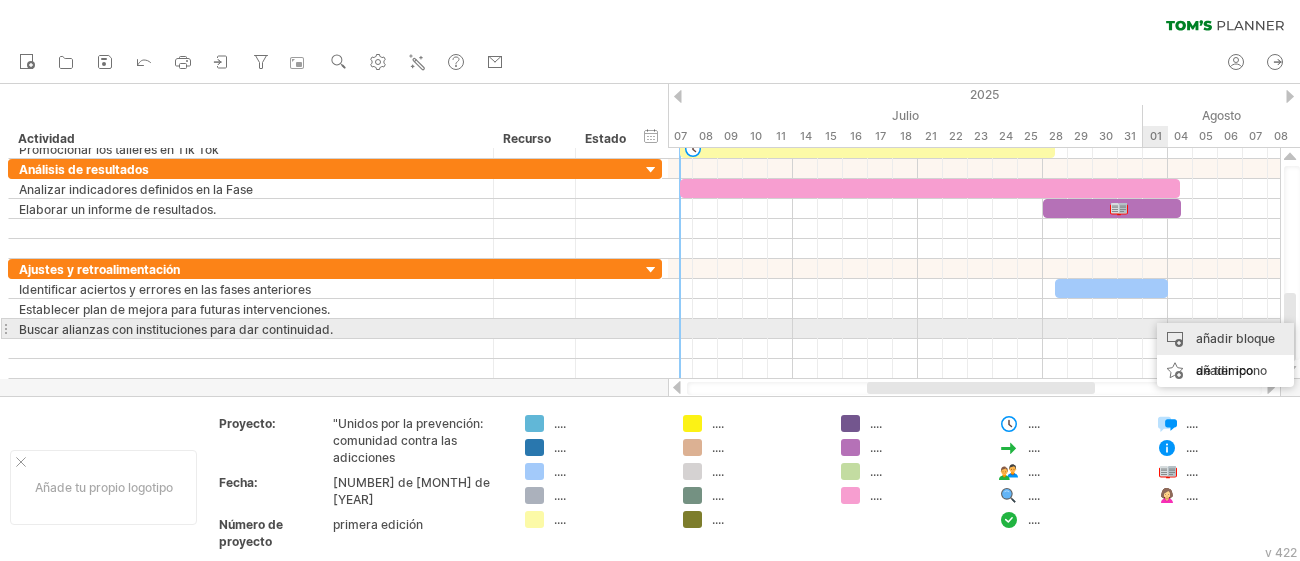 click on "añadir bloque de tiempo" at bounding box center (1225, 355) 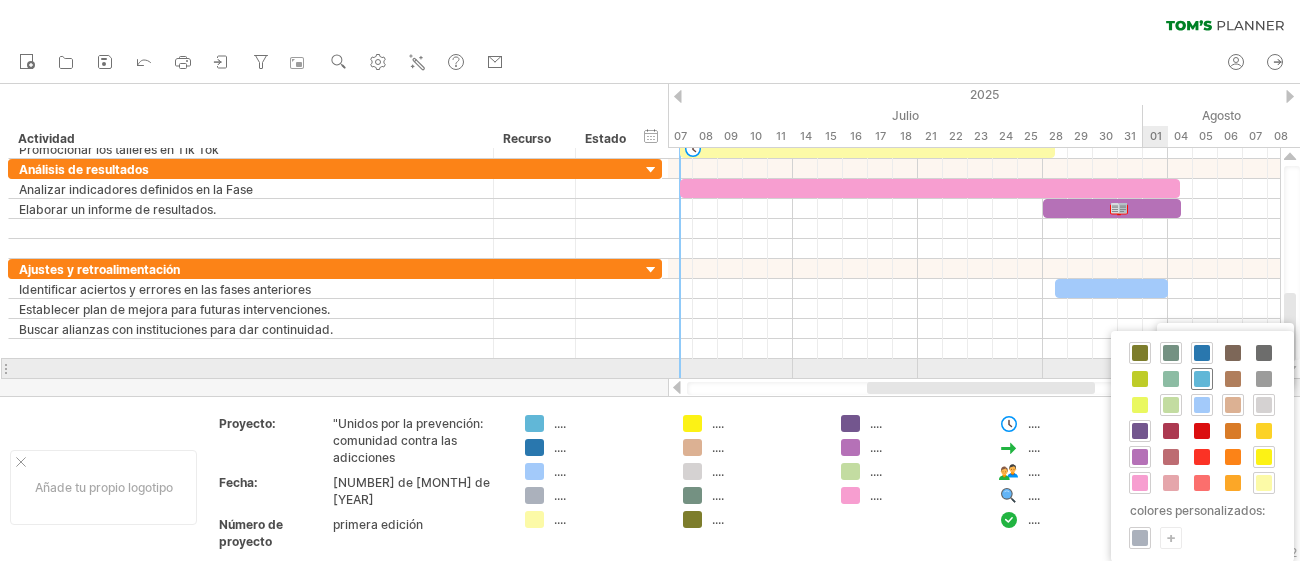 click at bounding box center [1202, 379] 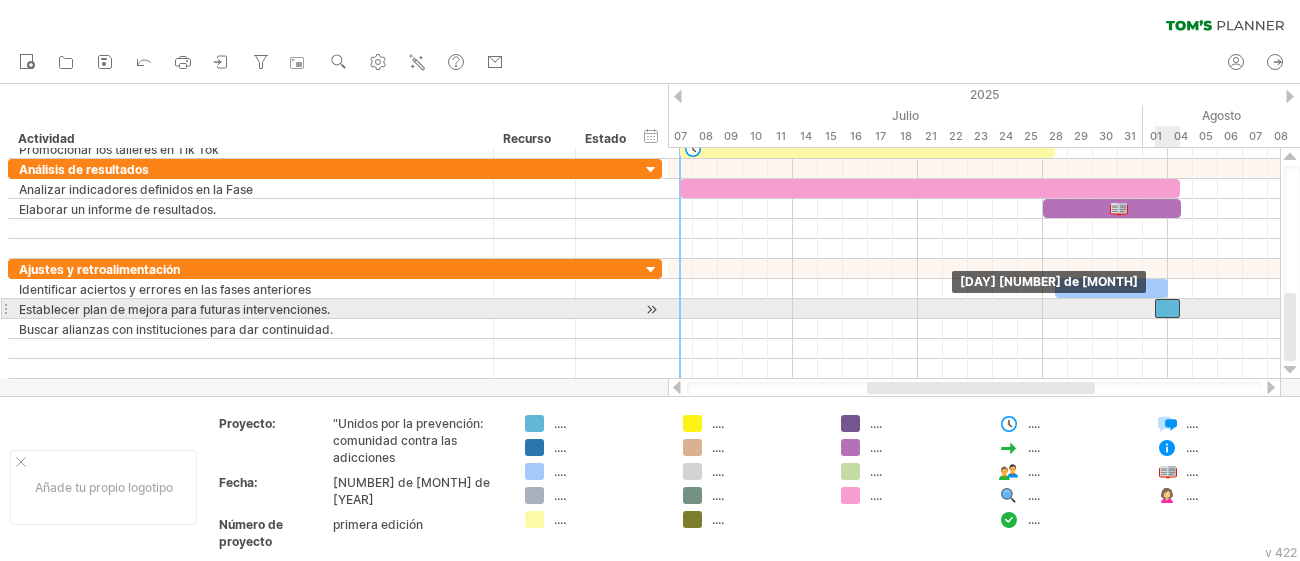 click on "[DAY] [NUMBER] de [MONTH]
[DAY] [NUMBER] de [MONTH]" at bounding box center (974, 263) 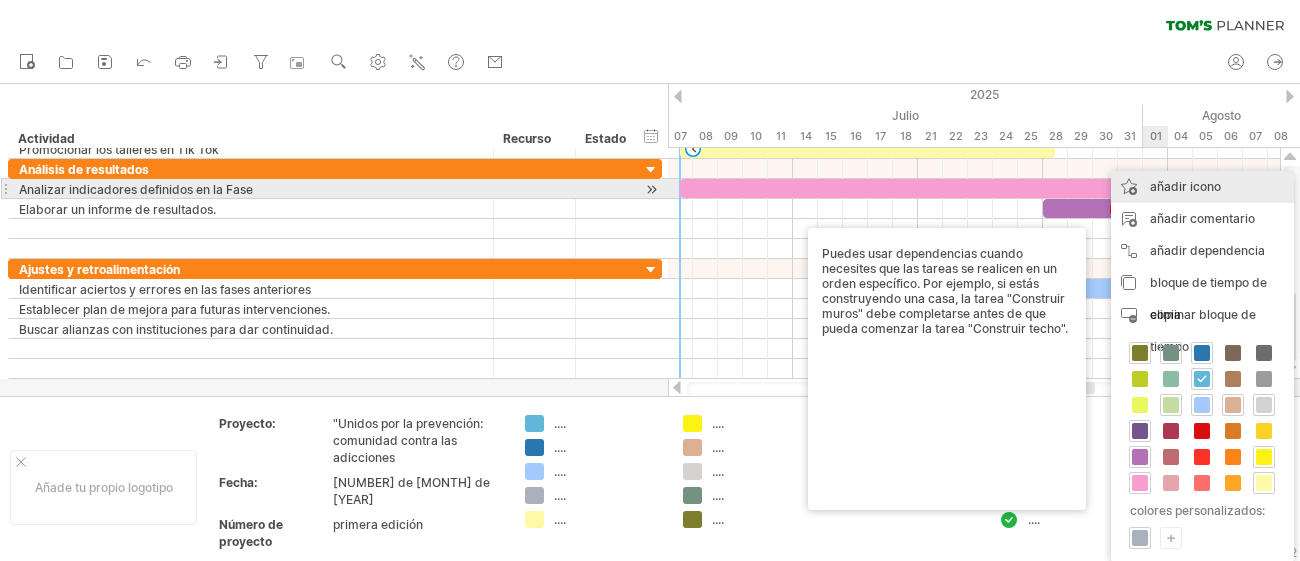 click on "añadir icono" at bounding box center [1185, 186] 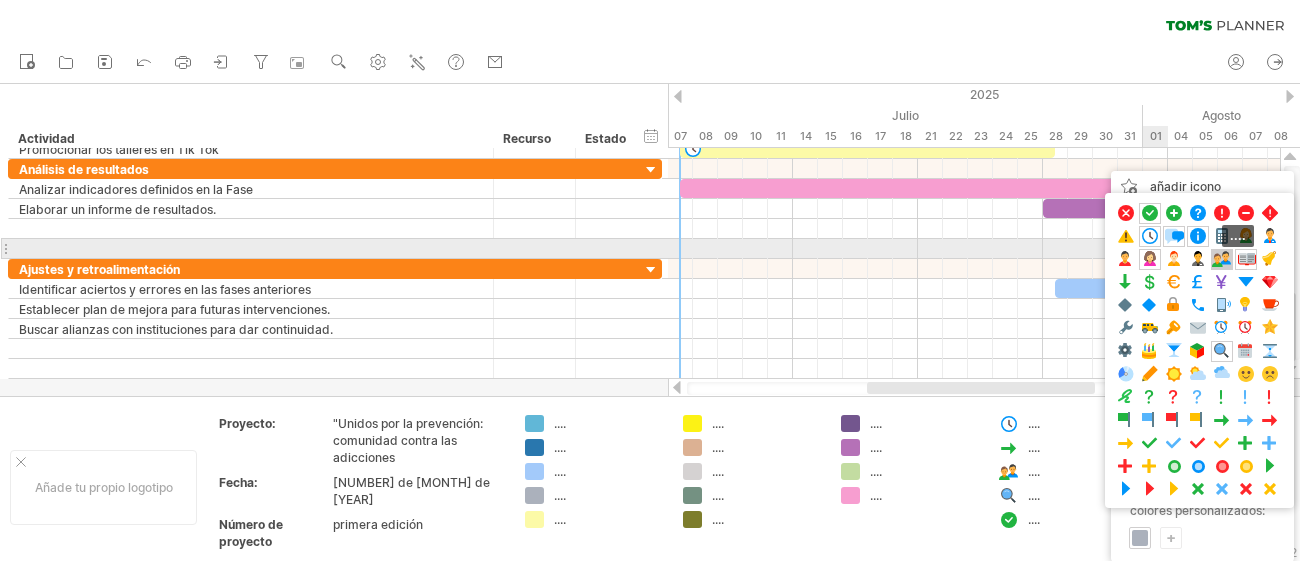 click at bounding box center [1222, 259] 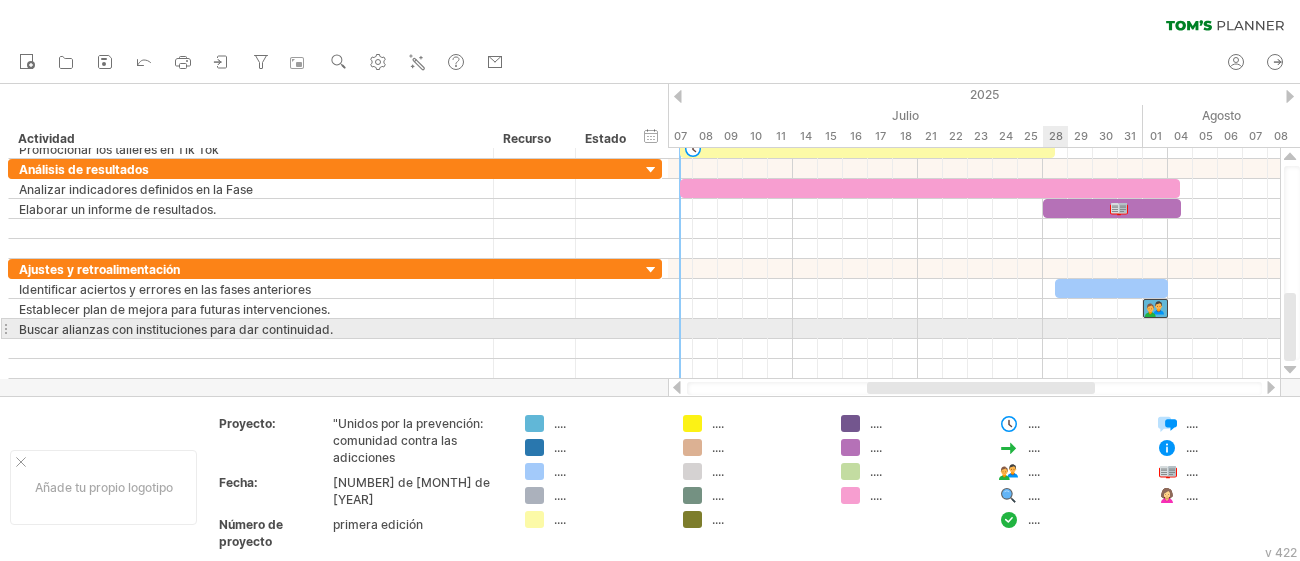 click at bounding box center [974, 329] 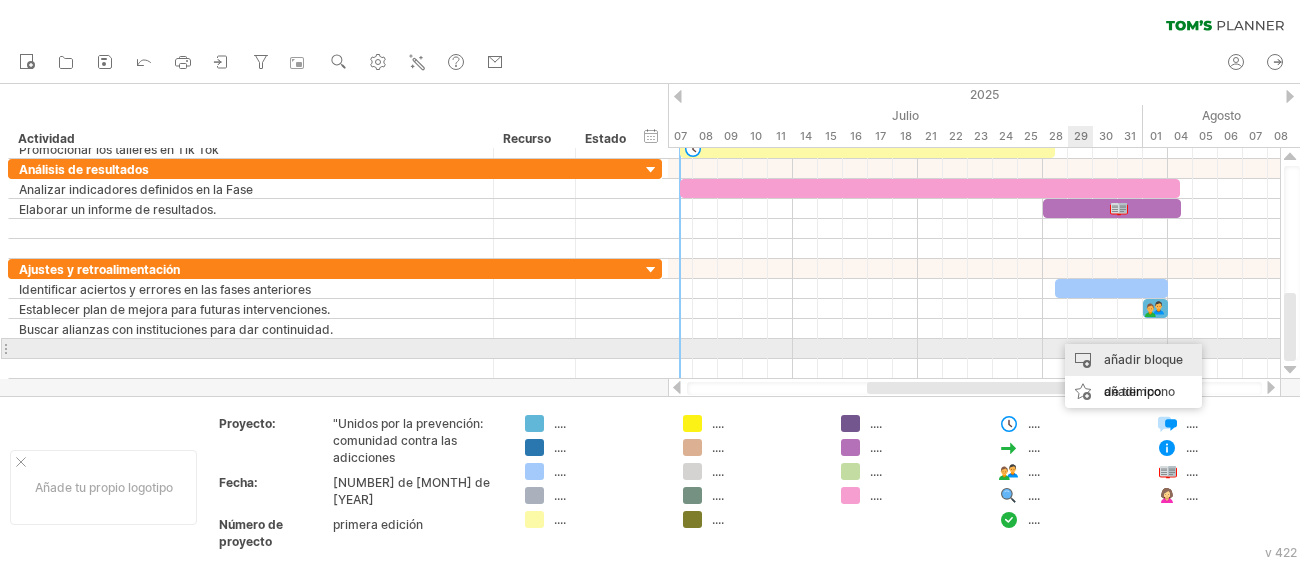 click on "añadir bloque de tiempo" at bounding box center [1133, 376] 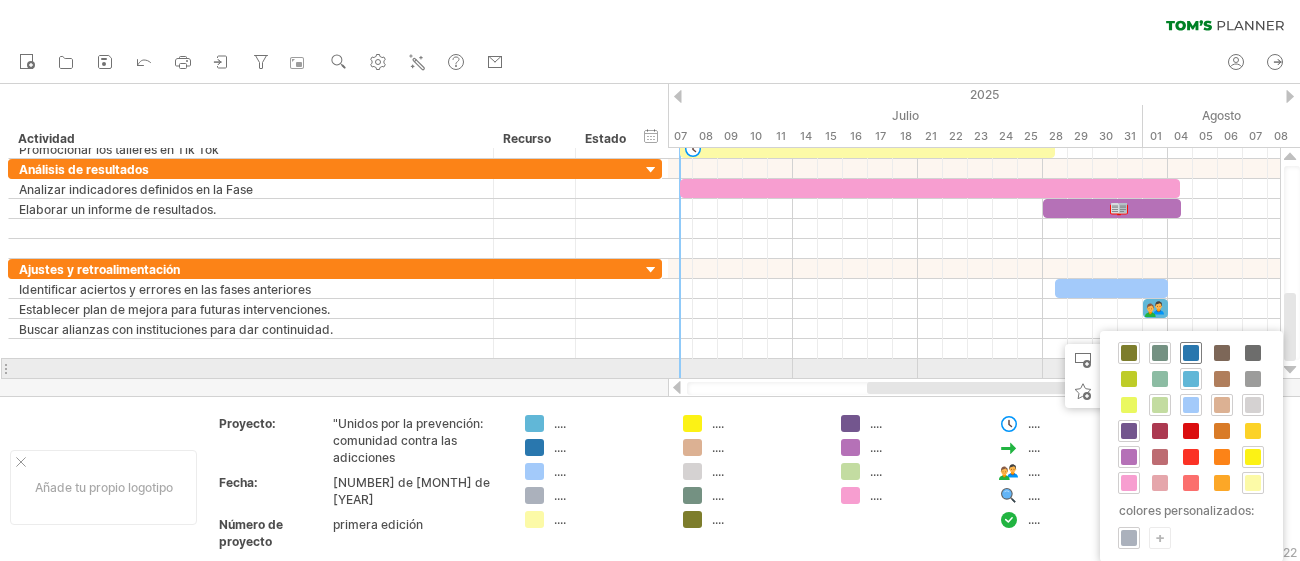 click at bounding box center (1191, 353) 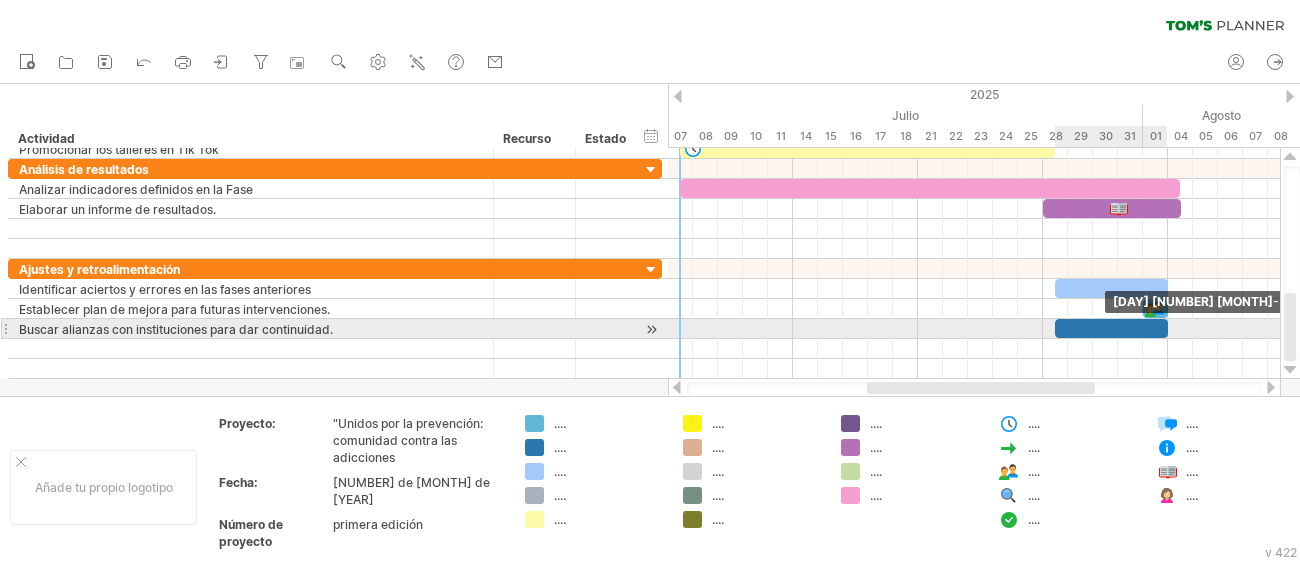 drag, startPoint x: 1080, startPoint y: 327, endPoint x: 1171, endPoint y: 334, distance: 91.26884 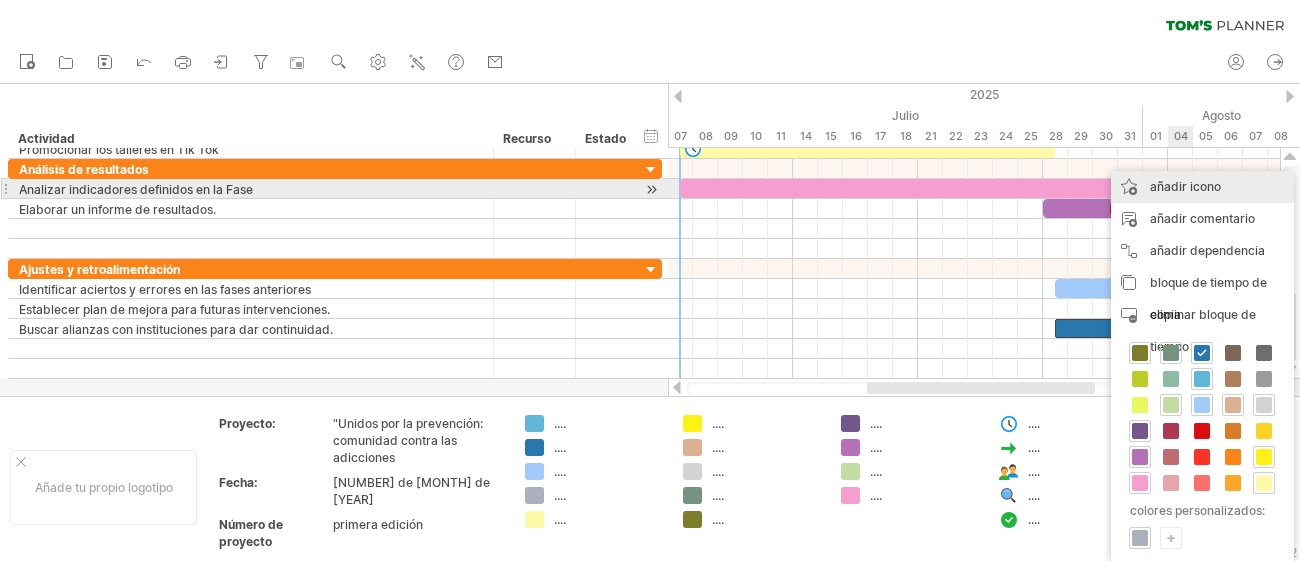 click on "añadir icono" at bounding box center [1185, 186] 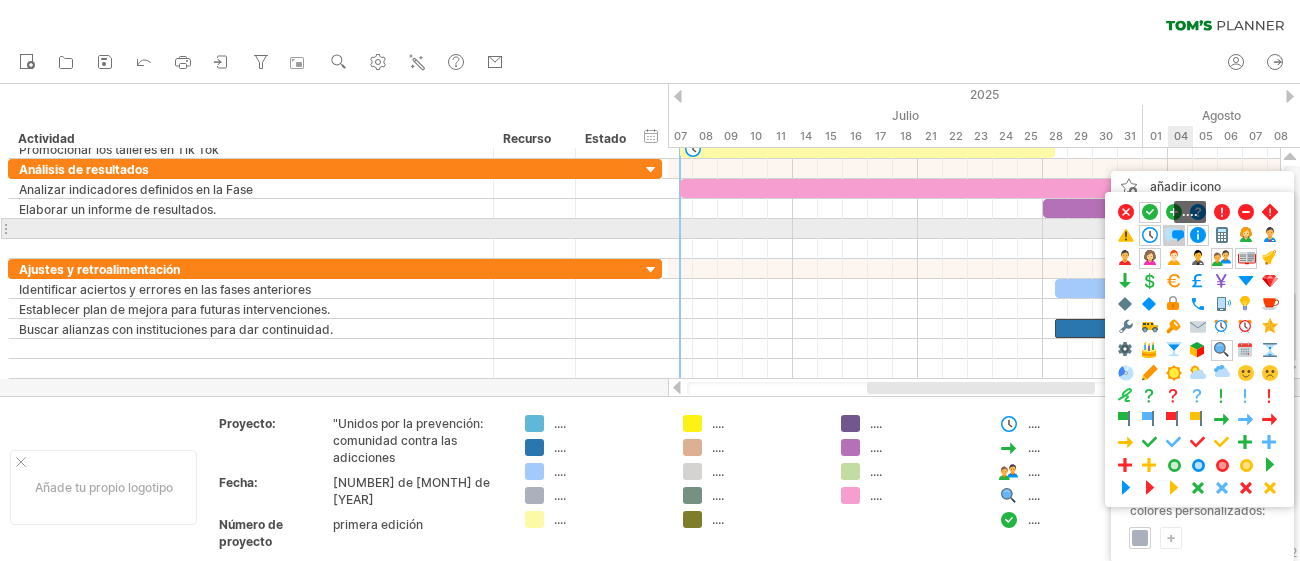 click at bounding box center [1174, 235] 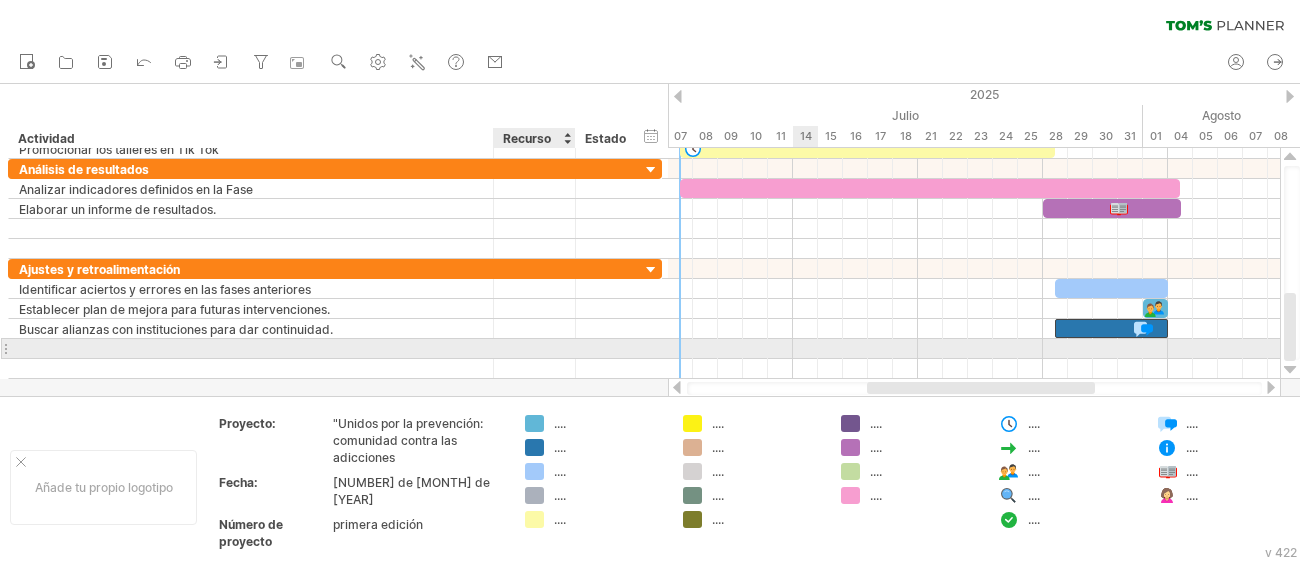 click at bounding box center (491, 349) 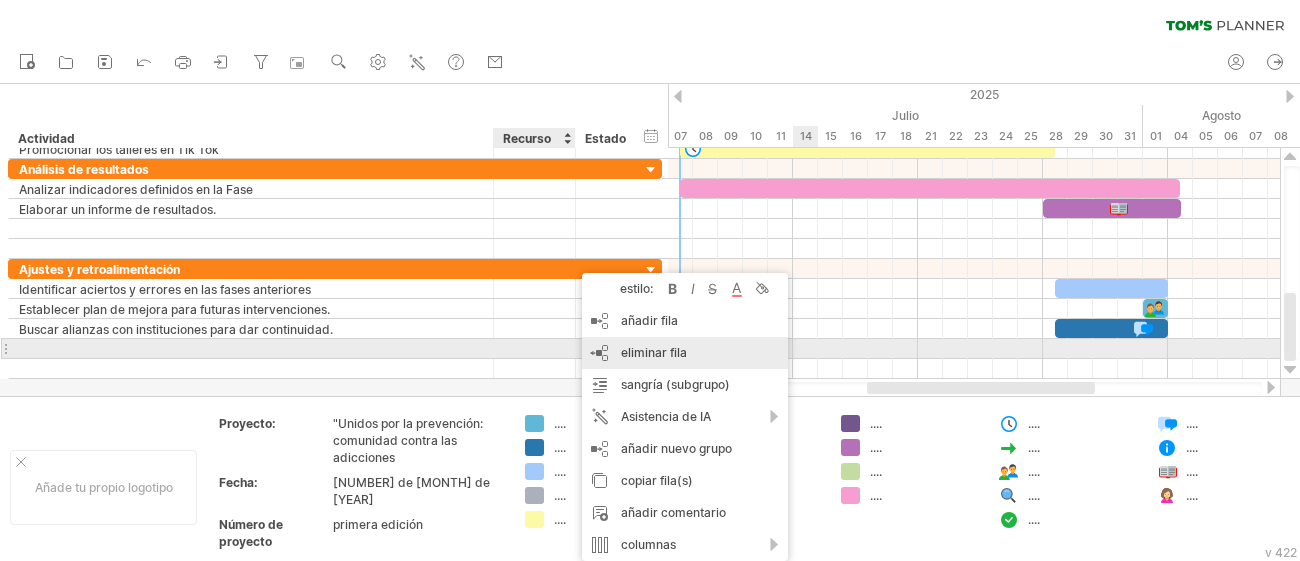 click on "eliminar fila eliminar filas seleccionadas" at bounding box center [685, 353] 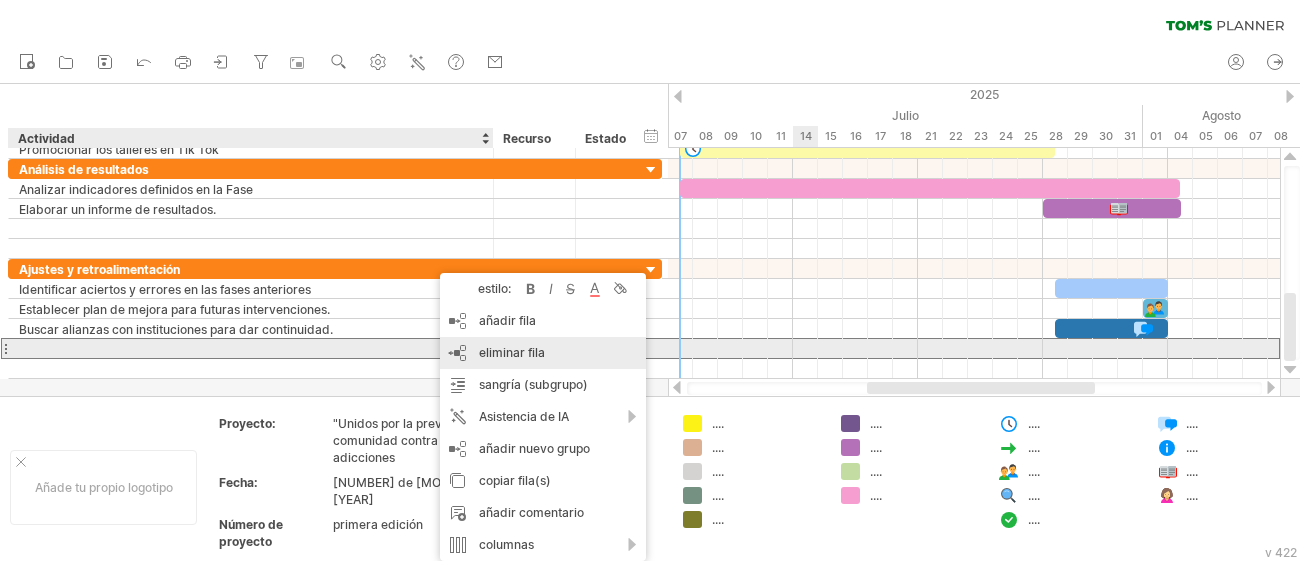 click on "eliminar fila eliminar filas seleccionadas" at bounding box center (543, 353) 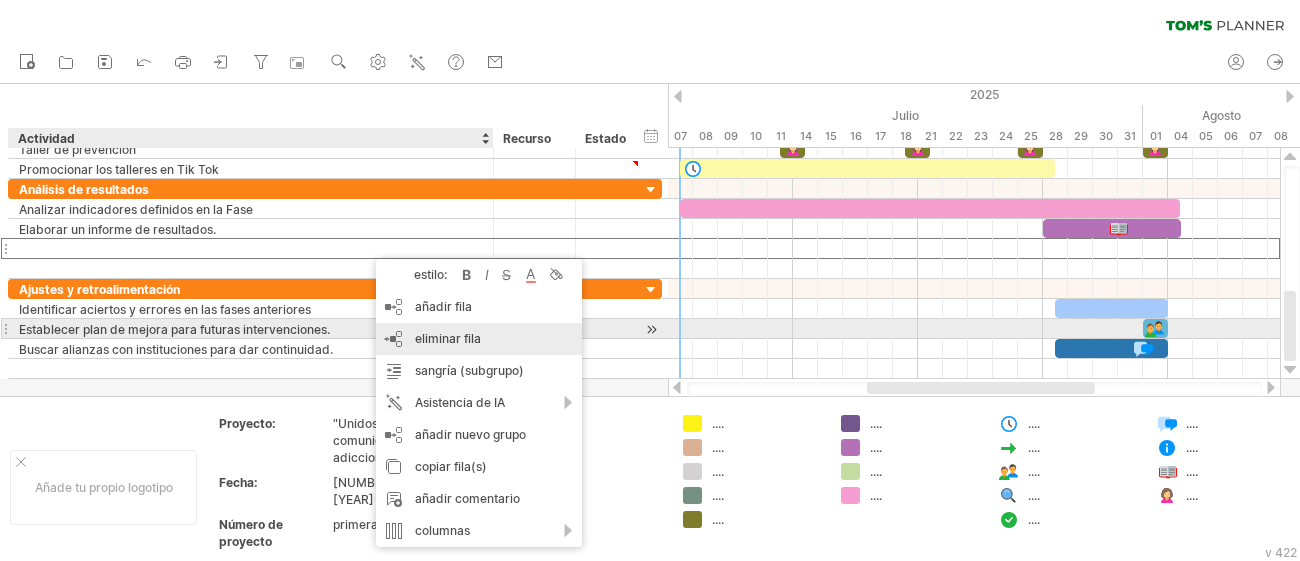 click on "eliminar fila" at bounding box center (448, 338) 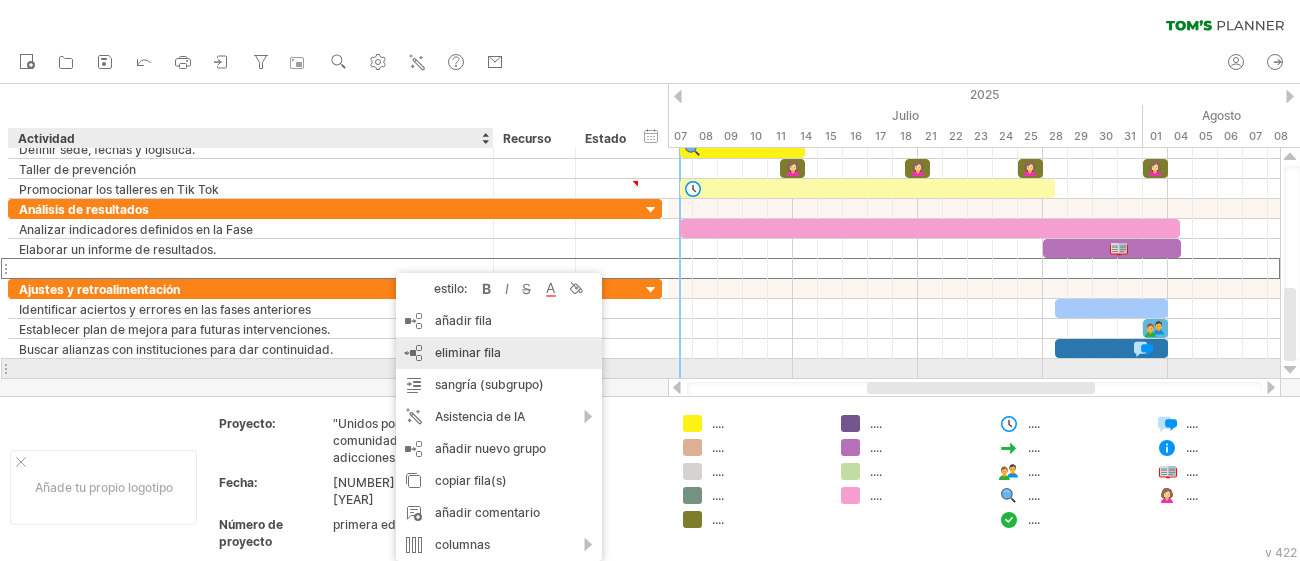click on "eliminar fila" at bounding box center (468, 352) 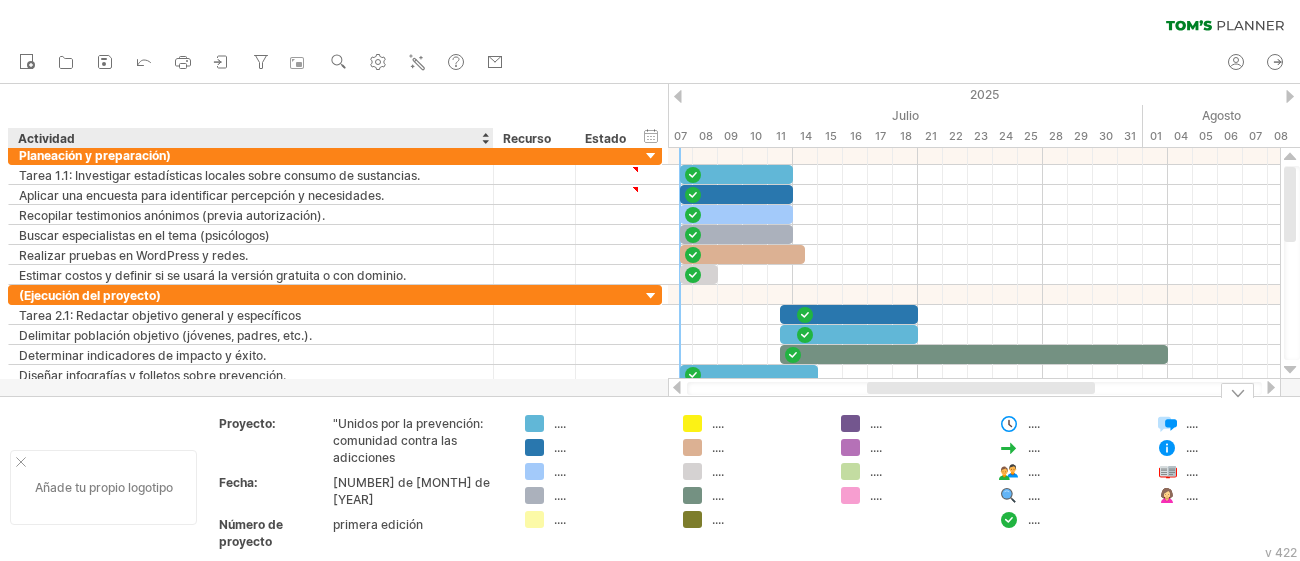 click on "Añade tu propio logotipo" at bounding box center (104, 487) 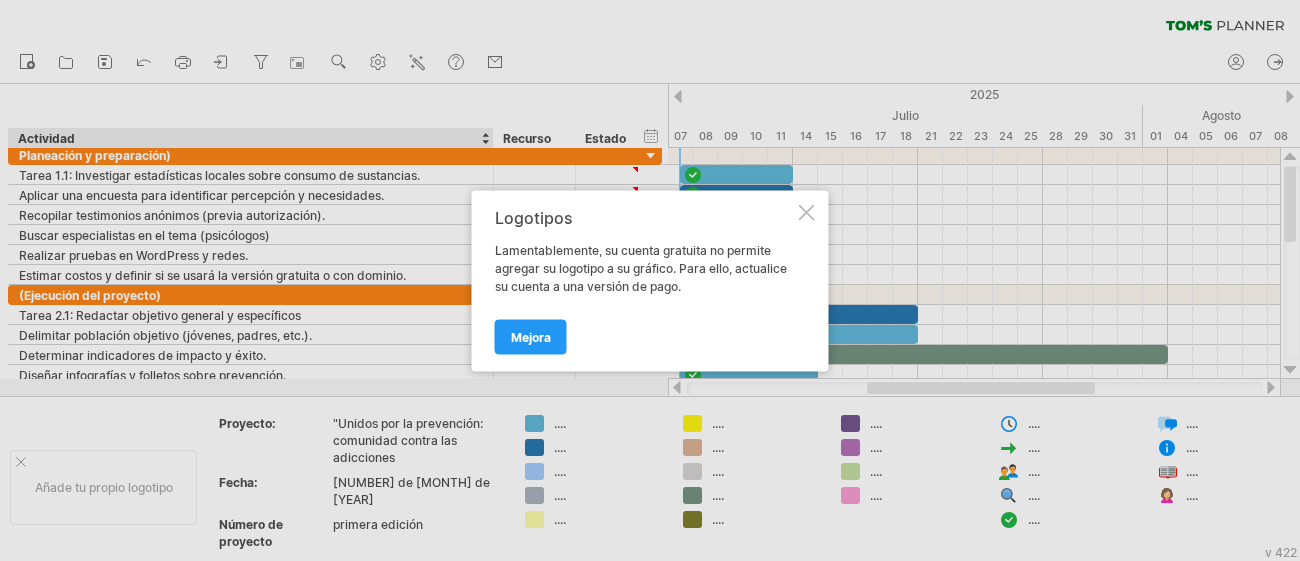 click at bounding box center [807, 212] 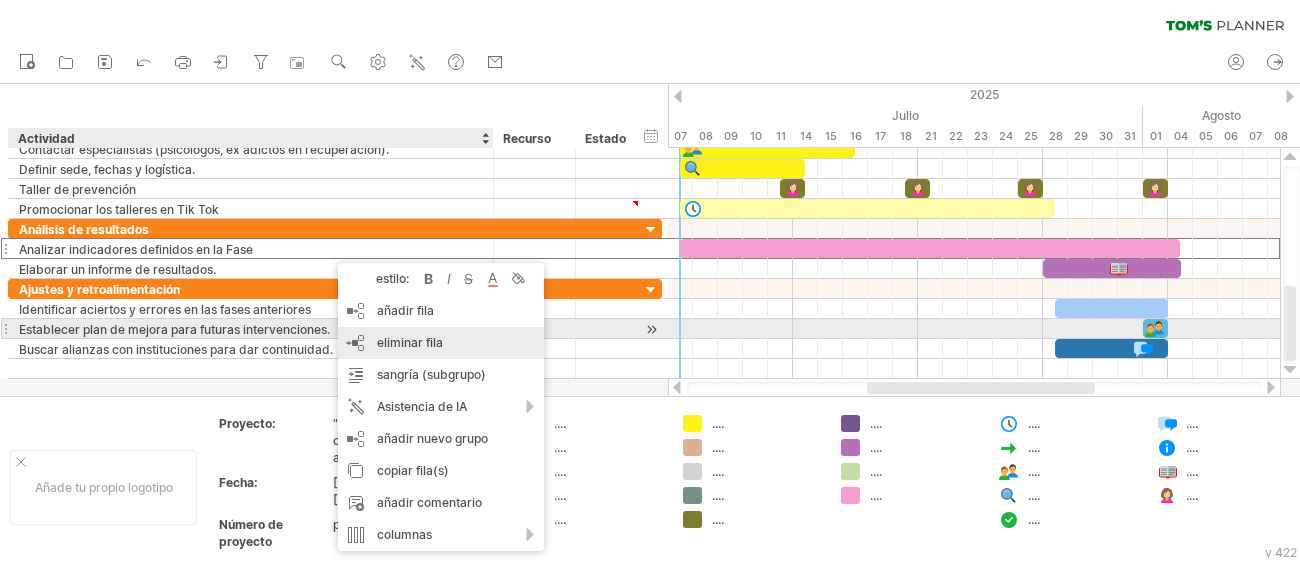 click on "eliminar fila" at bounding box center (410, 342) 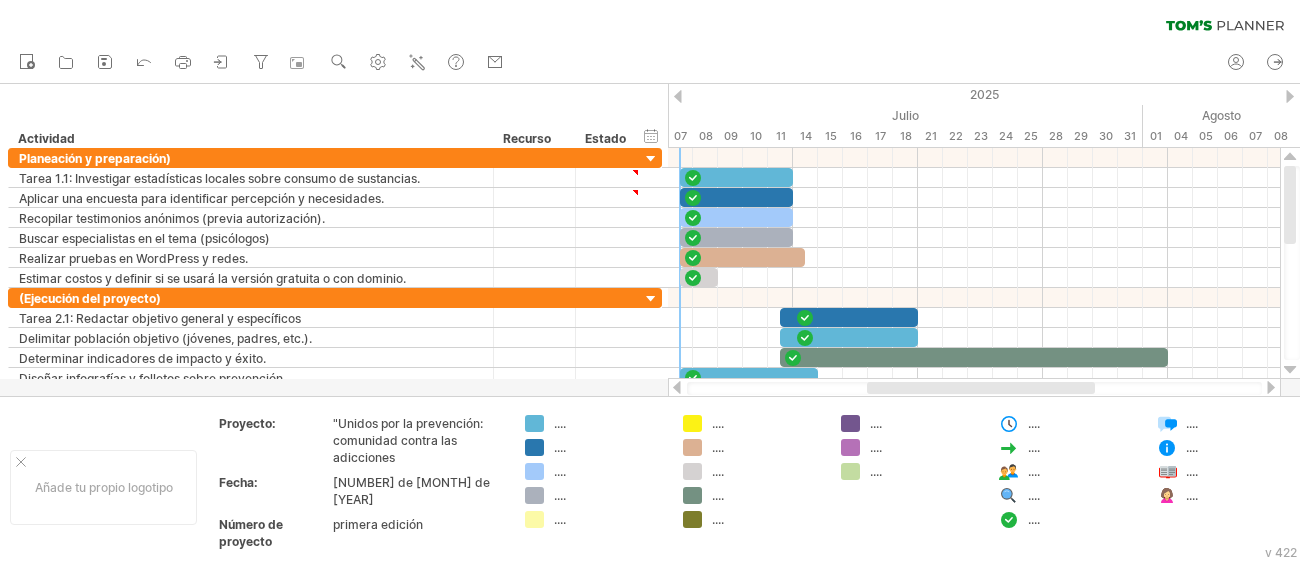 click at bounding box center (974, 388) 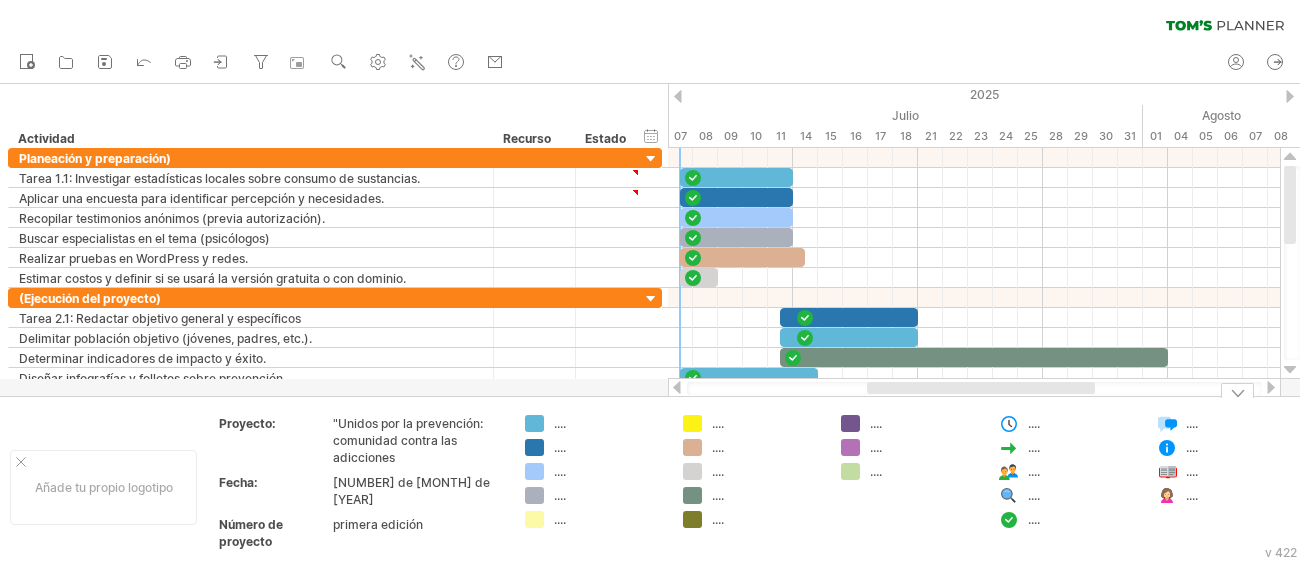 click at bounding box center (1237, 390) 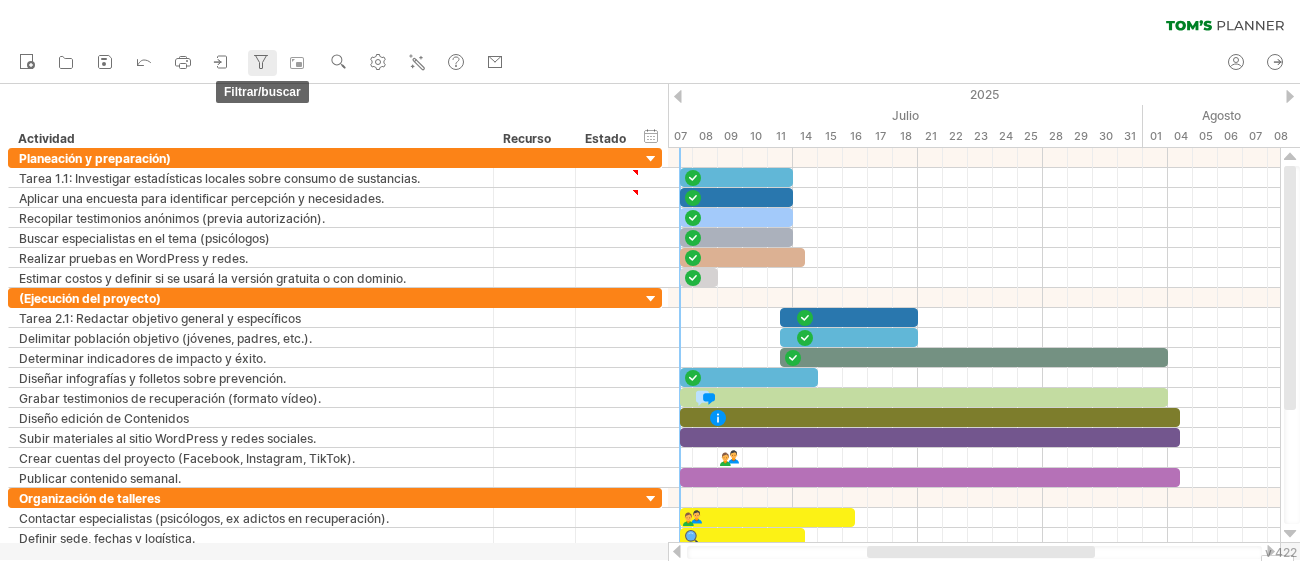 click at bounding box center [261, 62] 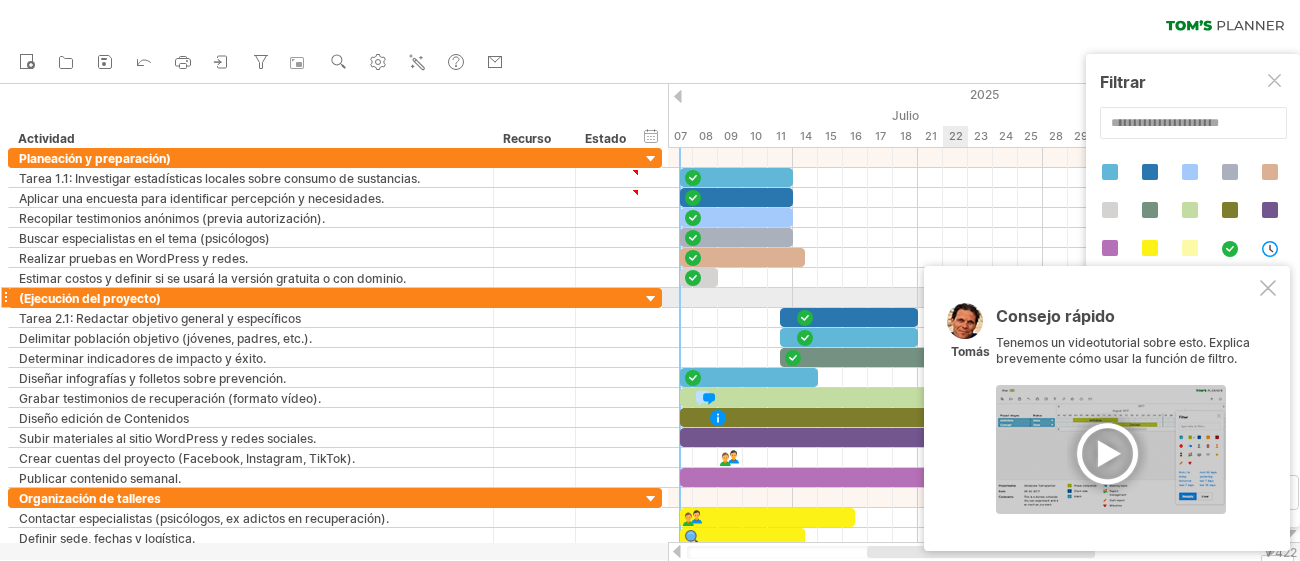 click at bounding box center [1268, 288] 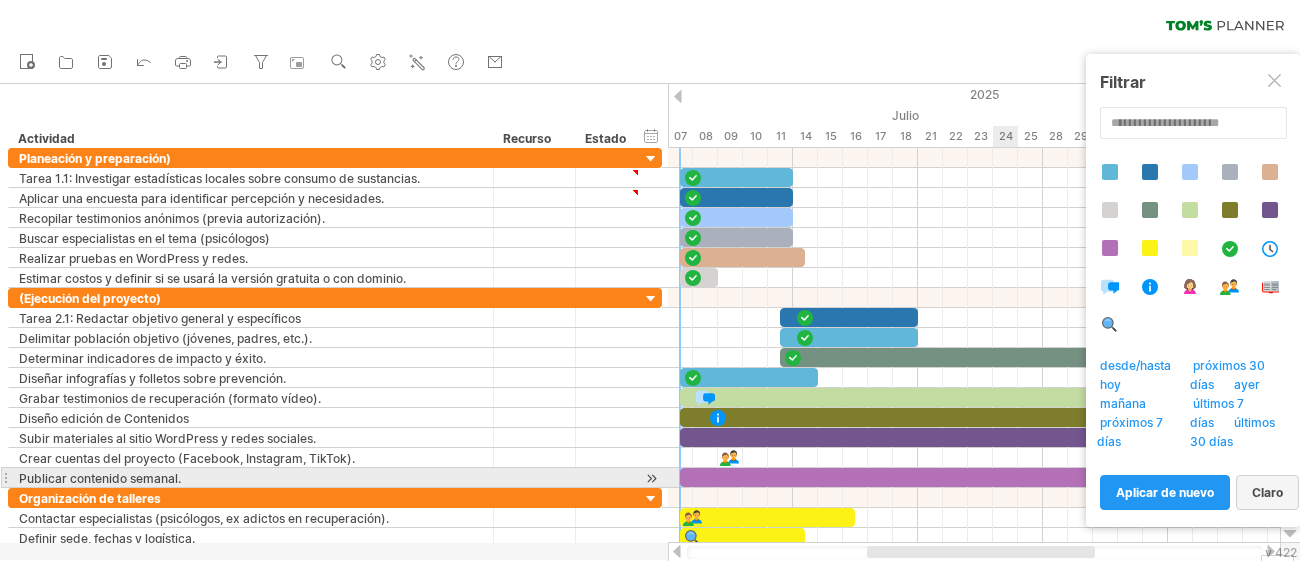 click on "claro" at bounding box center (1267, 492) 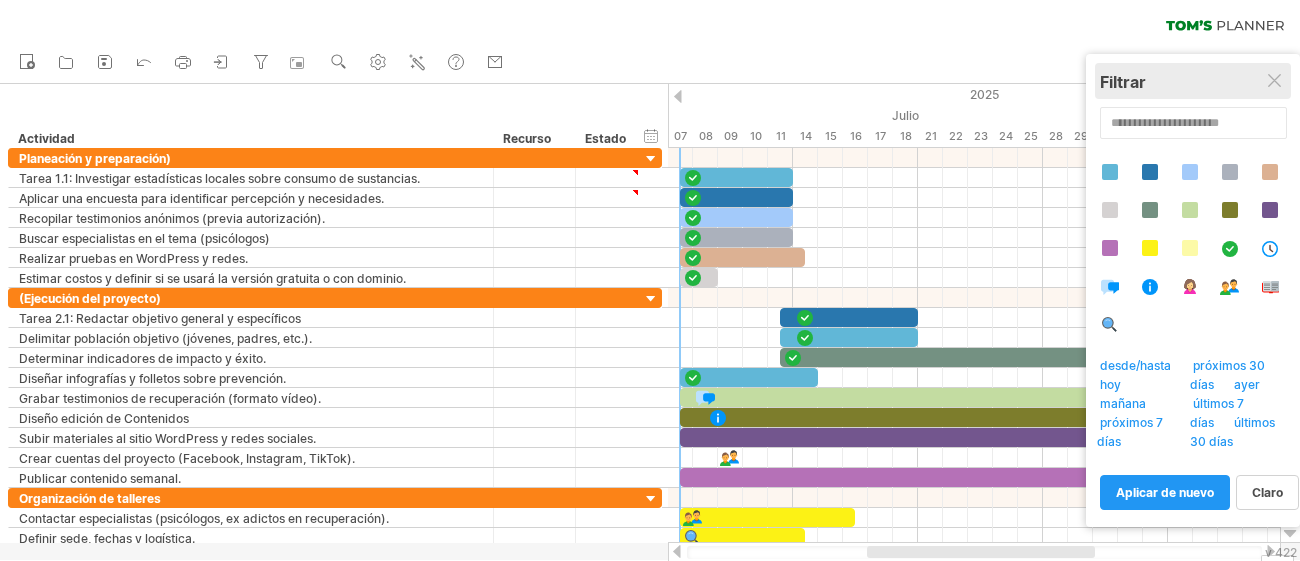 click on "Filtrar" at bounding box center [1193, 81] 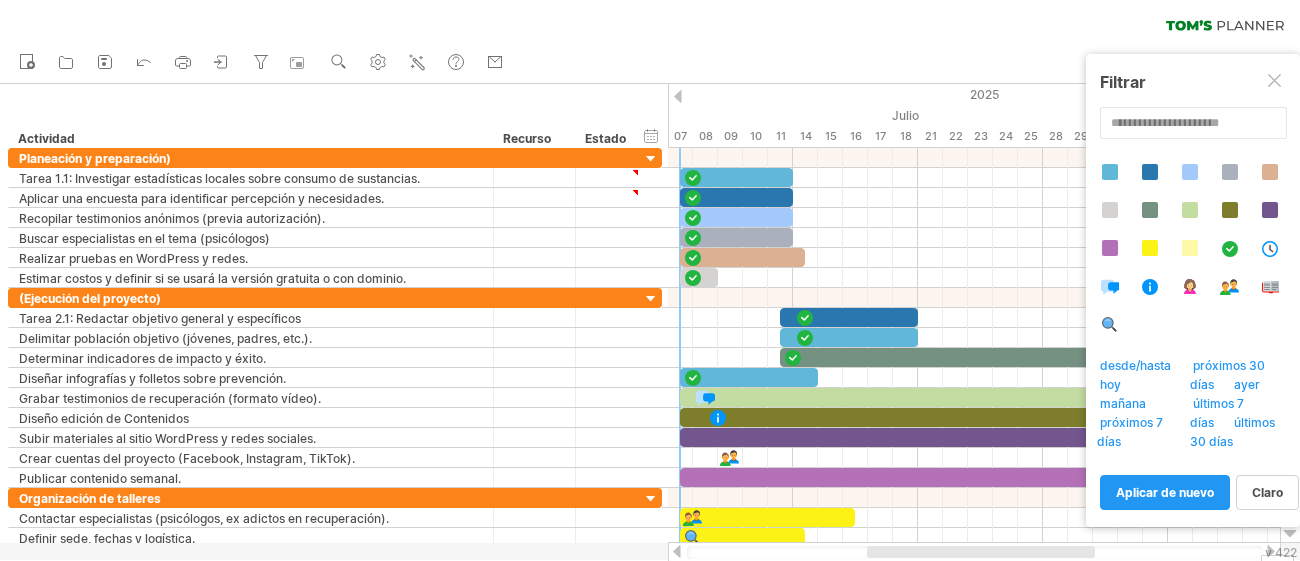 click at bounding box center [1276, 82] 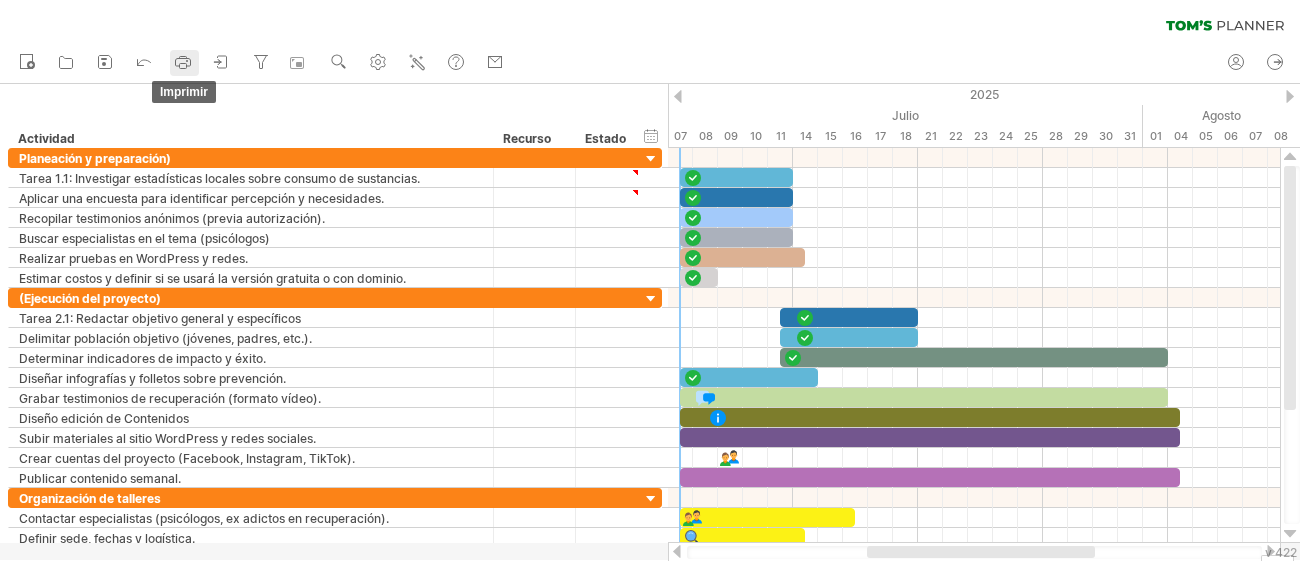 click at bounding box center [183, 62] 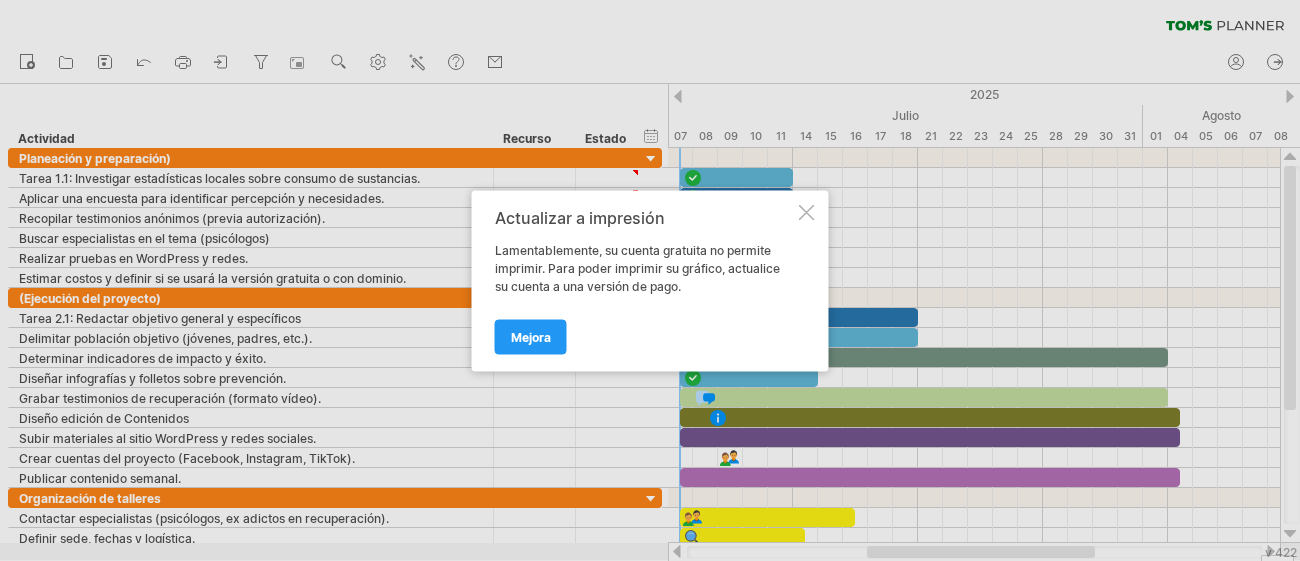 click at bounding box center (807, 212) 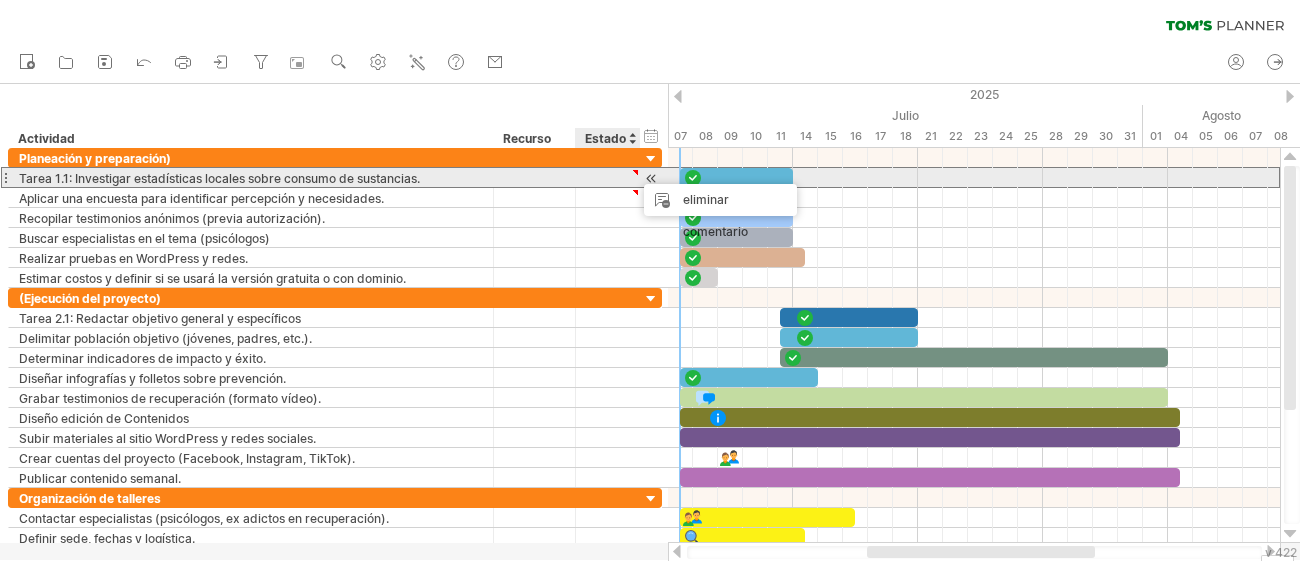 click at bounding box center (635, 172) 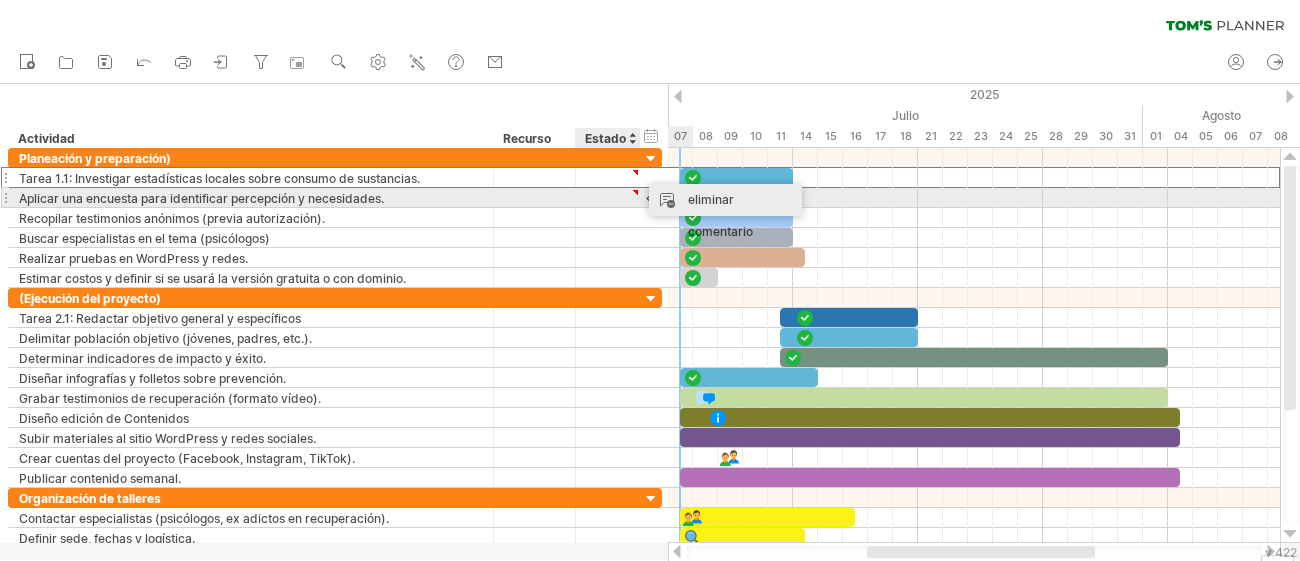 click on "eliminar comentario" at bounding box center [725, 216] 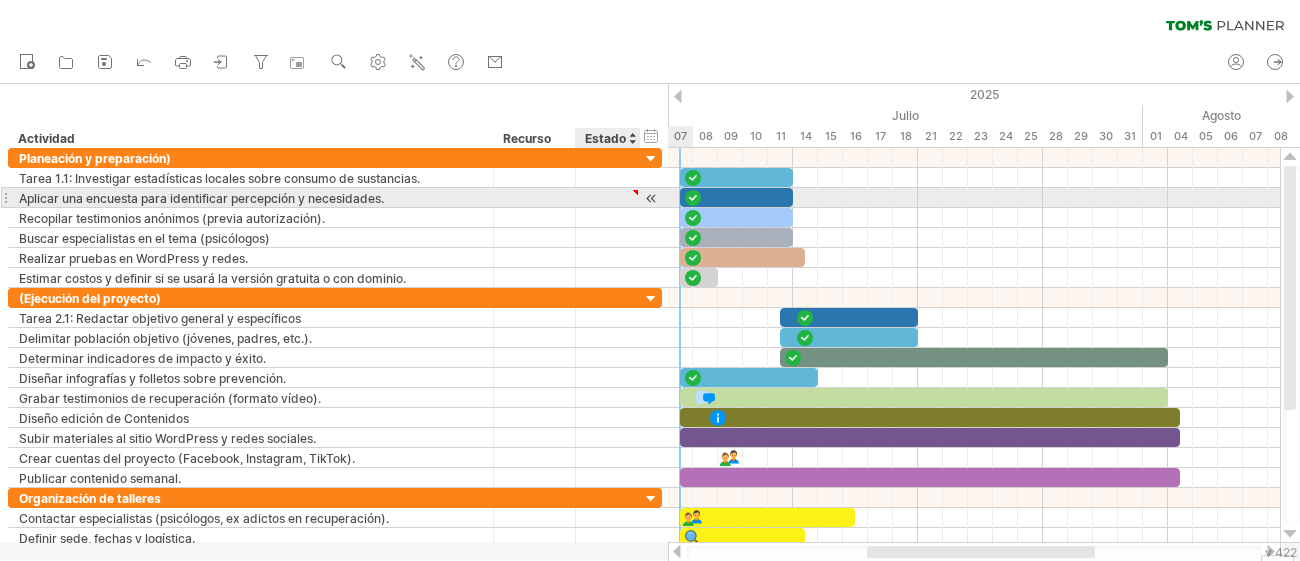 click on "**********" at bounding box center (335, 198) 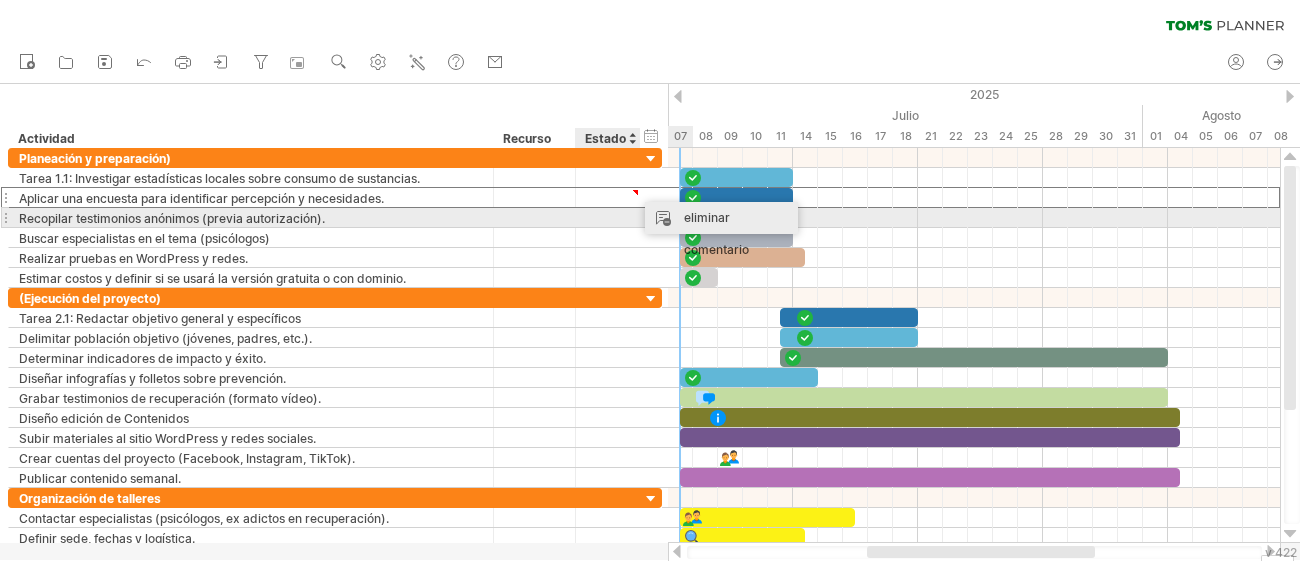 click on "eliminar comentario" at bounding box center [721, 234] 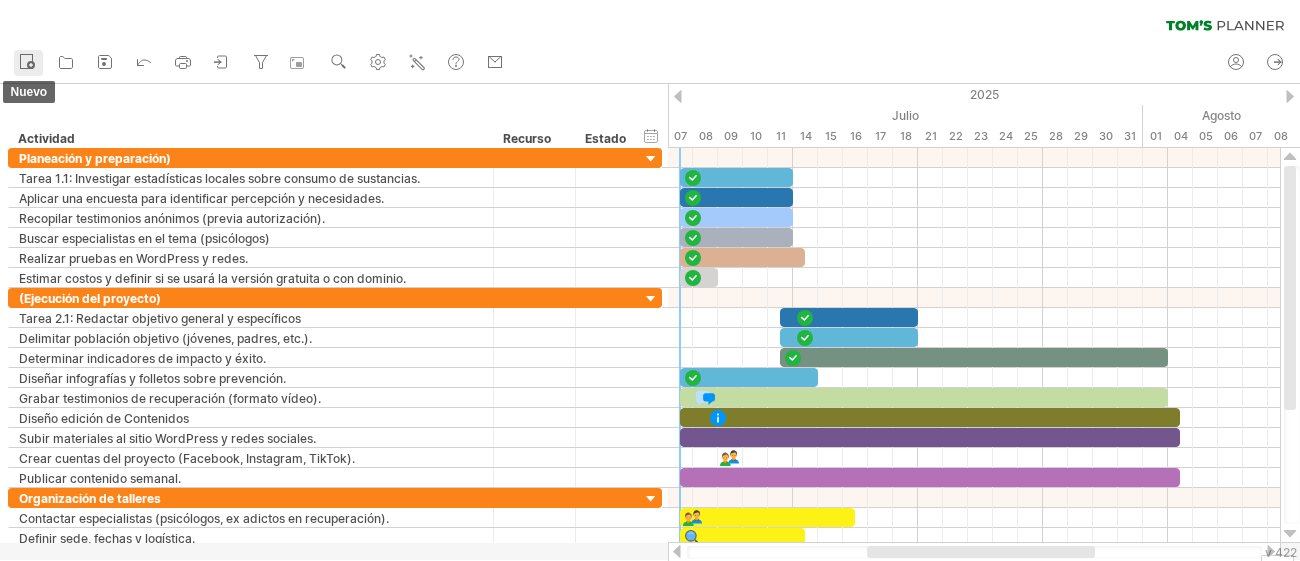 click at bounding box center [31, 65] 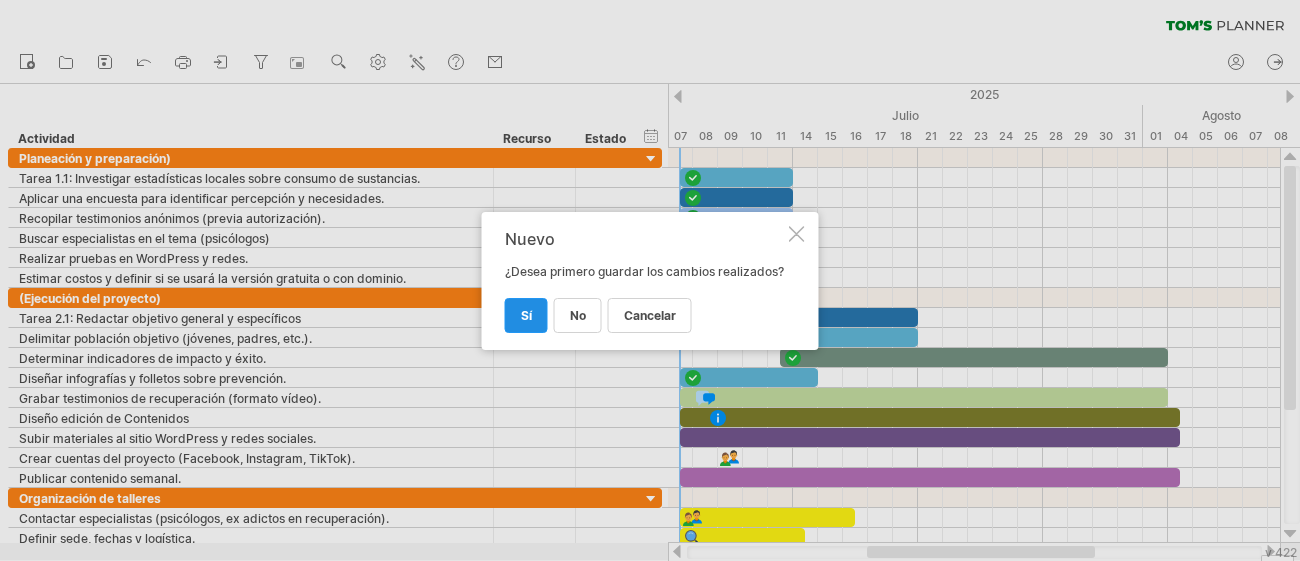 click on "Sí" at bounding box center [526, 315] 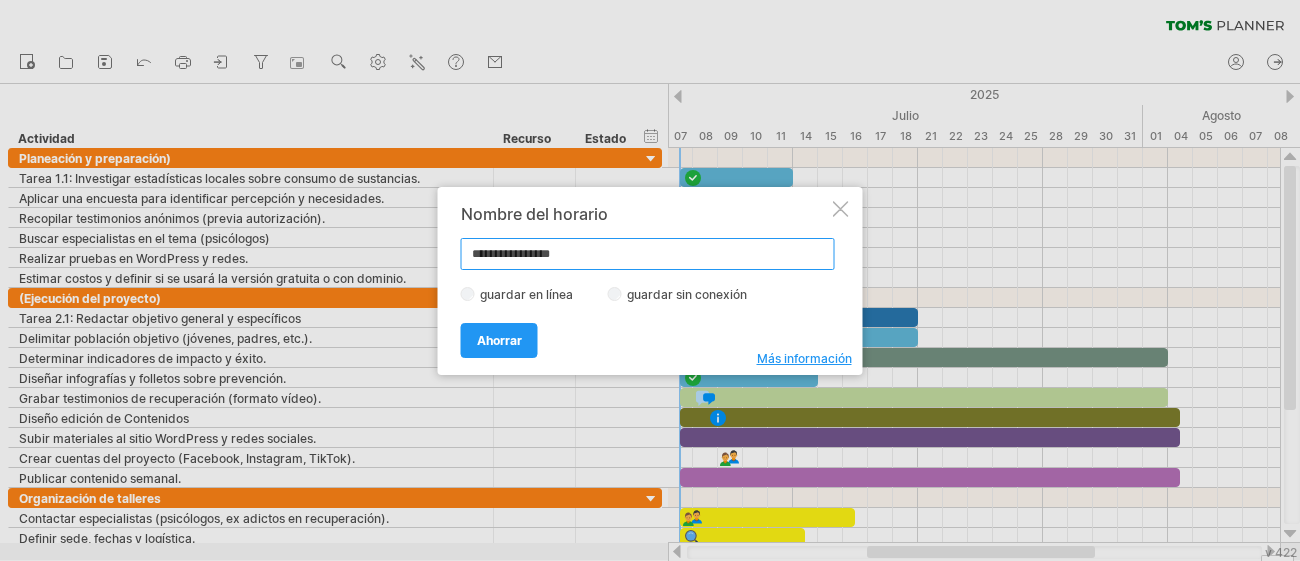 type on "**********" 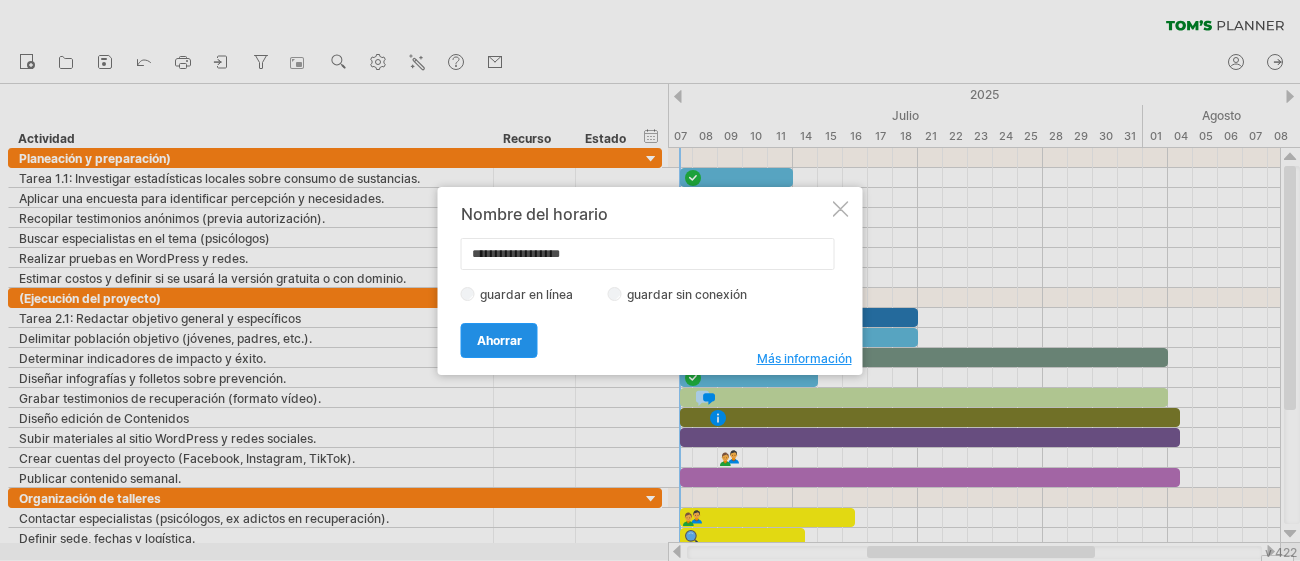 click on "Ahorrar" at bounding box center [499, 340] 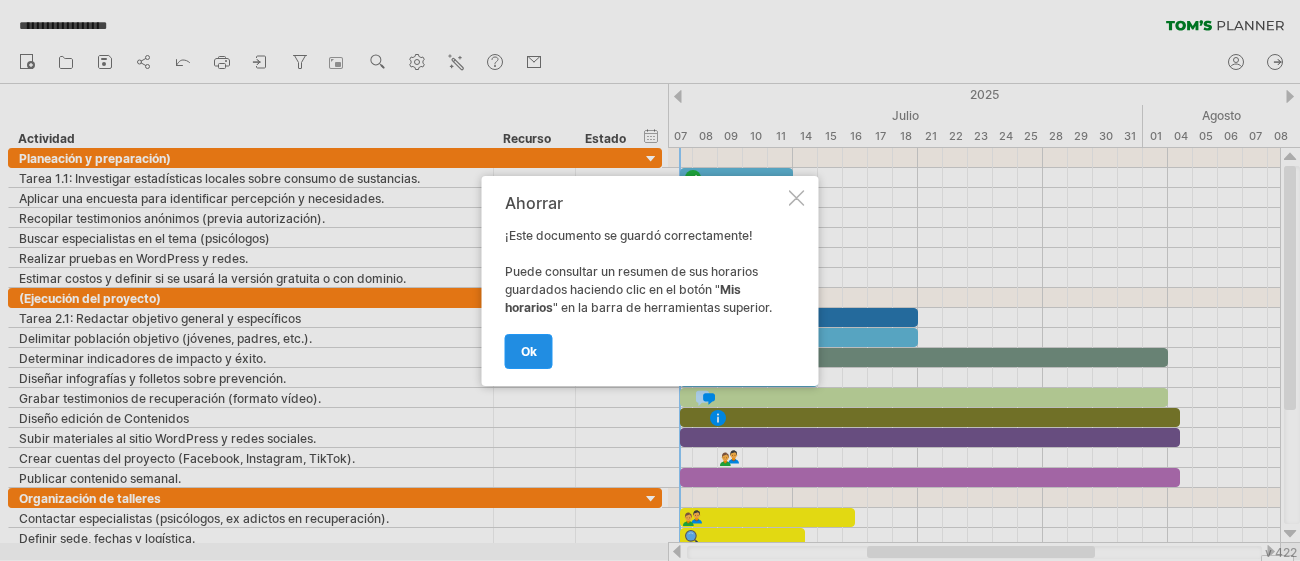 click on "OK" at bounding box center [529, 351] 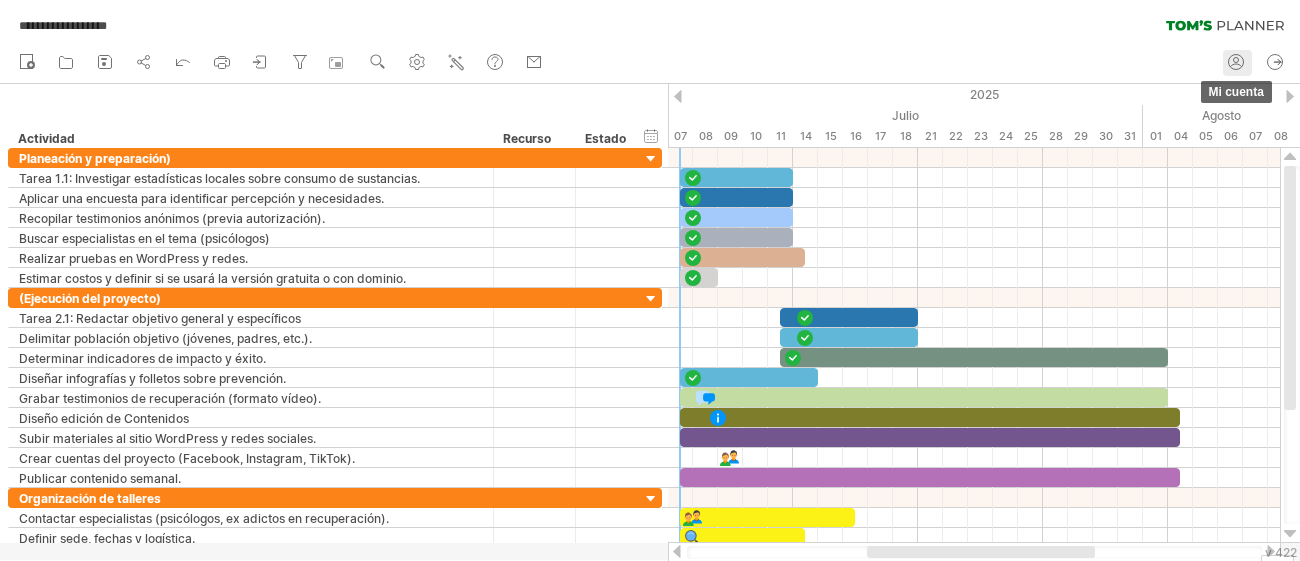 click at bounding box center (1236, 62) 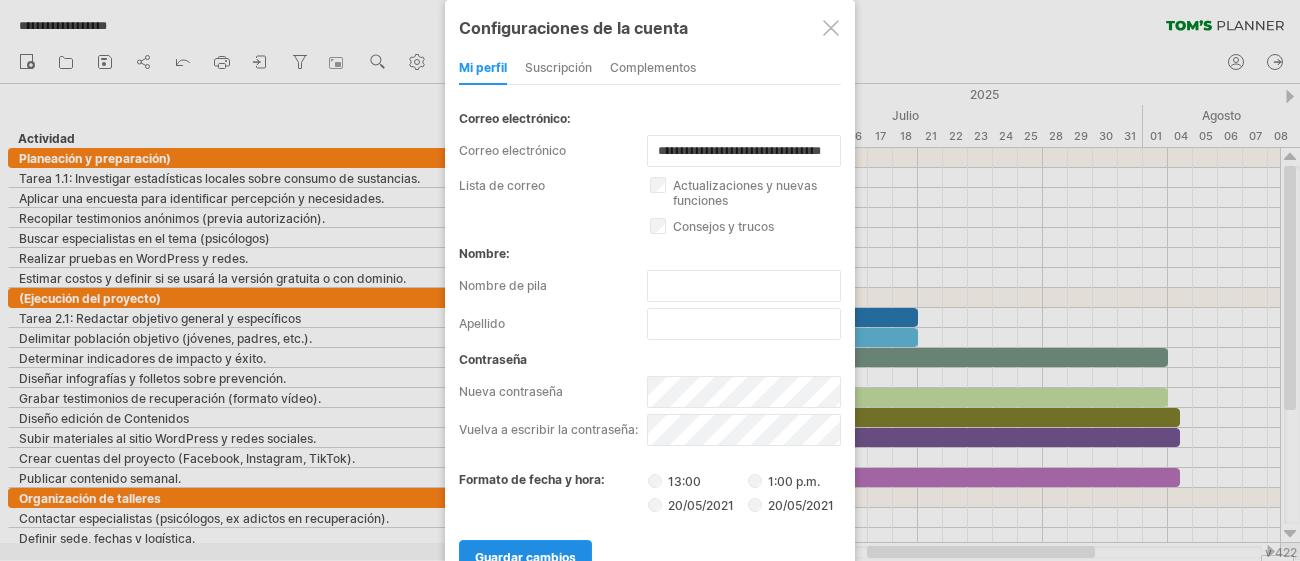 click on "guardar cambios" at bounding box center (525, 557) 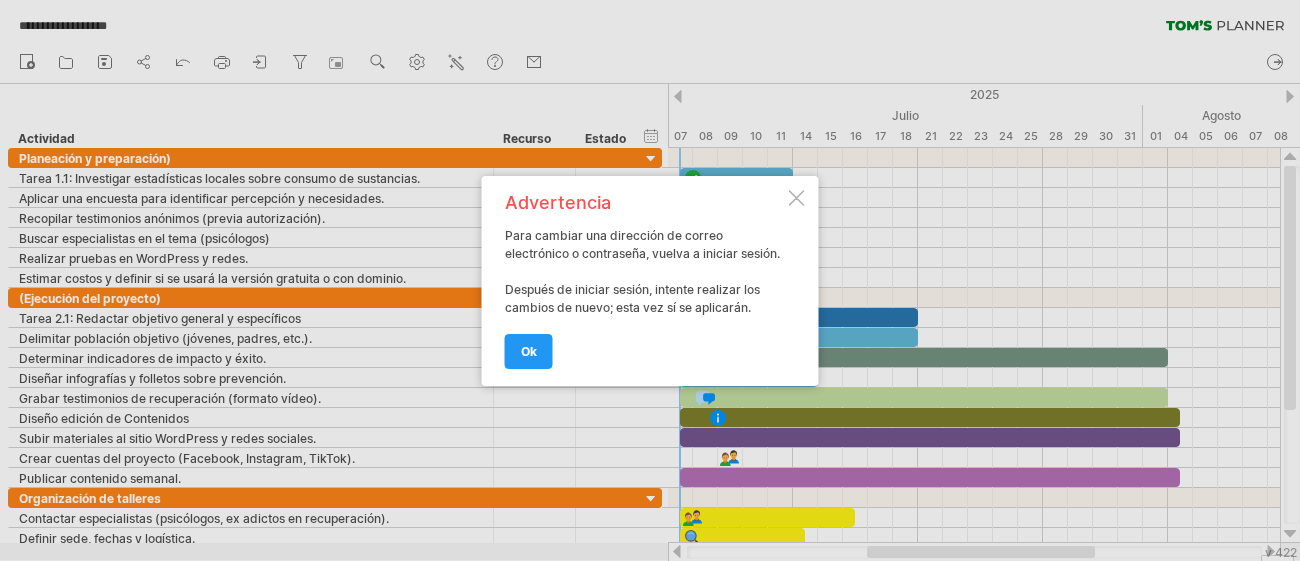 click on "Advertencia Para cambiar una dirección de correo electrónico o contraseña, vuelva a iniciar sesión.  Después de iniciar sesión, intente realizar los cambios de nuevo; esta vez sí se aplicarán. OK" at bounding box center [650, 281] 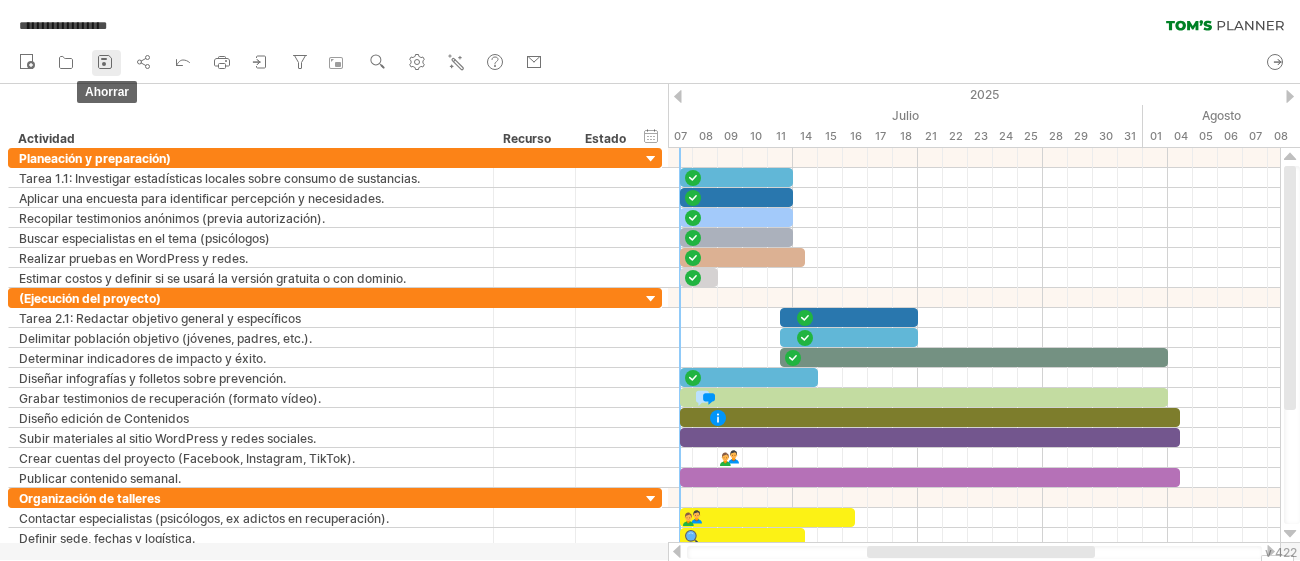 click at bounding box center [105, 62] 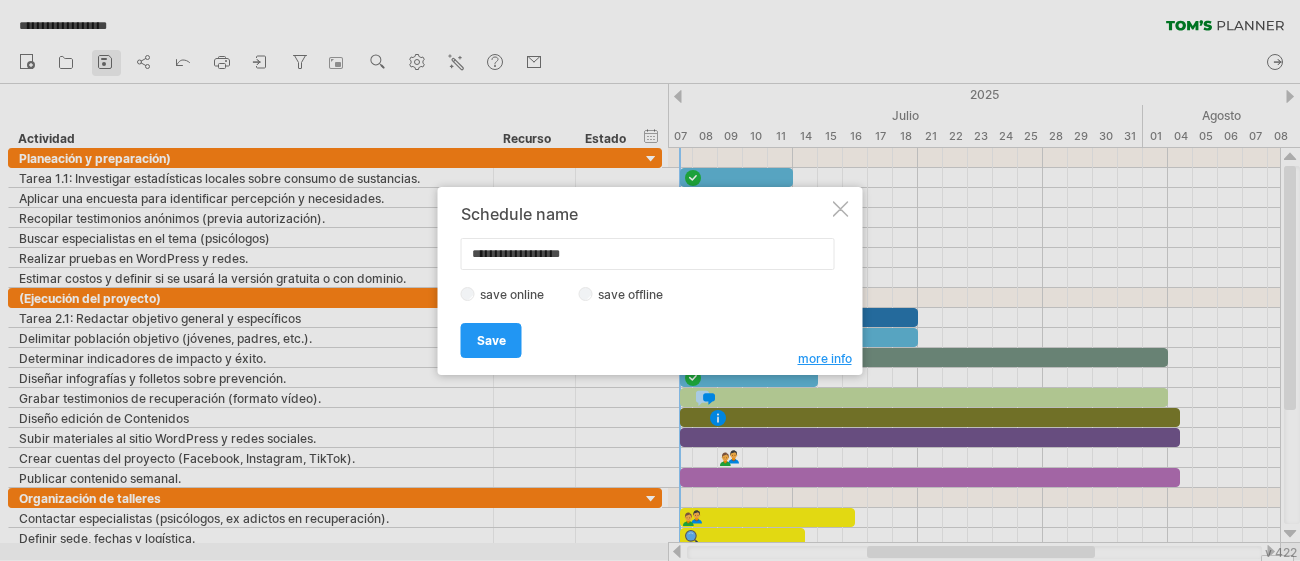 click at bounding box center [650, 280] 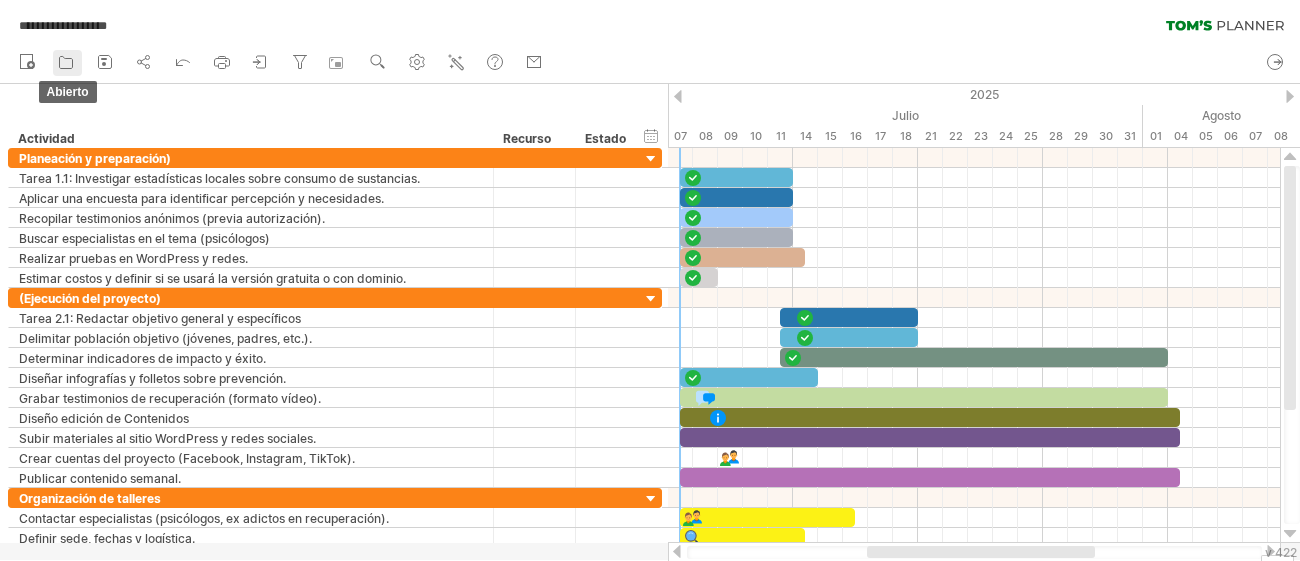 click at bounding box center (66, 62) 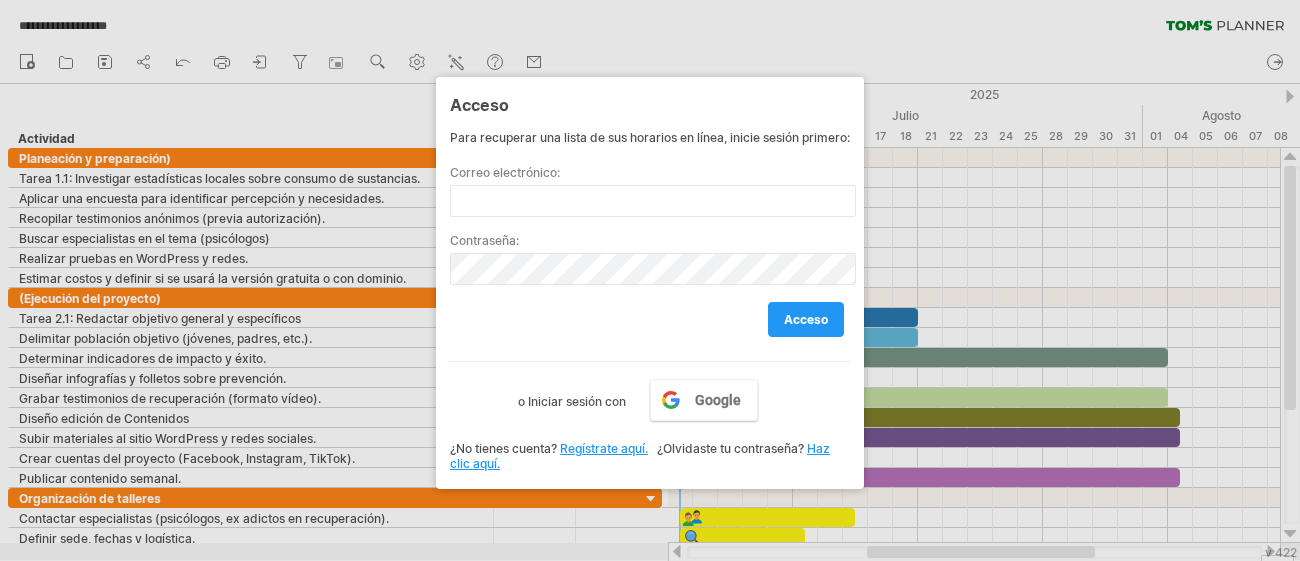 click at bounding box center [650, 280] 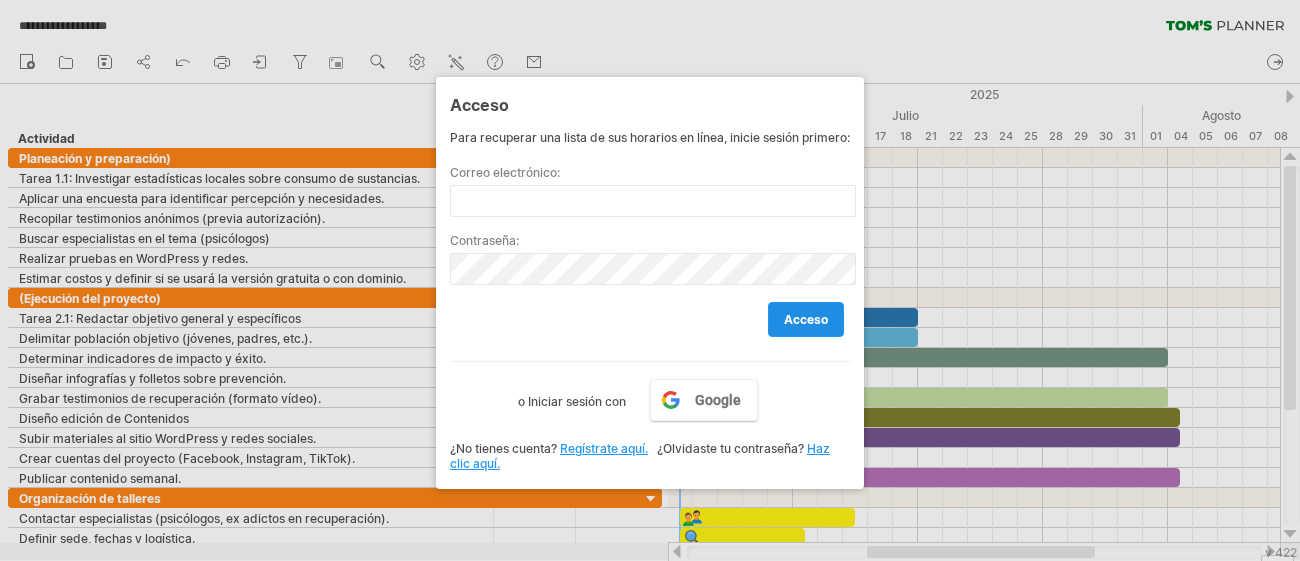 click on "acceso" at bounding box center [806, 319] 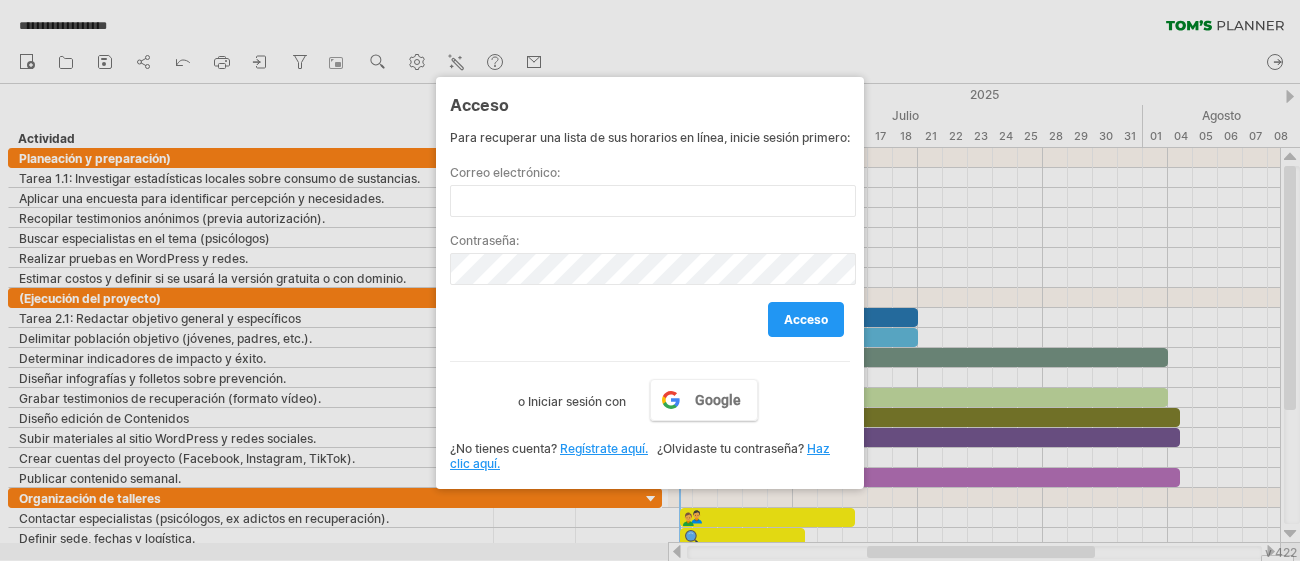 click on "Acceso
Para recuperar una lista de sus horarios en línea, inicie sesión primero:
Correo electrónico:
Contraseña:
acceso
Google
o Iniciar sesión con
¿No tienes cuenta?
Regístrate aquí." at bounding box center (650, 283) 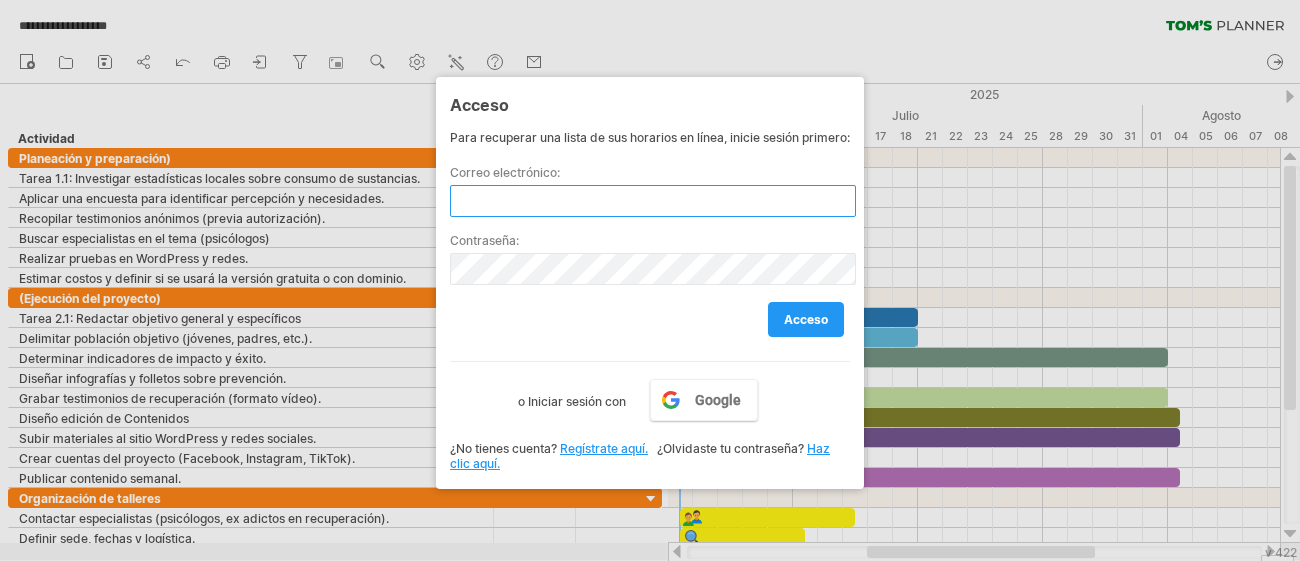 click at bounding box center (653, 201) 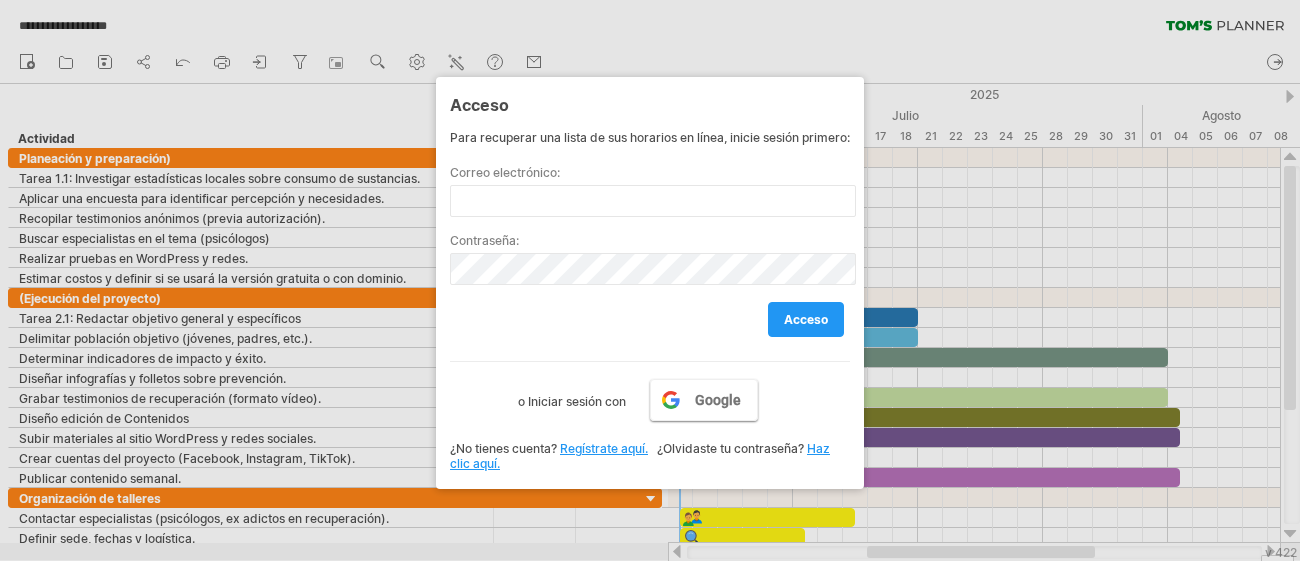 click on "Google" at bounding box center (704, 400) 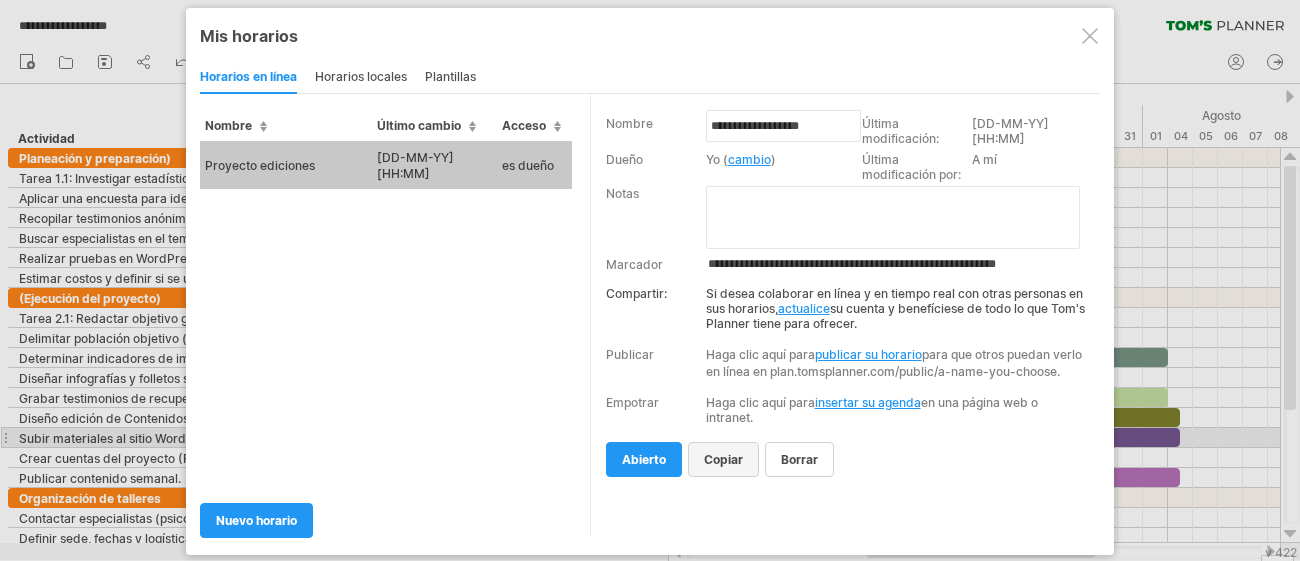 click on "Copiar" at bounding box center [799, 459] 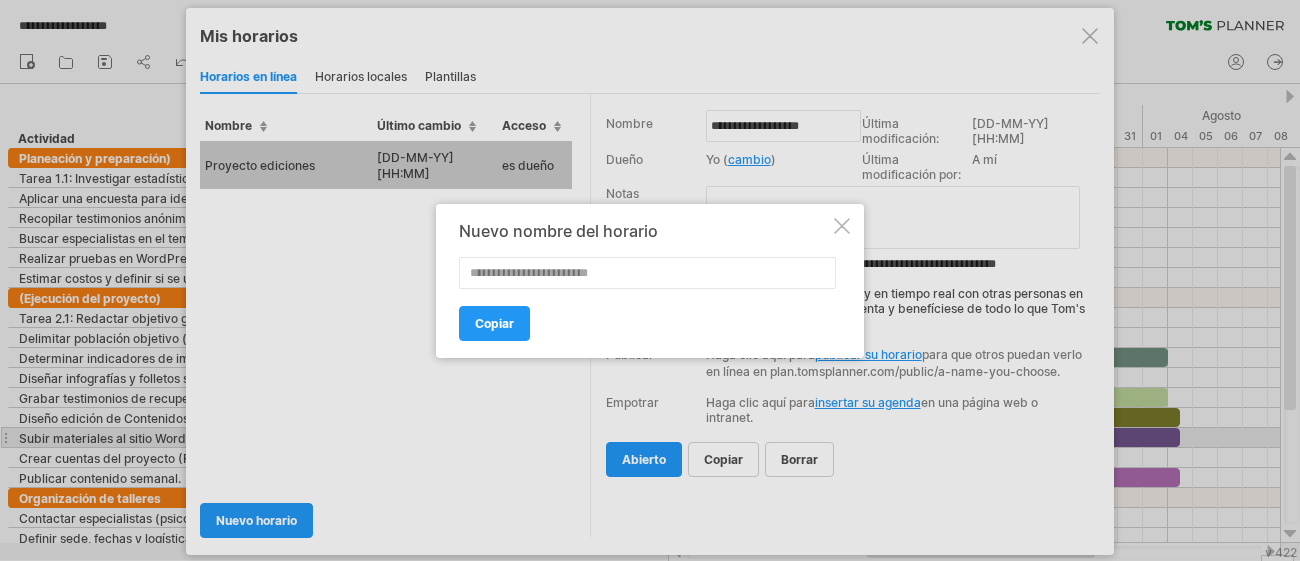 click at bounding box center [842, 226] 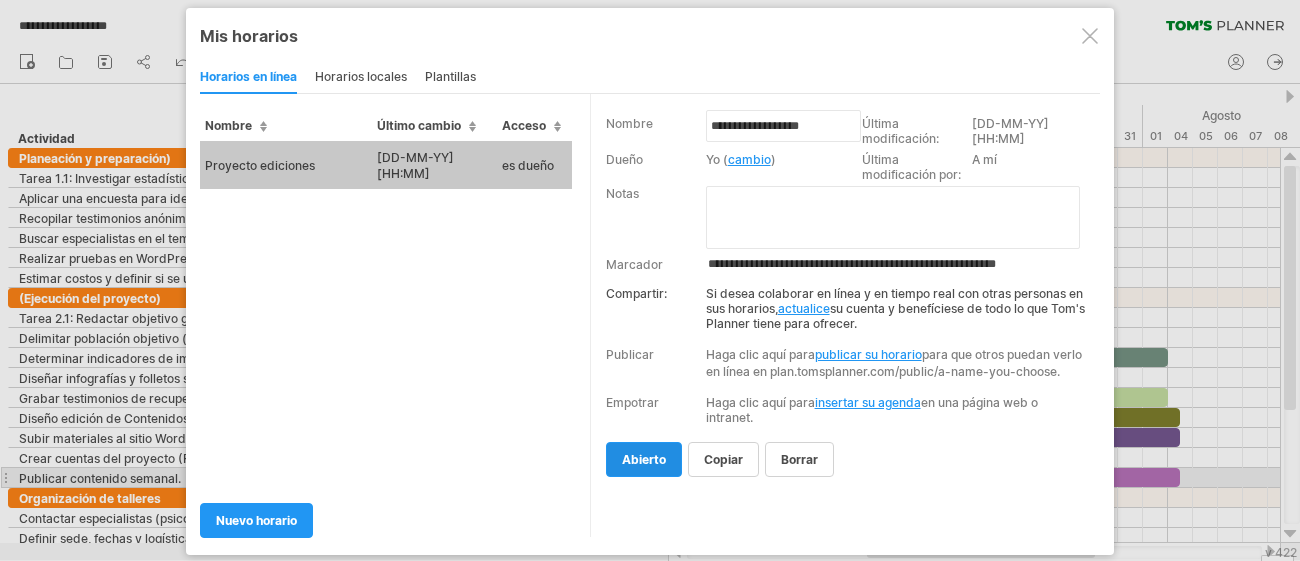 click on "abierto" at bounding box center (644, 459) 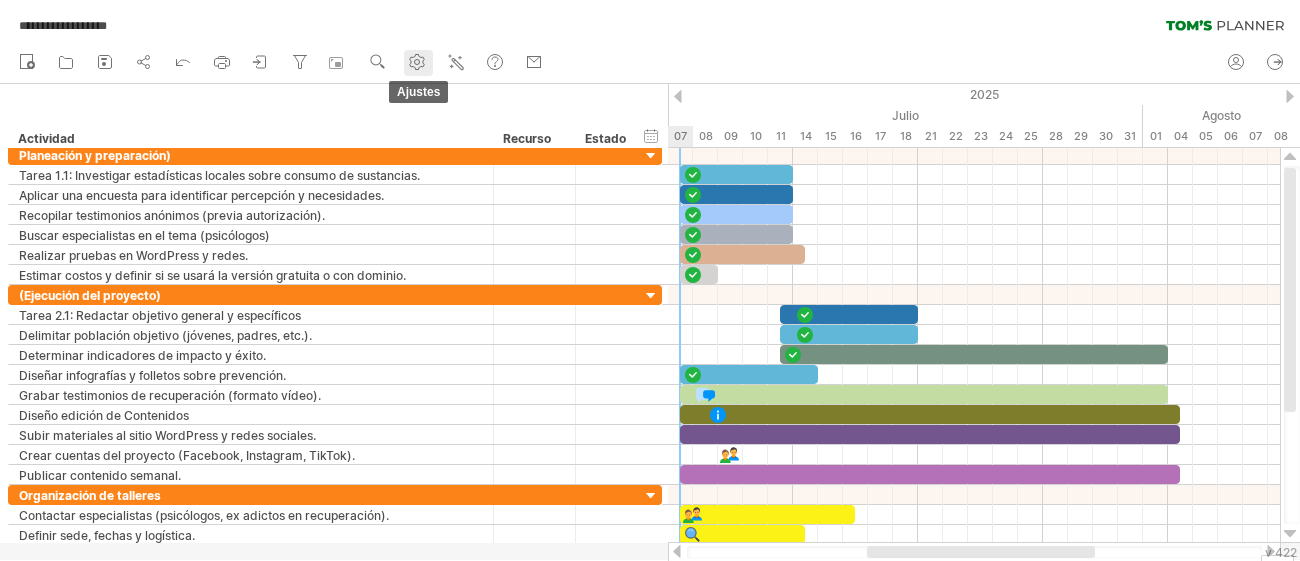 click at bounding box center (417, 62) 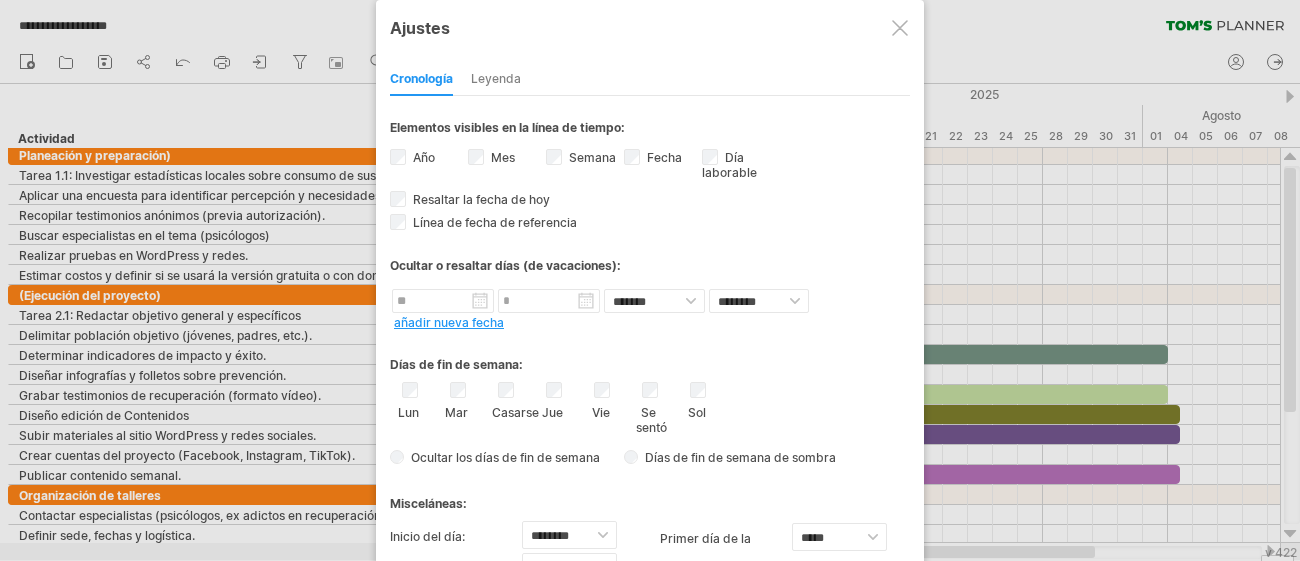 click on "**********" at bounding box center (650, 383) 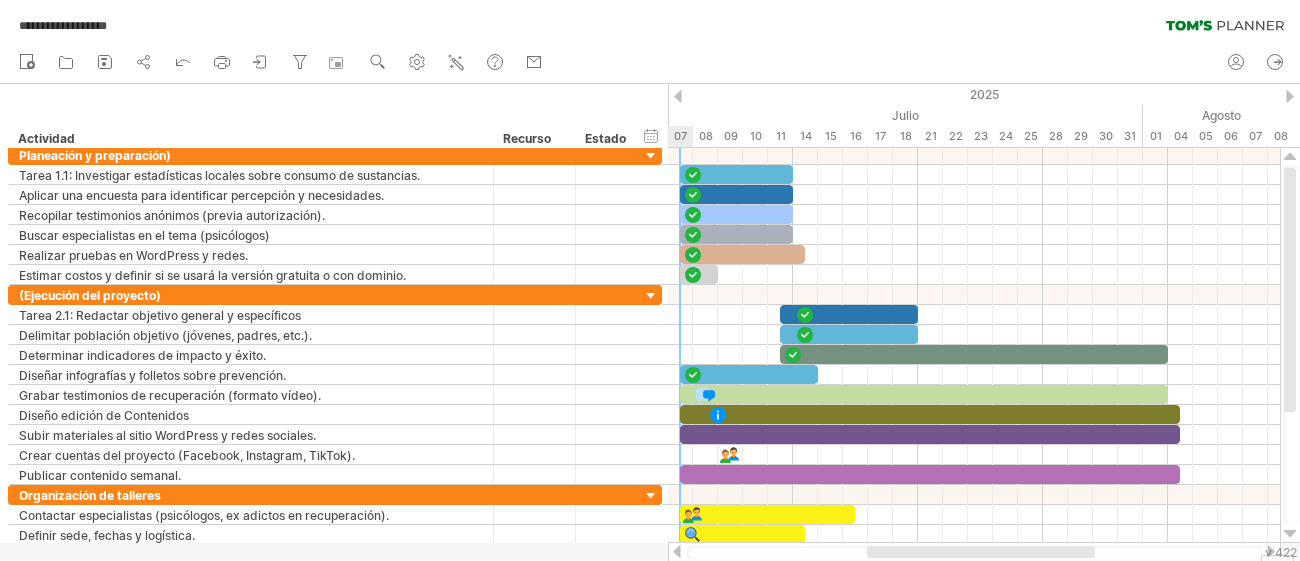 click at bounding box center [1189, 25] 